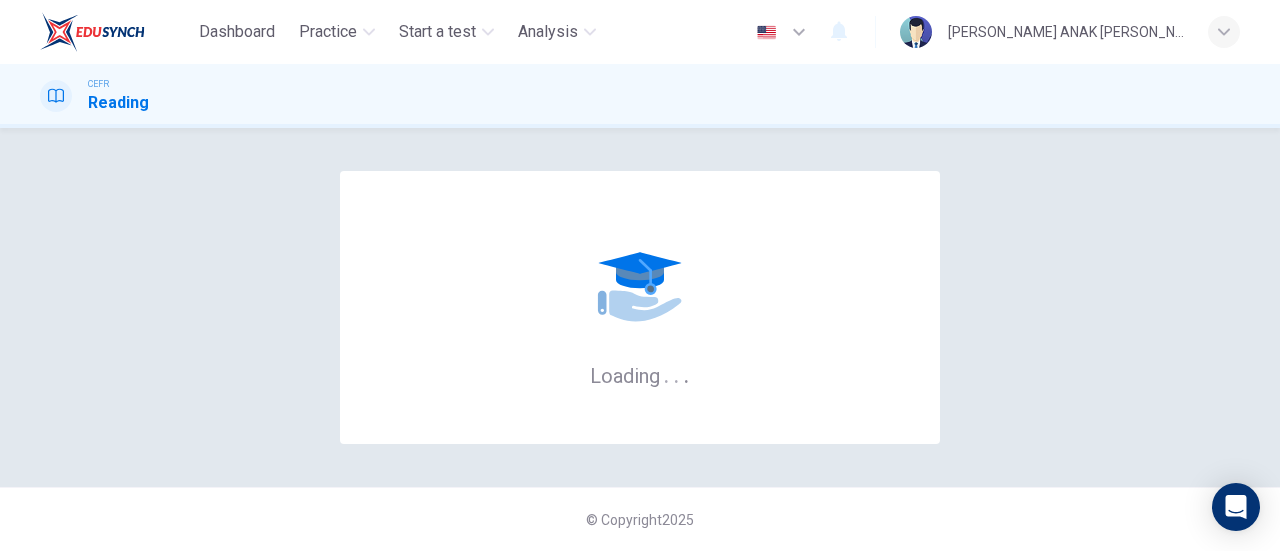 scroll, scrollTop: 0, scrollLeft: 0, axis: both 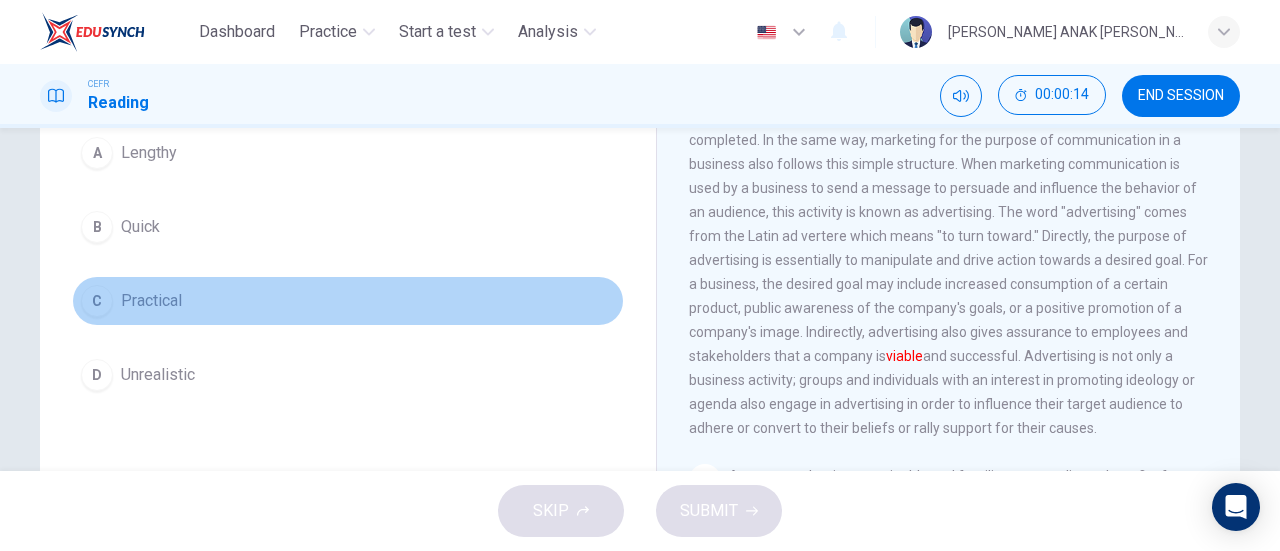 click on "Practical" at bounding box center [151, 301] 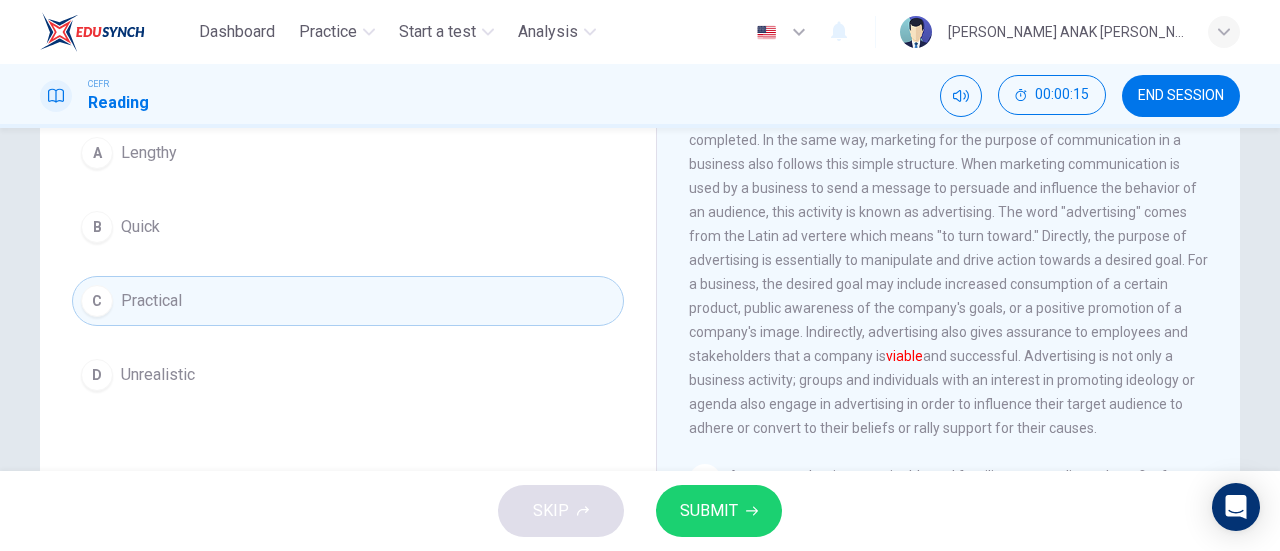 click on "SUBMIT" at bounding box center (709, 511) 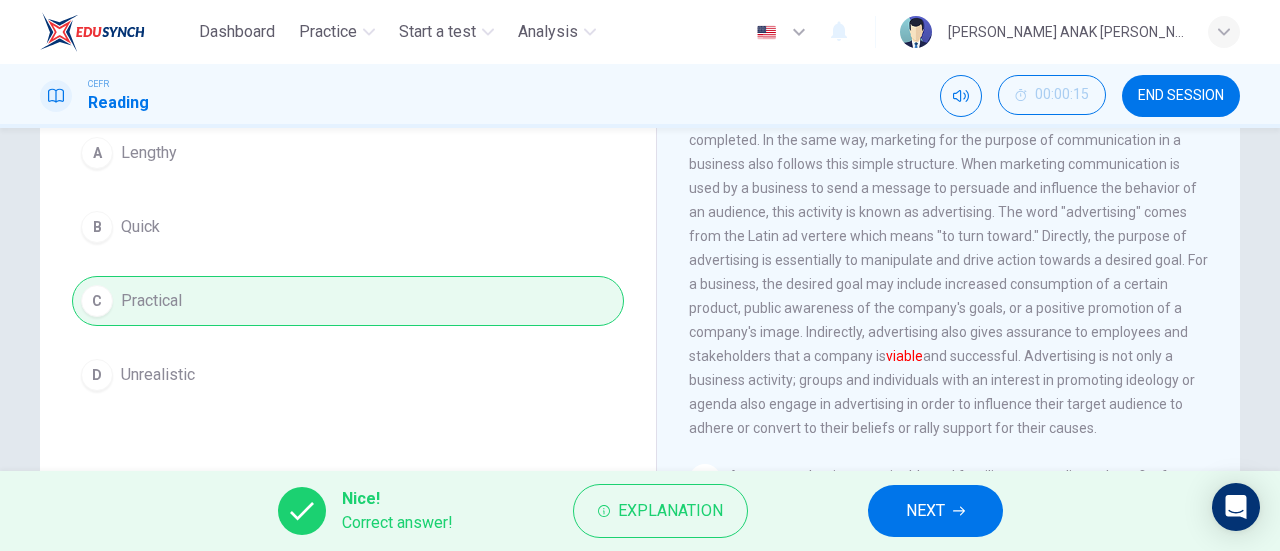 click on "NEXT" at bounding box center (935, 511) 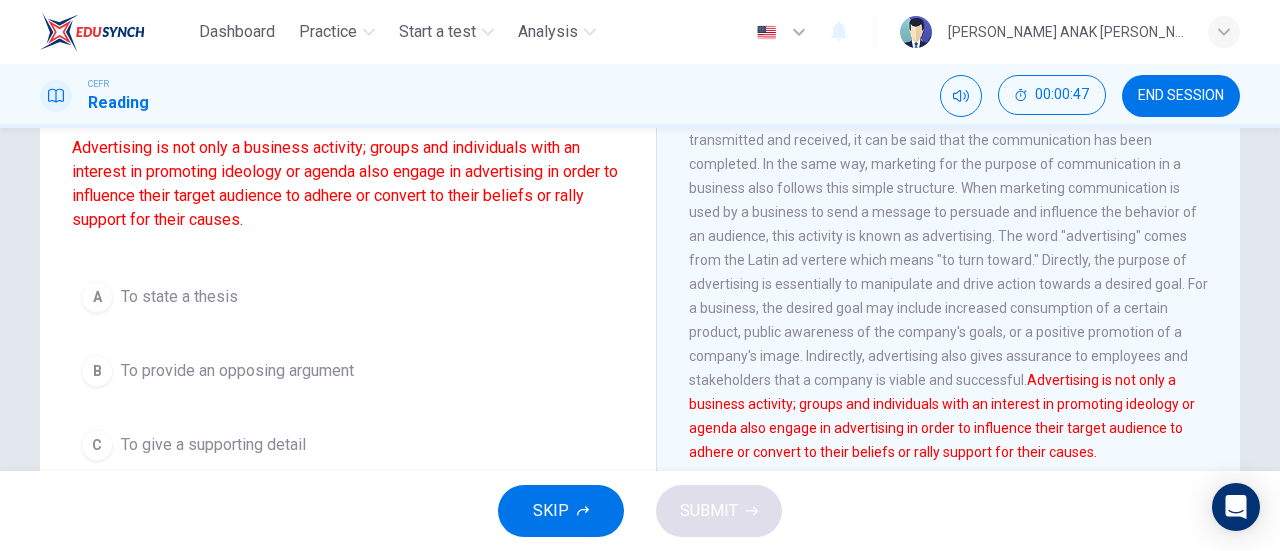scroll, scrollTop: 220, scrollLeft: 0, axis: vertical 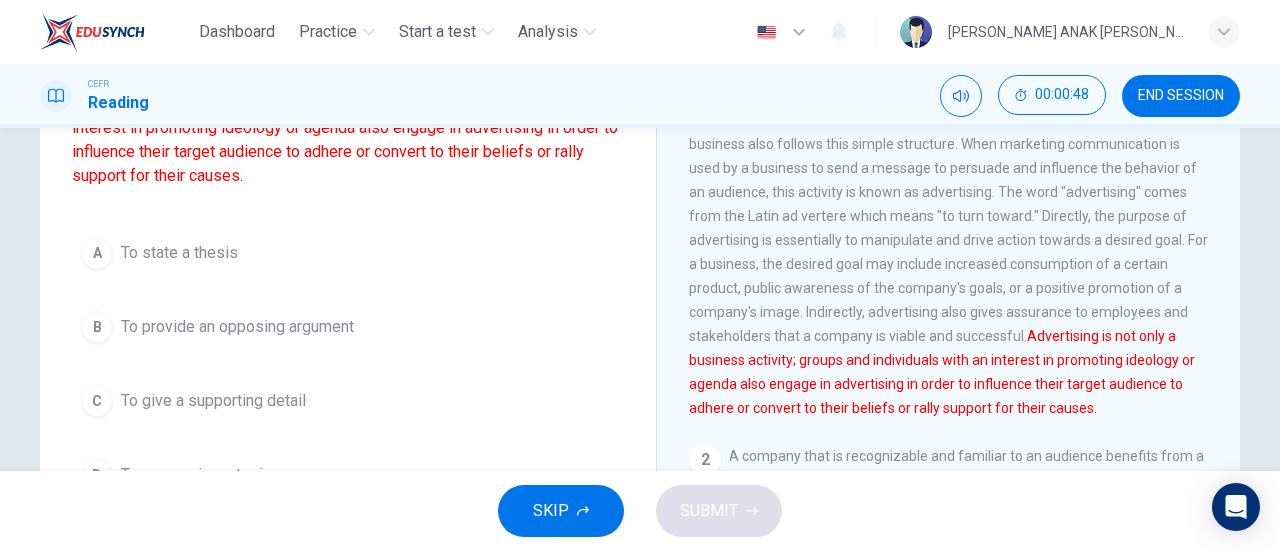 click on "To give a supporting detail" at bounding box center [213, 401] 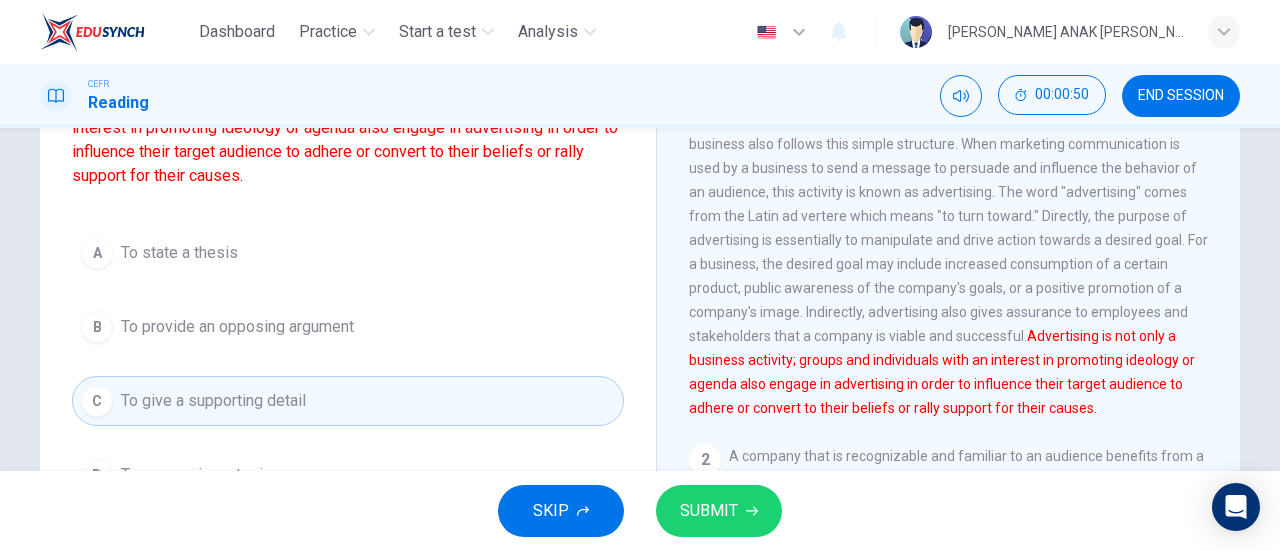 click on "SUBMIT" at bounding box center [719, 511] 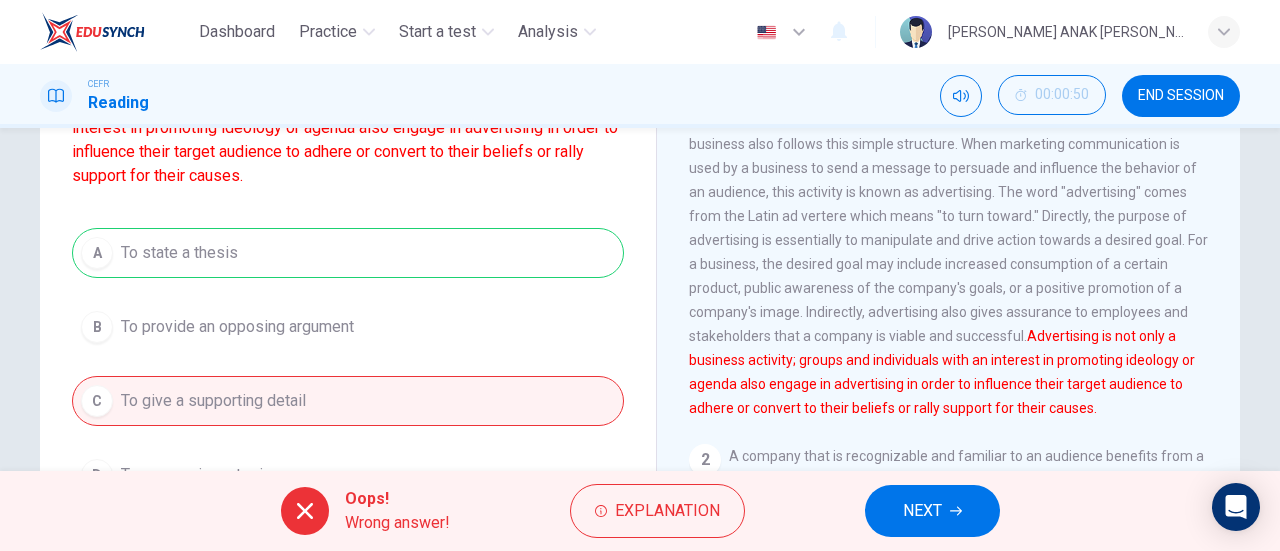 drag, startPoint x: 411, startPoint y: 221, endPoint x: 422, endPoint y: 245, distance: 26.400757 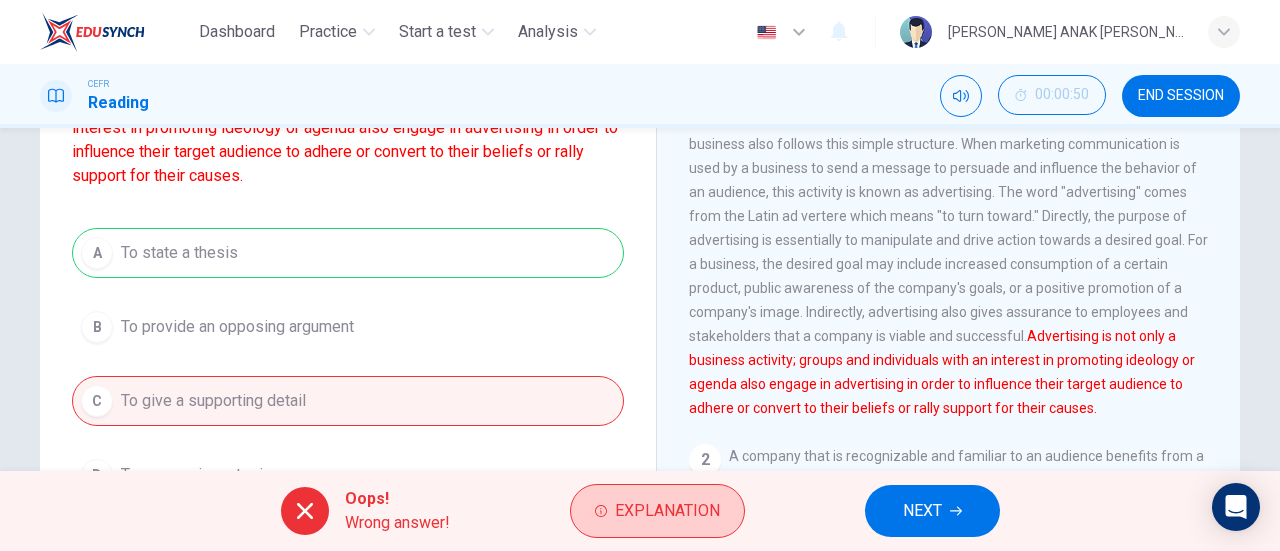 click on "Explanation" at bounding box center (667, 511) 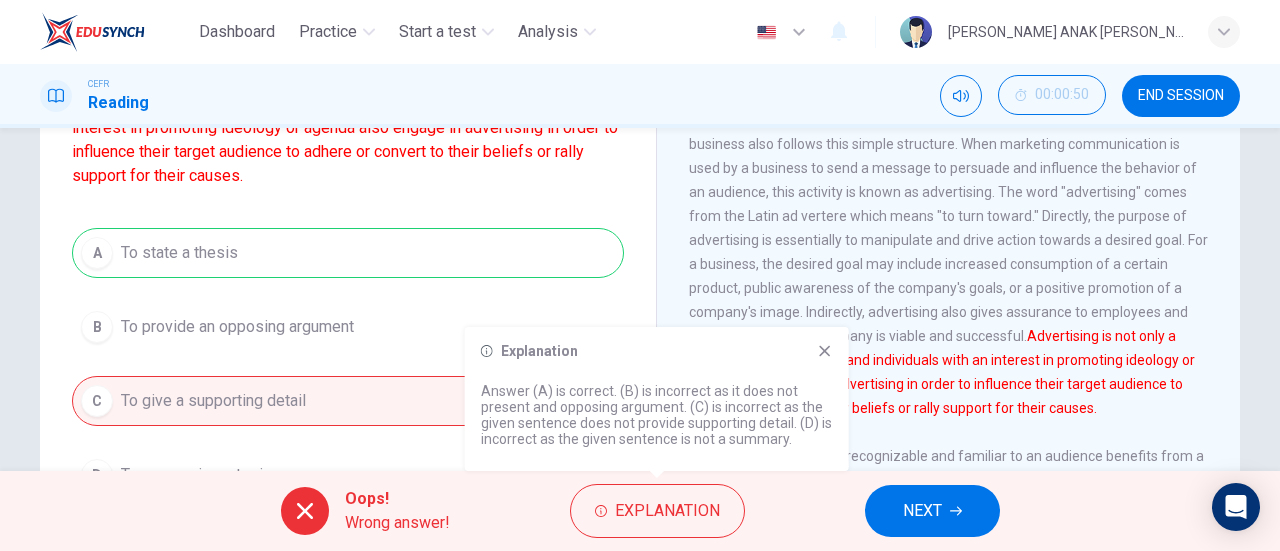 click 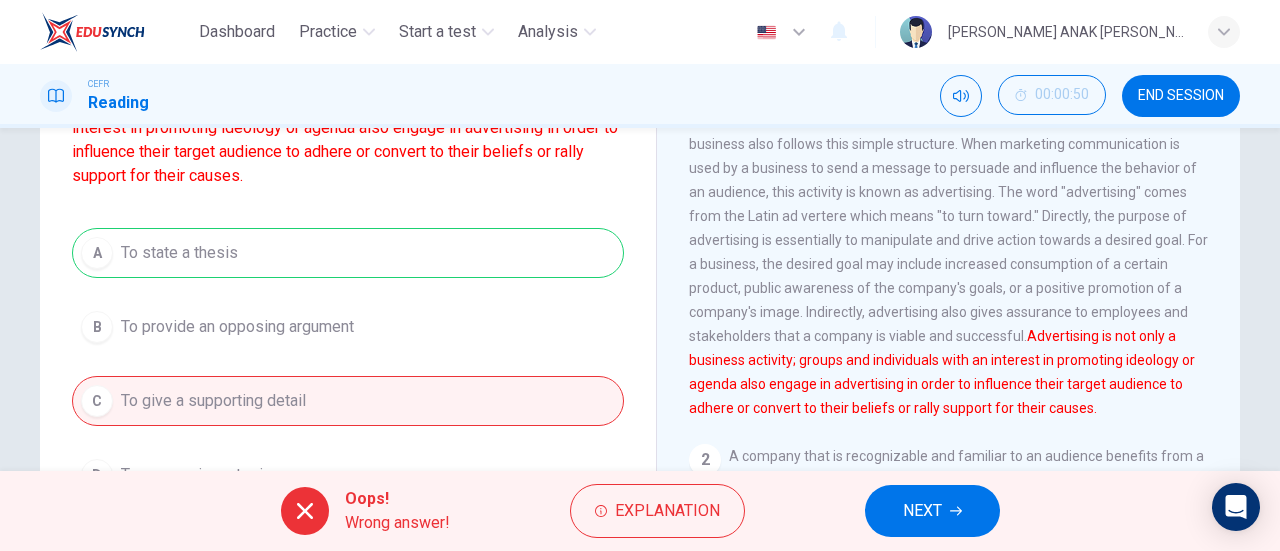 click on "NEXT" at bounding box center (932, 511) 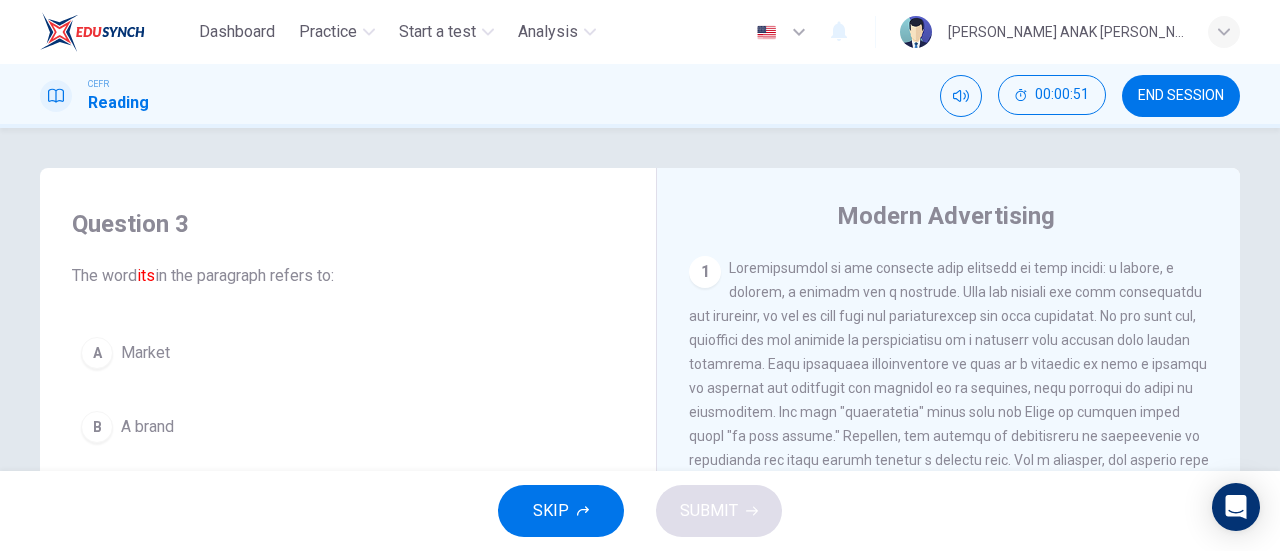 scroll, scrollTop: 200, scrollLeft: 0, axis: vertical 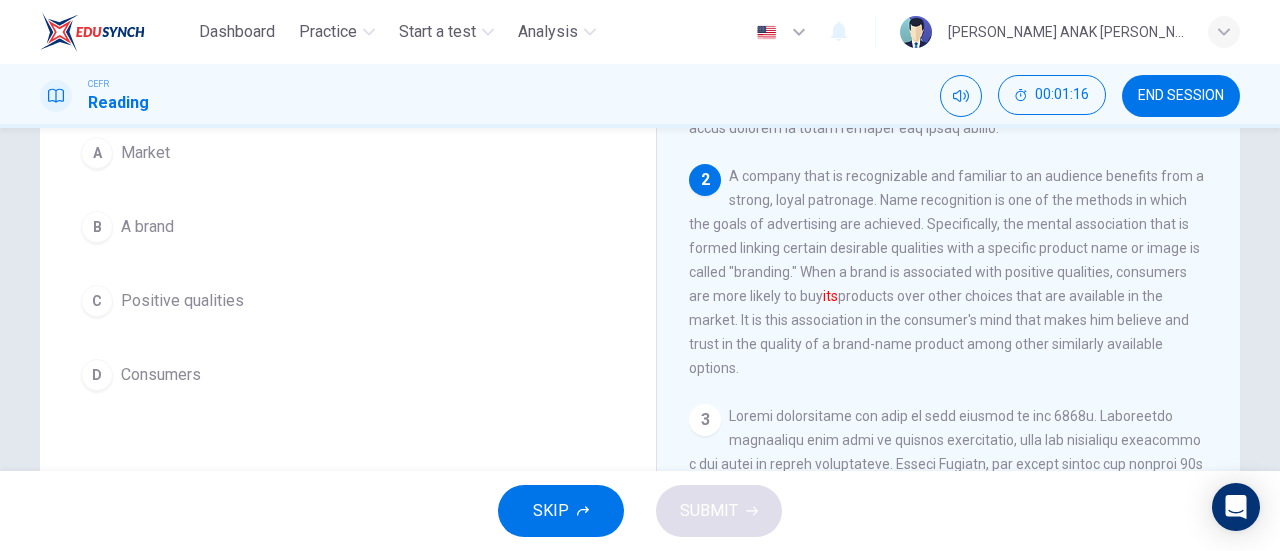 drag, startPoint x: 1051, startPoint y: 210, endPoint x: 1065, endPoint y: 237, distance: 30.413813 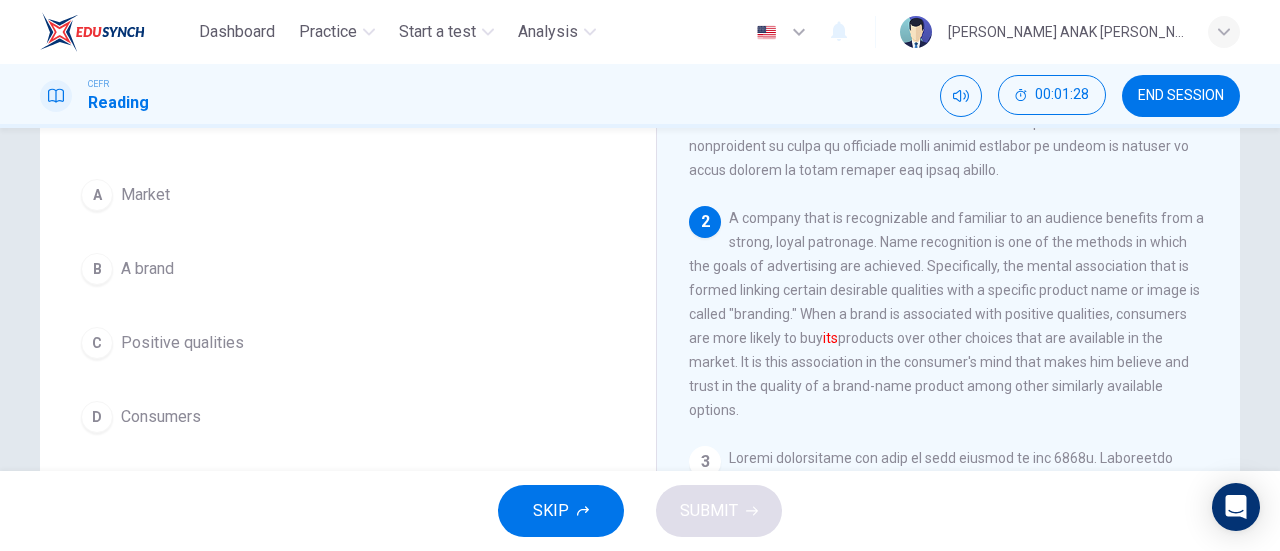 scroll, scrollTop: 200, scrollLeft: 0, axis: vertical 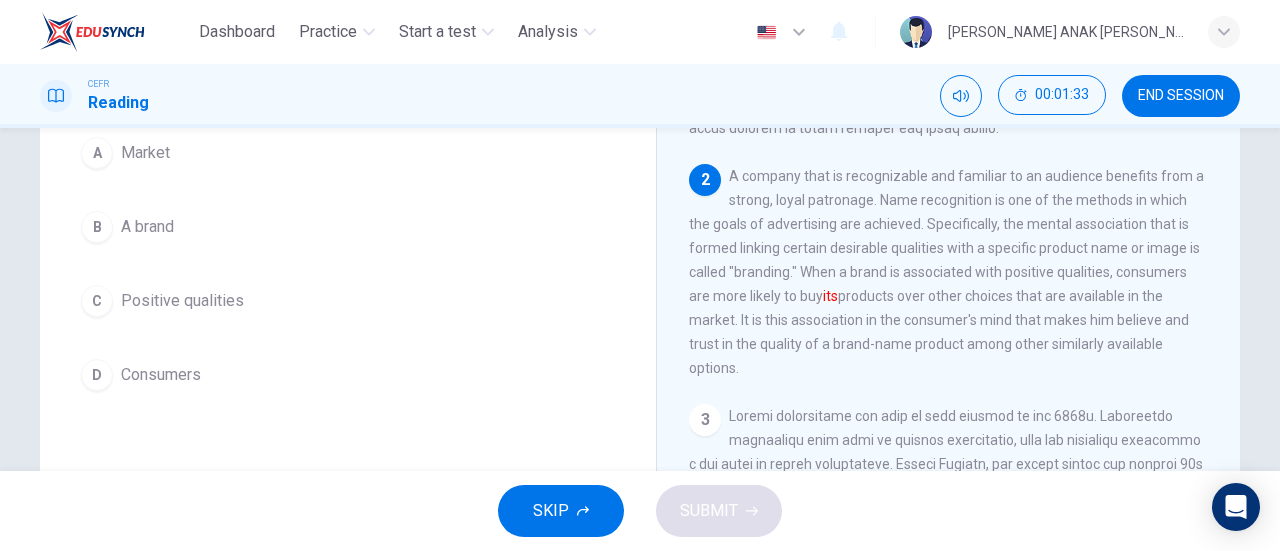 click on "B A brand" at bounding box center (348, 227) 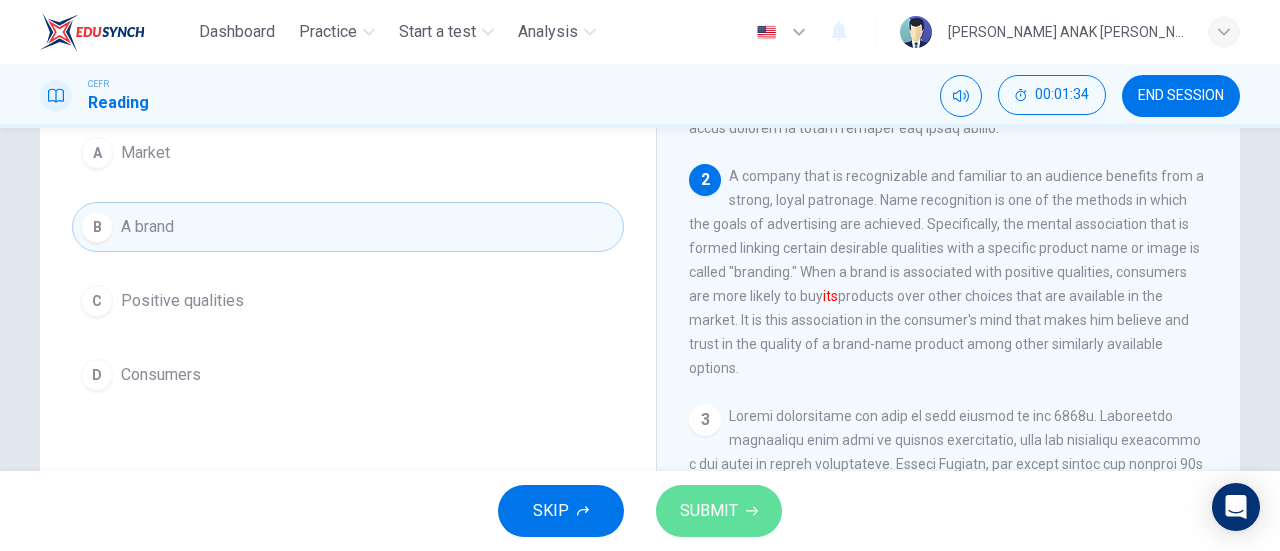 click on "SUBMIT" at bounding box center [719, 511] 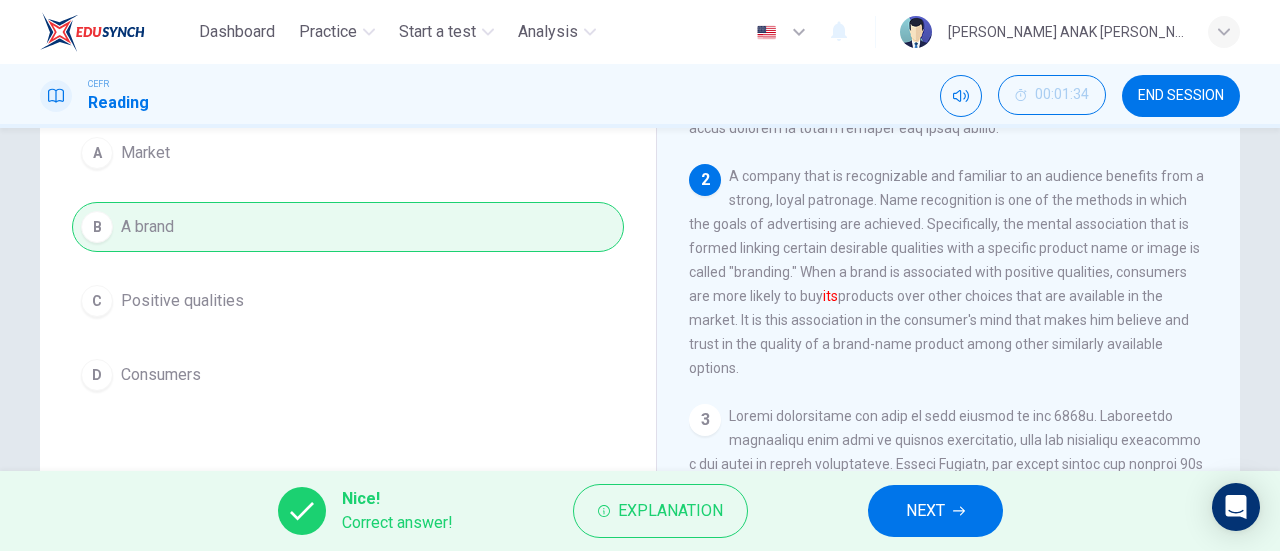 click on "NEXT" at bounding box center (935, 511) 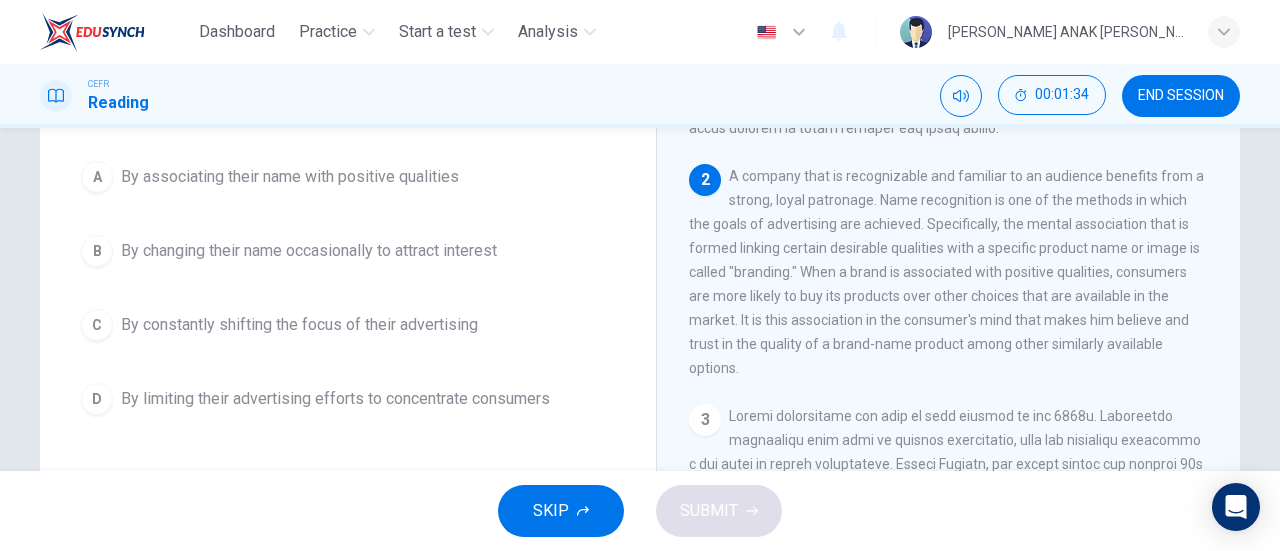 scroll, scrollTop: 224, scrollLeft: 0, axis: vertical 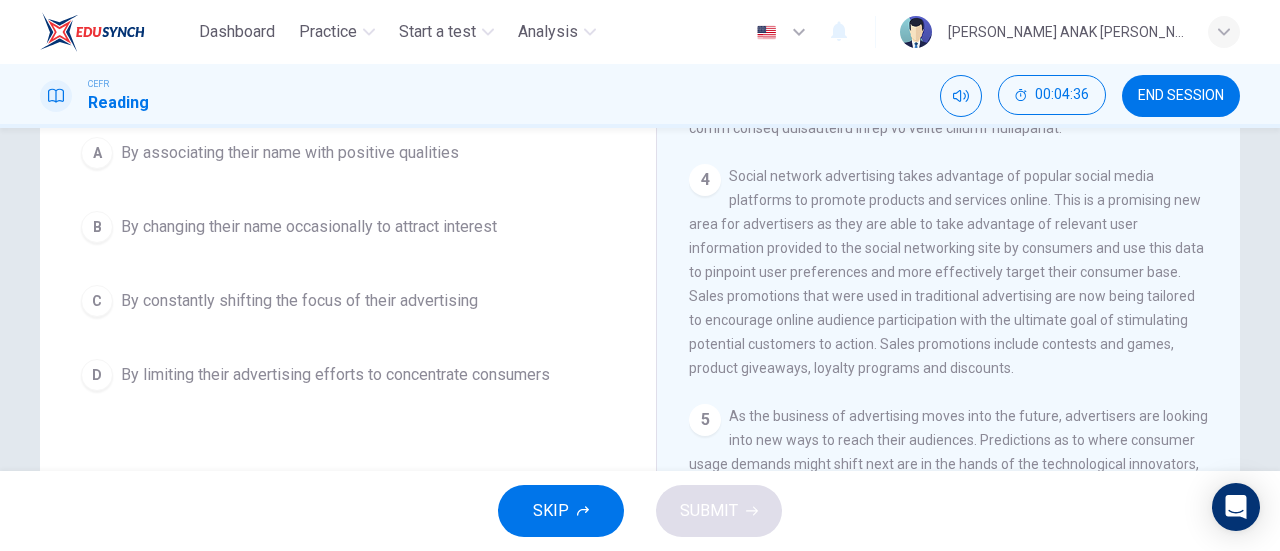click on "A By associating their name with positive qualities" at bounding box center [348, 153] 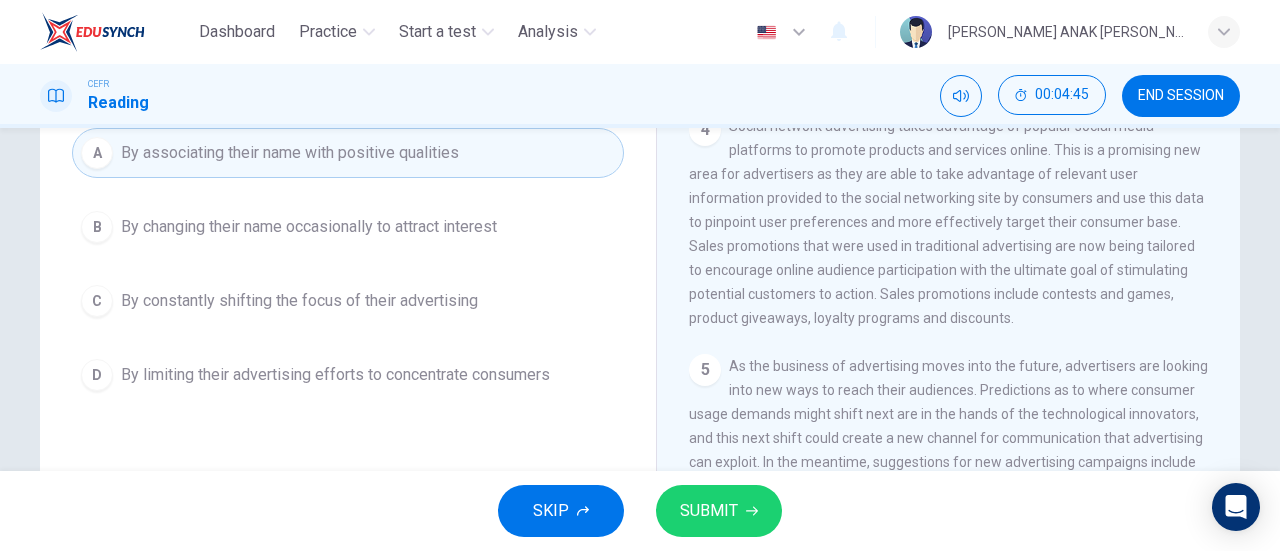 scroll, scrollTop: 1017, scrollLeft: 0, axis: vertical 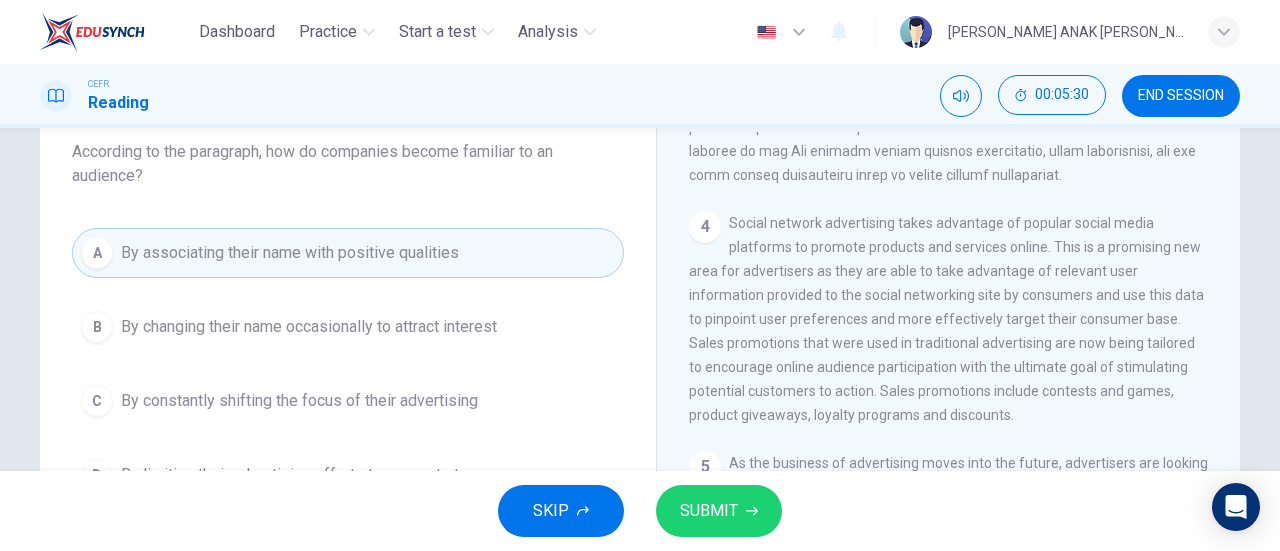 click on "SUBMIT" at bounding box center [719, 511] 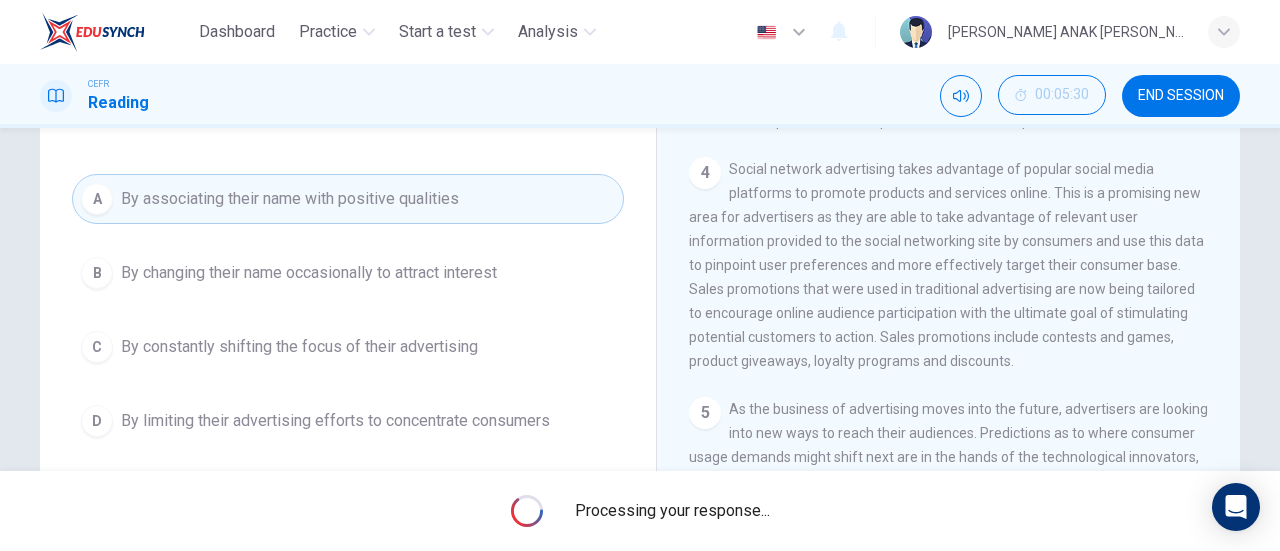 scroll, scrollTop: 224, scrollLeft: 0, axis: vertical 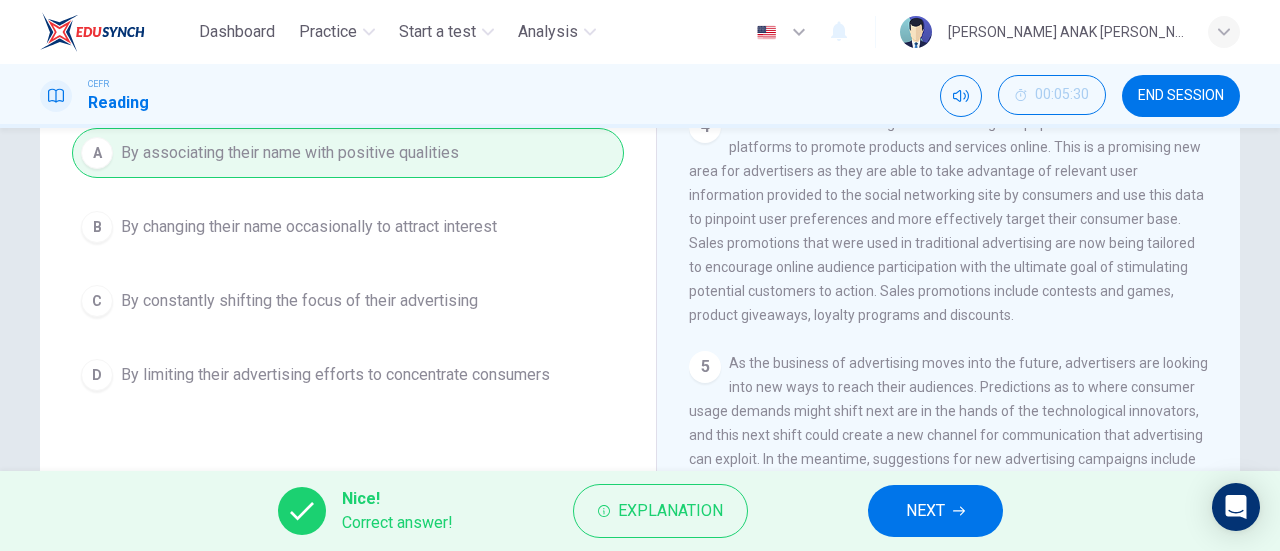 click on "NEXT" at bounding box center (935, 511) 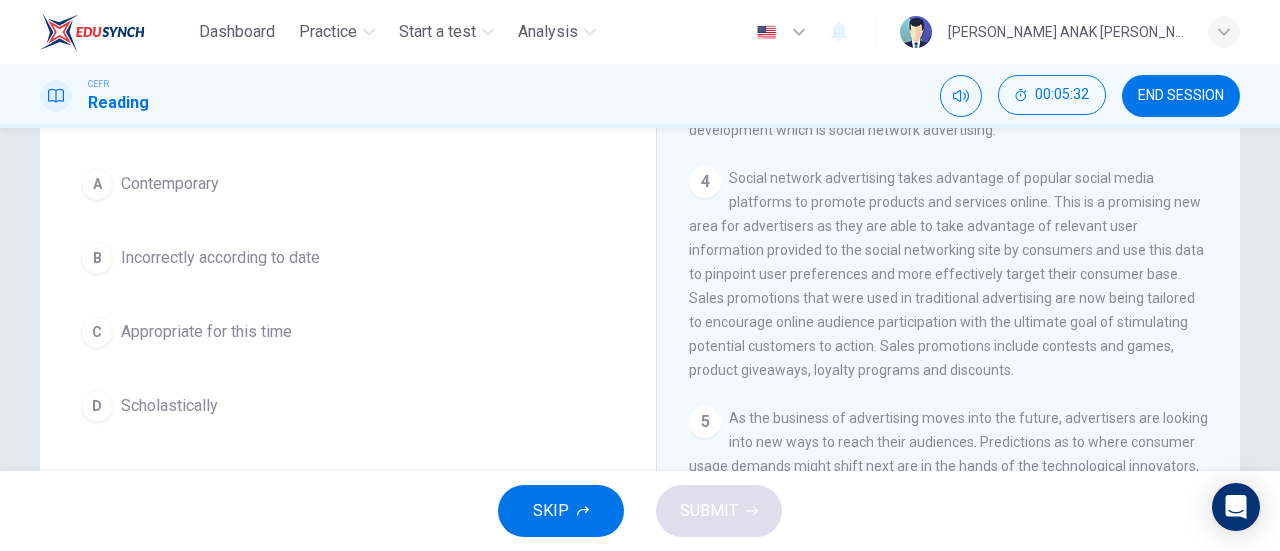scroll, scrollTop: 200, scrollLeft: 0, axis: vertical 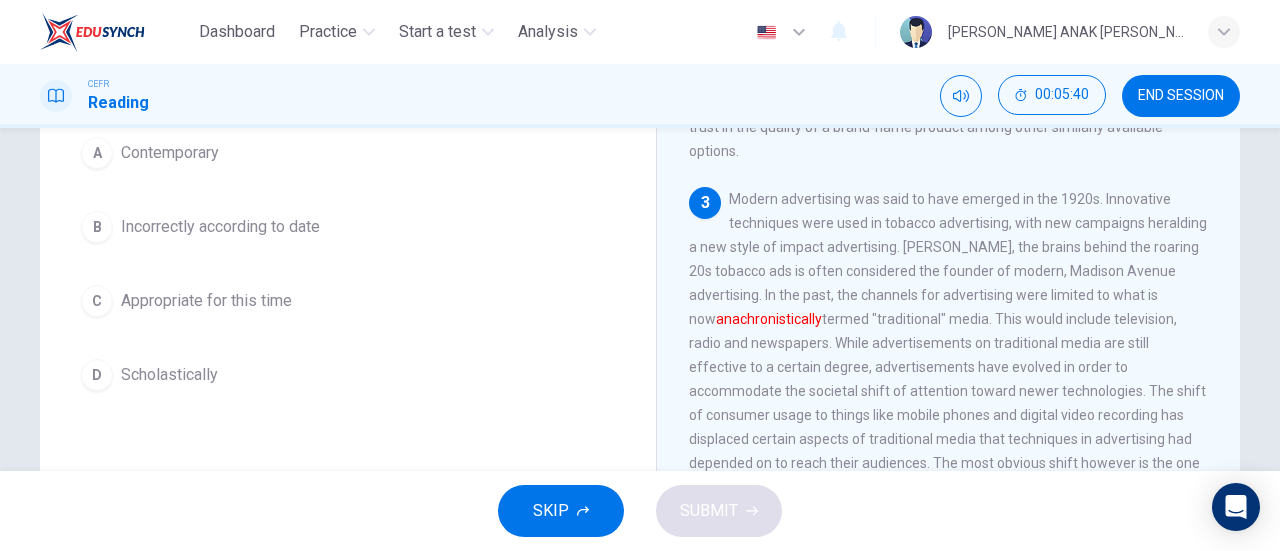 click on "3 Modern advertising was said to have emerged in the 1920s. Innovative techniques were used in tobacco advertising, with new campaigns heralding a new style of impact advertising. [PERSON_NAME], the brains behind the roaring 20s tobacco ads is often considered the founder of modern, Madison Avenue advertising. In the past, the channels for advertising were limited to what is now  anachronistically" at bounding box center (949, 367) 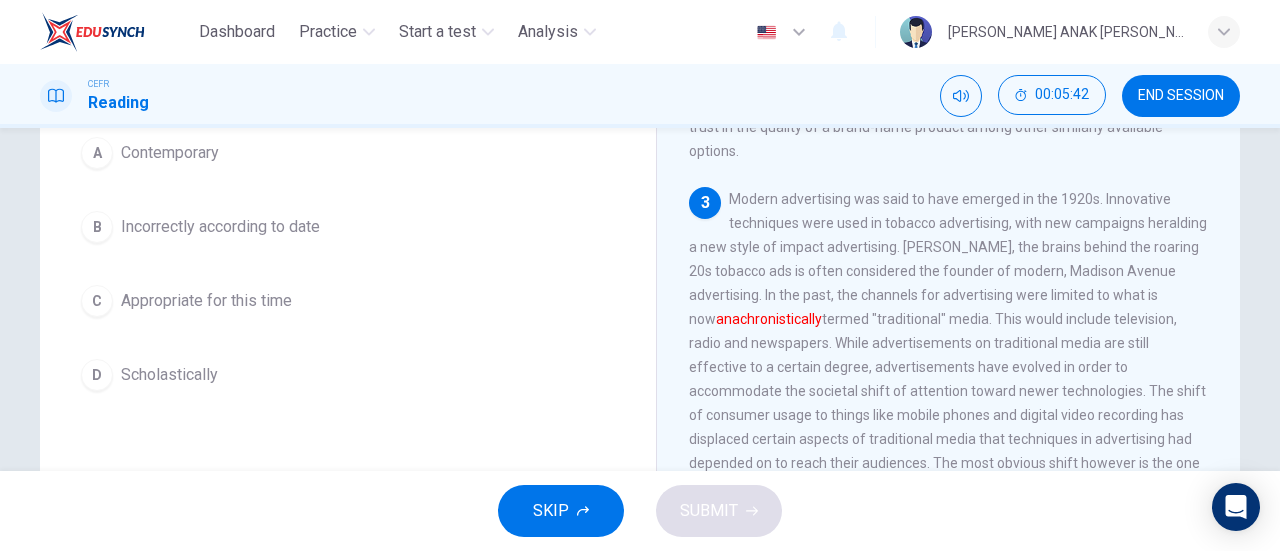 click on "C Appropriate for this time" at bounding box center (348, 301) 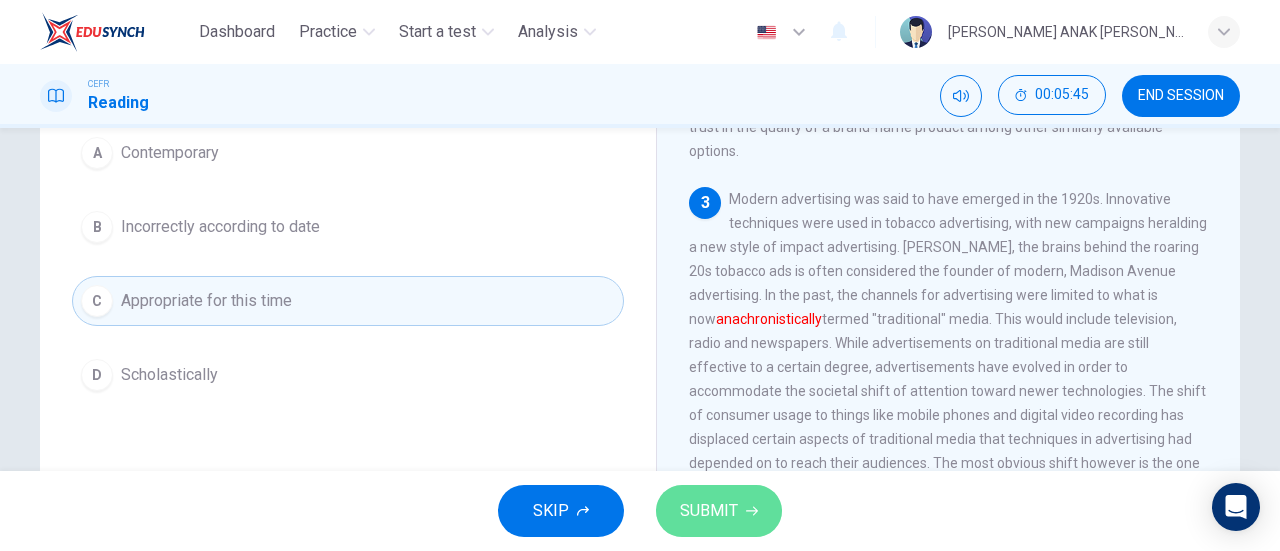 click on "SUBMIT" at bounding box center (709, 511) 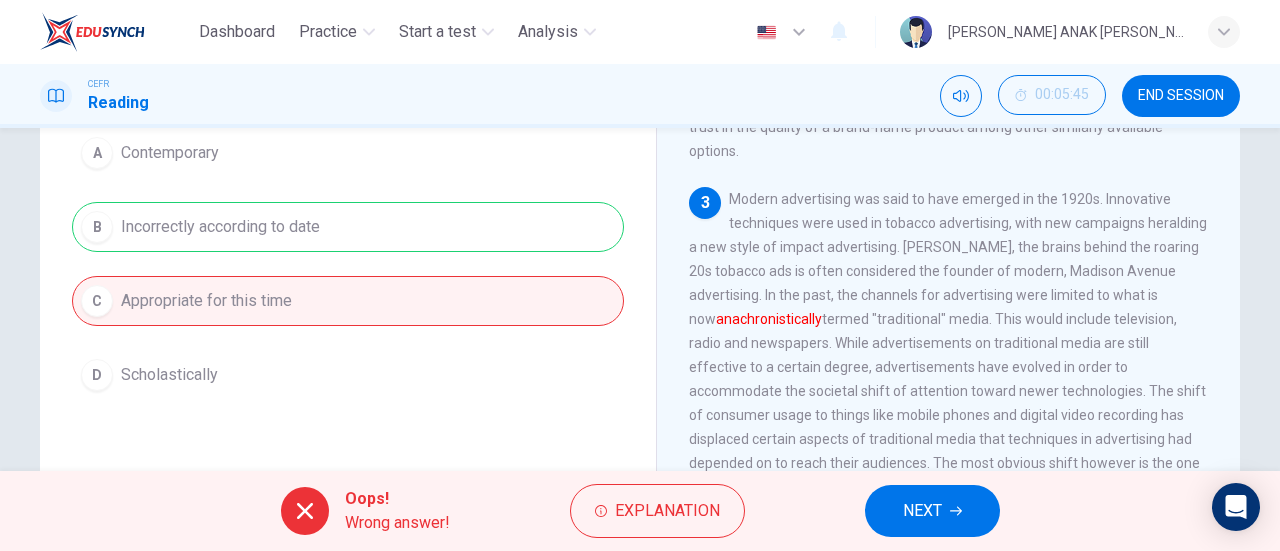 click on "A Contemporary B Incorrectly according to date C Appropriate for this time D Scholastically" at bounding box center (348, 264) 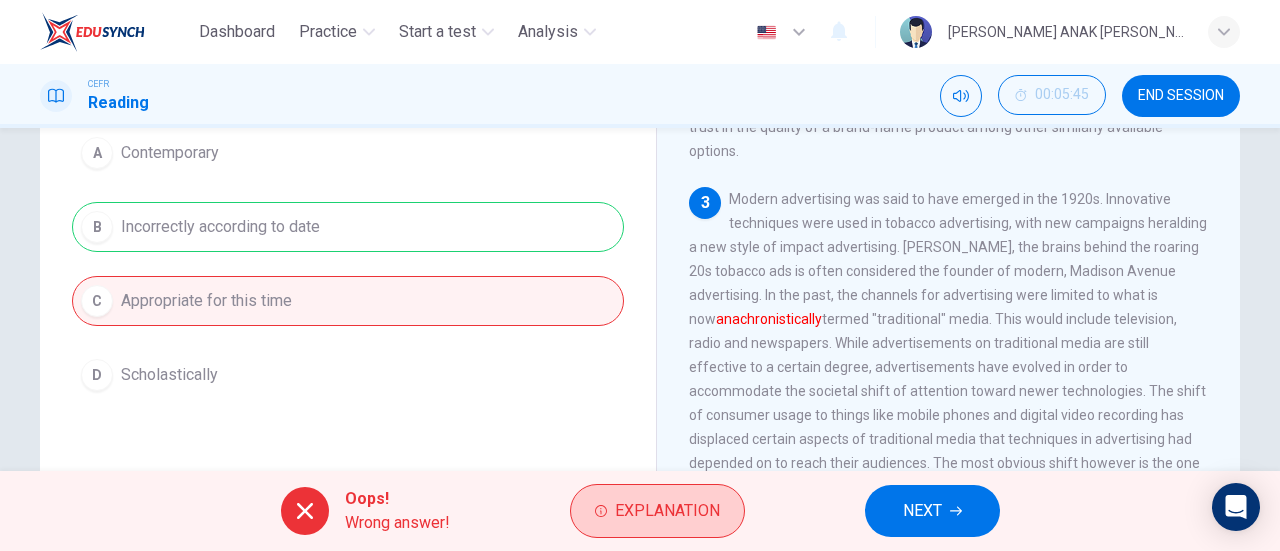 click on "Explanation" at bounding box center (667, 511) 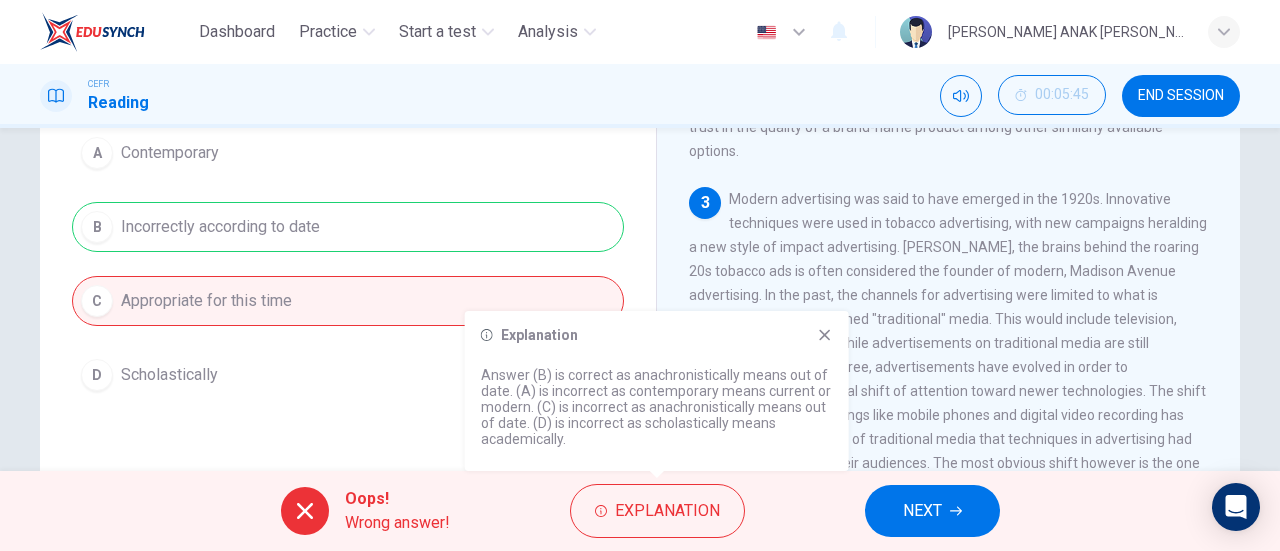 click 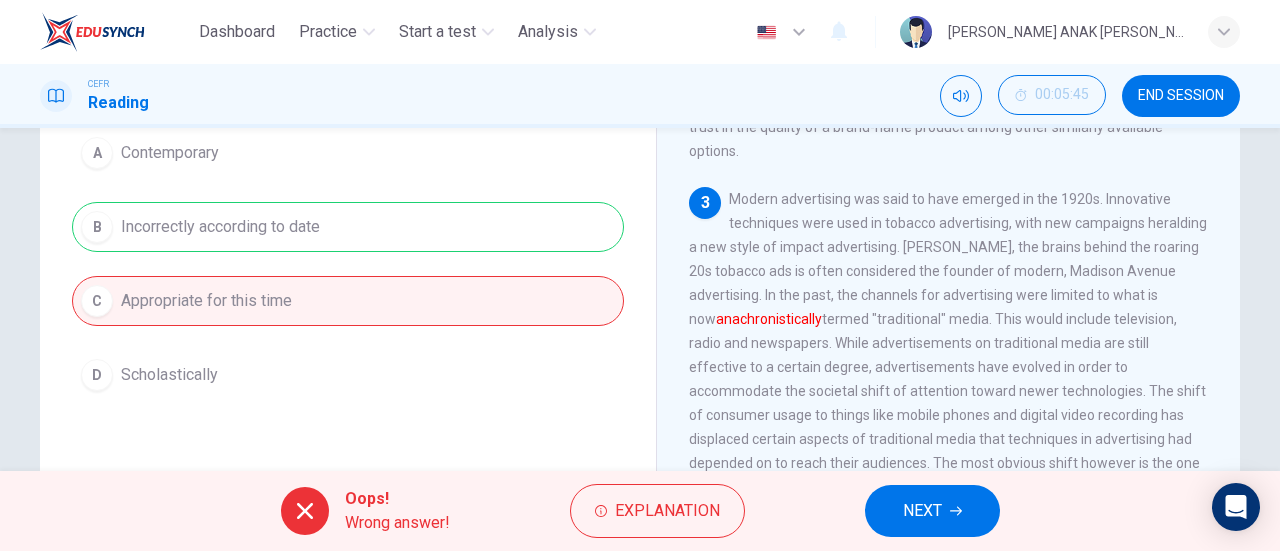 scroll, scrollTop: 617, scrollLeft: 0, axis: vertical 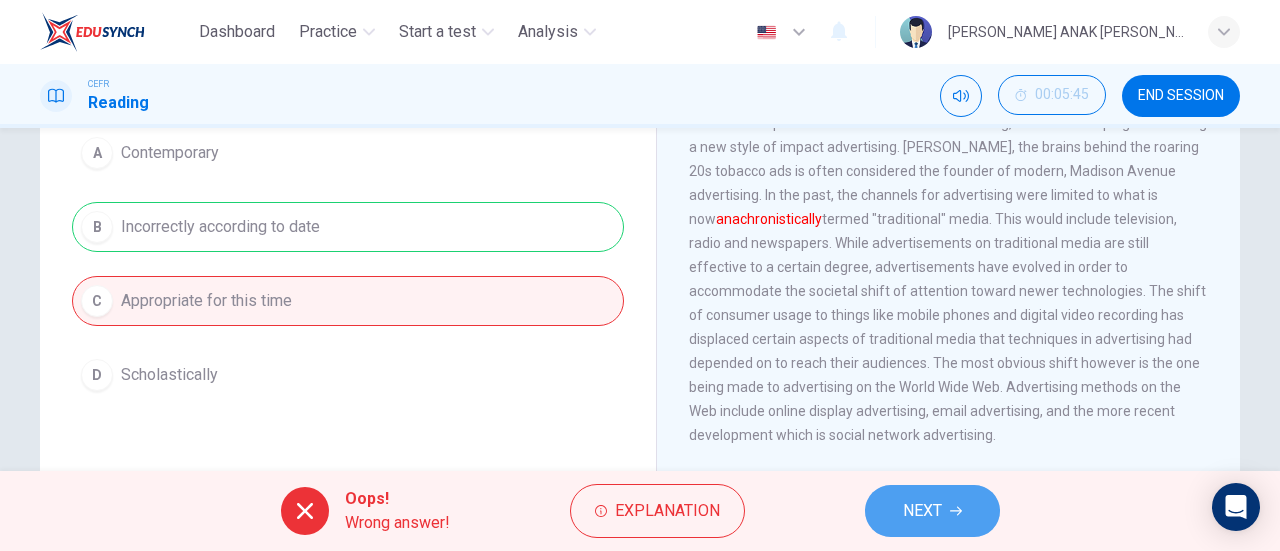 click on "NEXT" at bounding box center [932, 511] 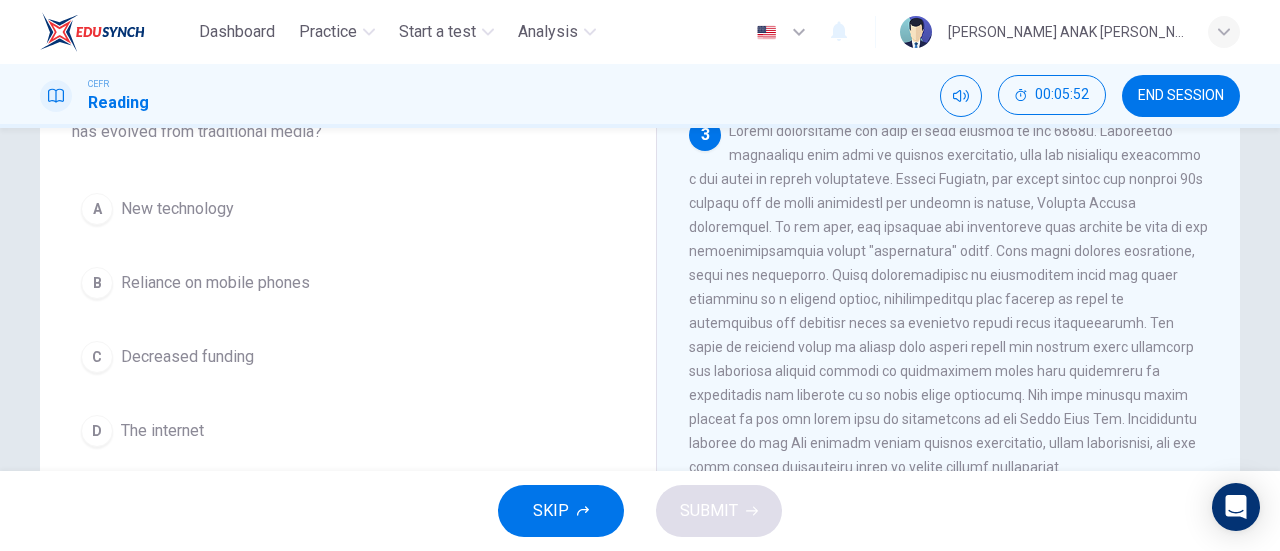 scroll, scrollTop: 200, scrollLeft: 0, axis: vertical 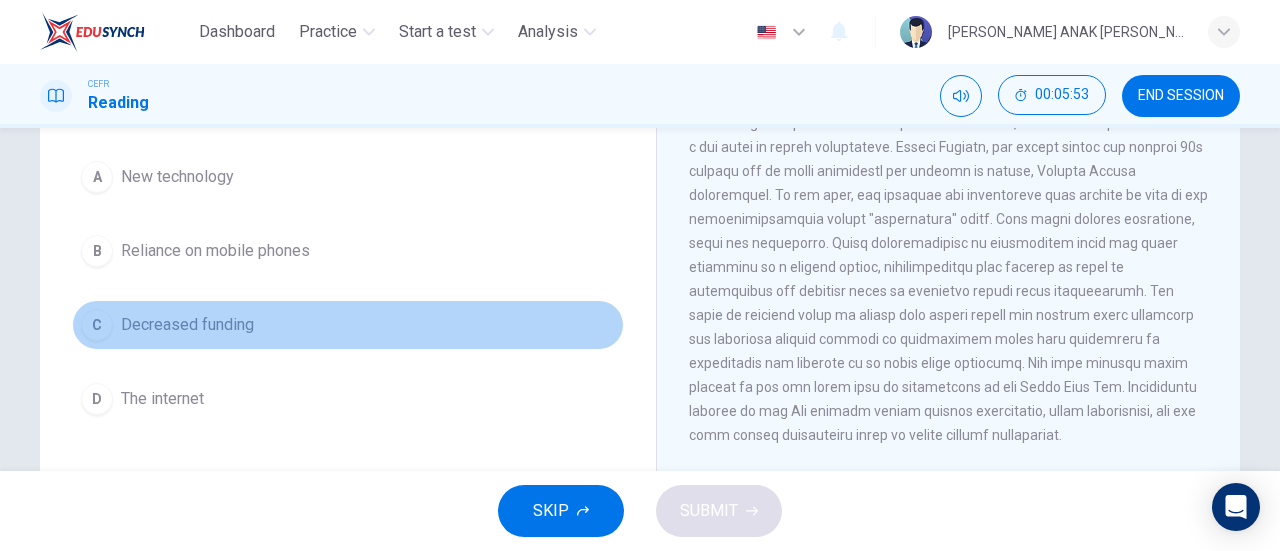 click on "C Decreased funding" at bounding box center [348, 325] 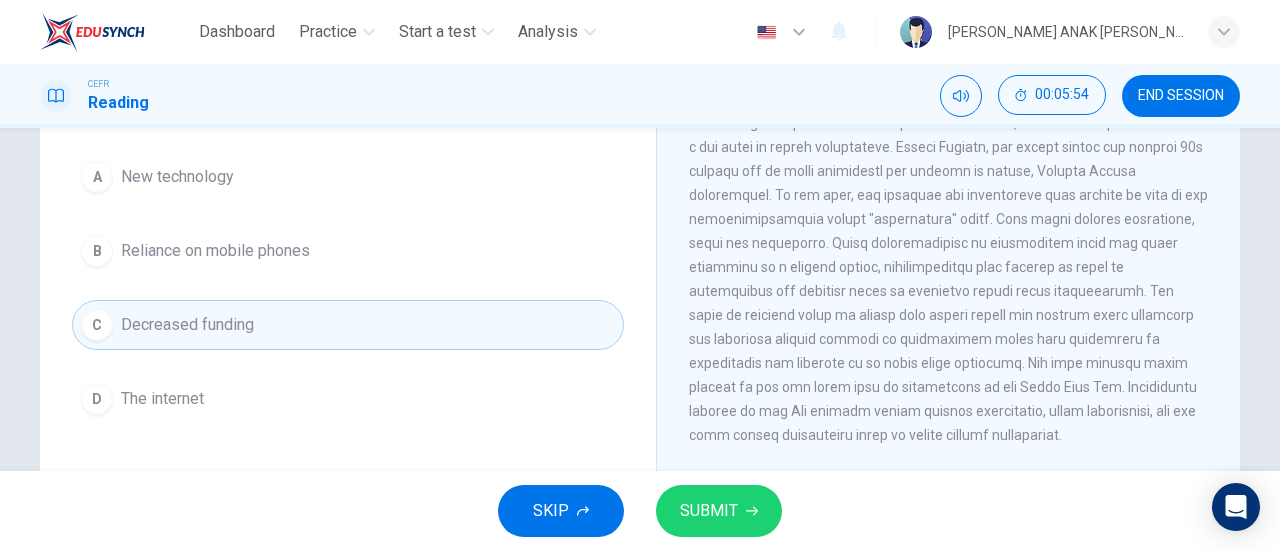 click on "SUBMIT" at bounding box center (709, 511) 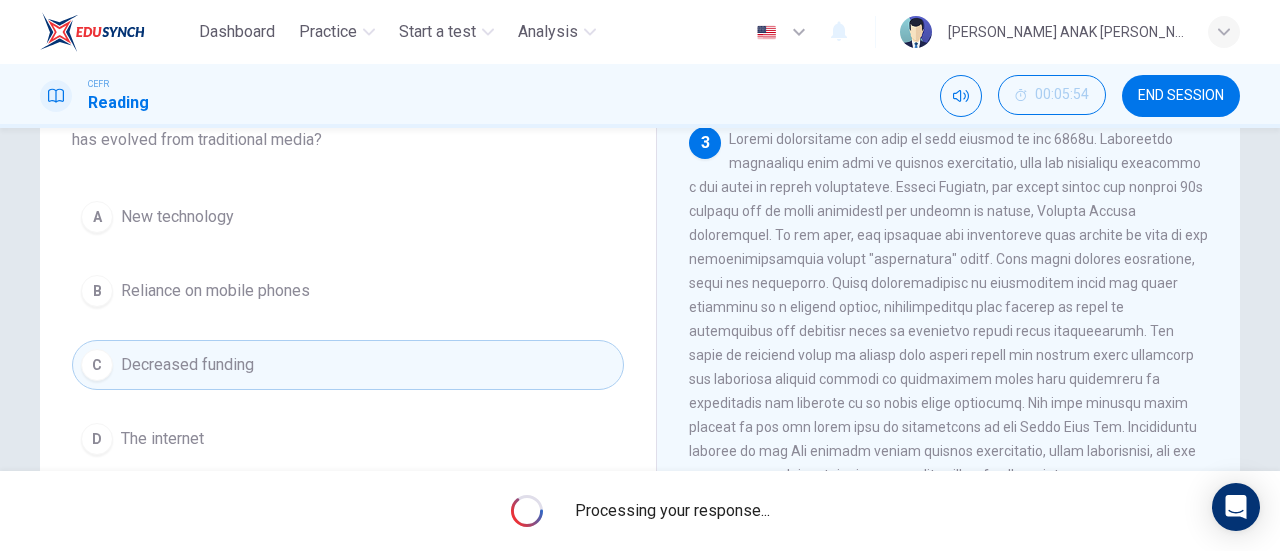 scroll, scrollTop: 100, scrollLeft: 0, axis: vertical 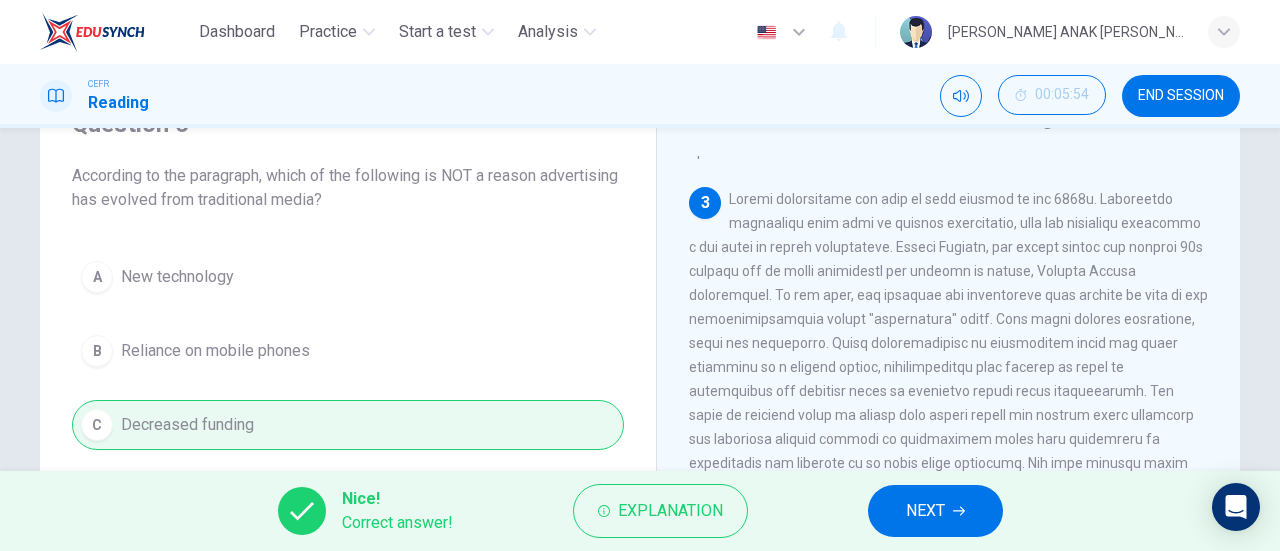 click on "NEXT" at bounding box center (935, 511) 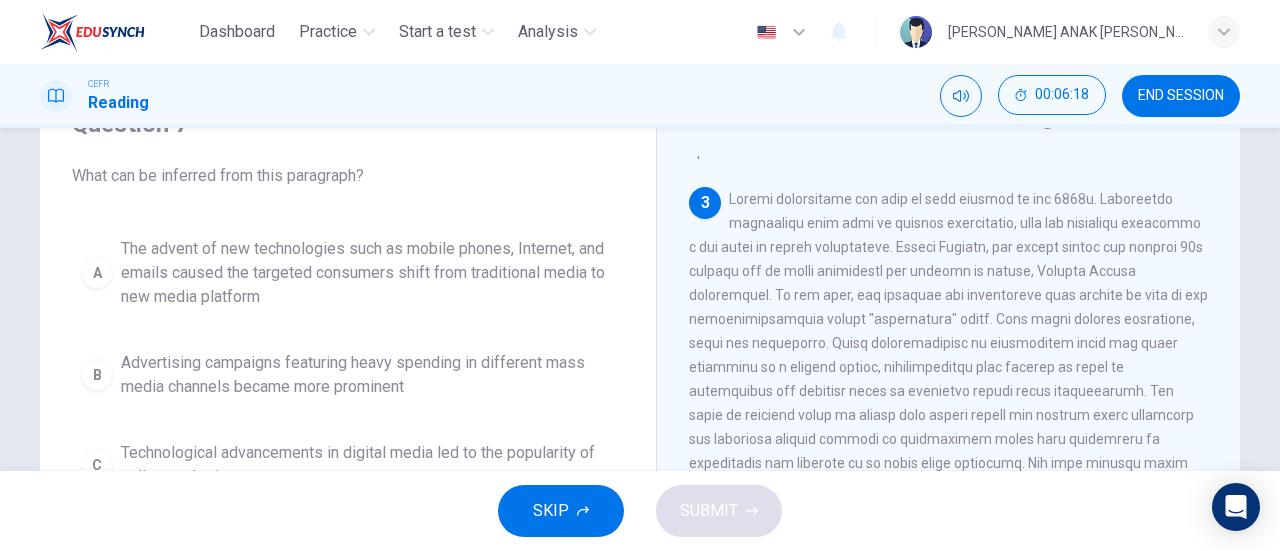 scroll, scrollTop: 0, scrollLeft: 0, axis: both 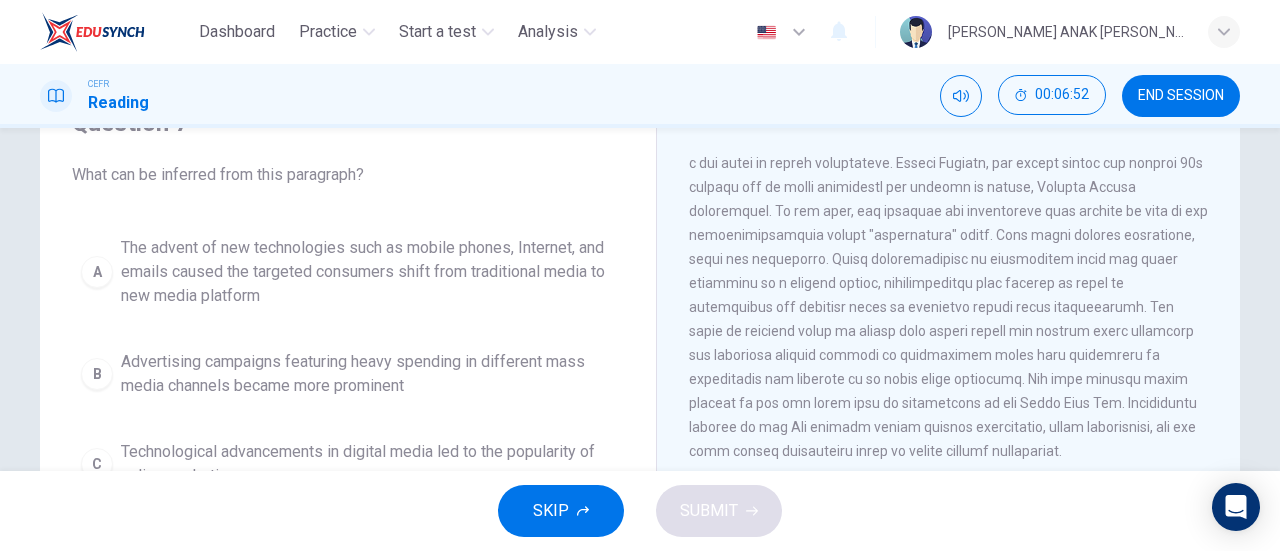 drag, startPoint x: 874, startPoint y: 277, endPoint x: 945, endPoint y: 293, distance: 72.780495 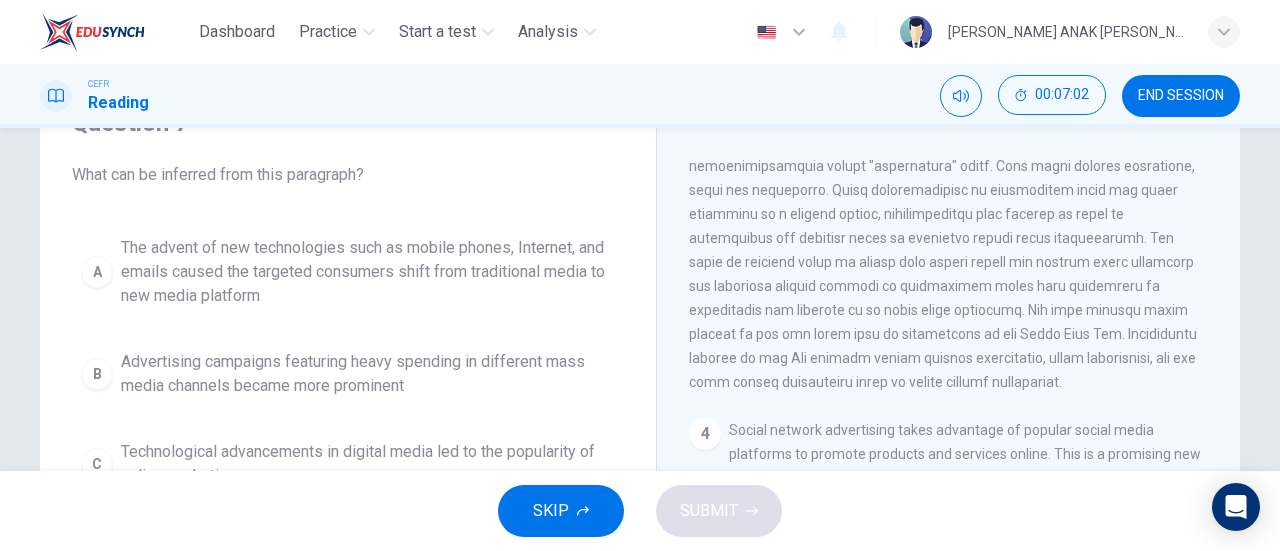 scroll, scrollTop: 800, scrollLeft: 0, axis: vertical 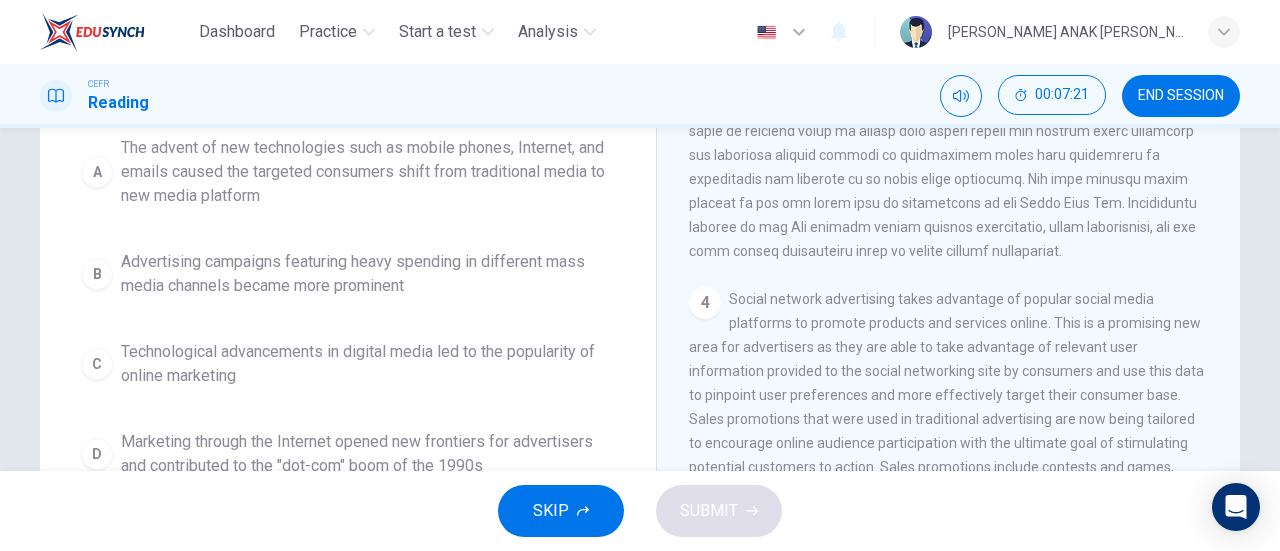 click on "Technological advancements in digital media led to the popularity of online marketing" at bounding box center (368, 364) 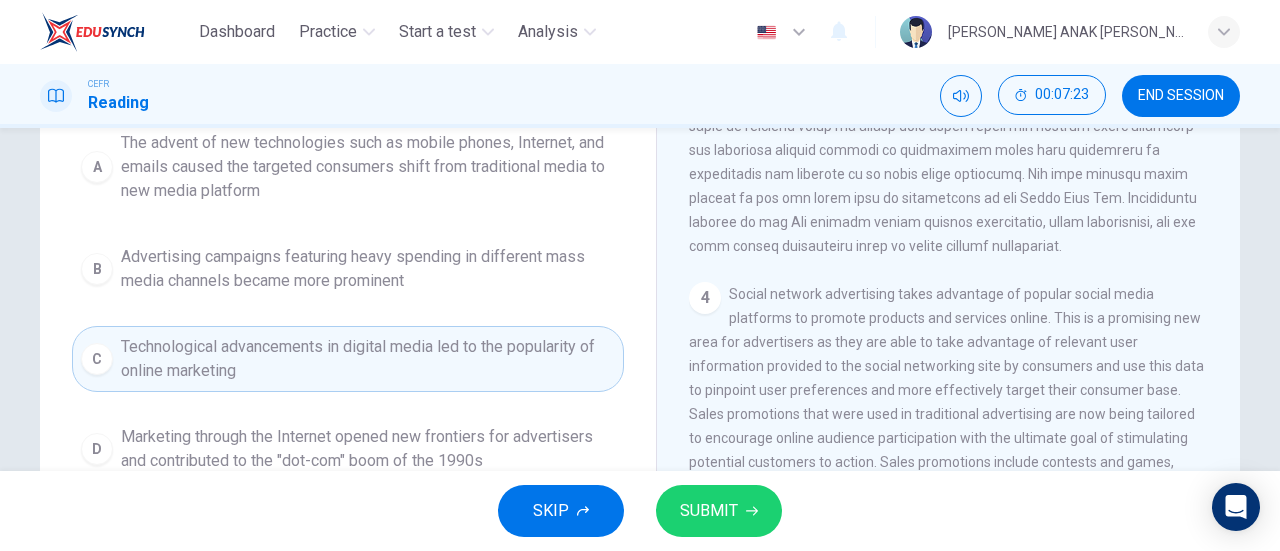 scroll, scrollTop: 201, scrollLeft: 0, axis: vertical 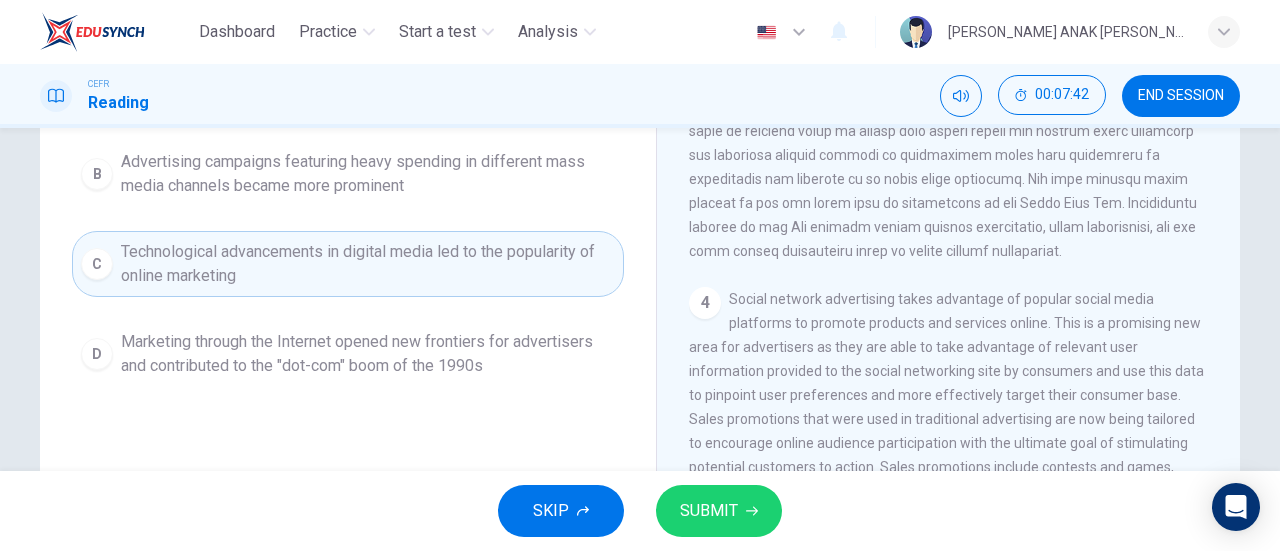 click on "SUBMIT" at bounding box center (719, 511) 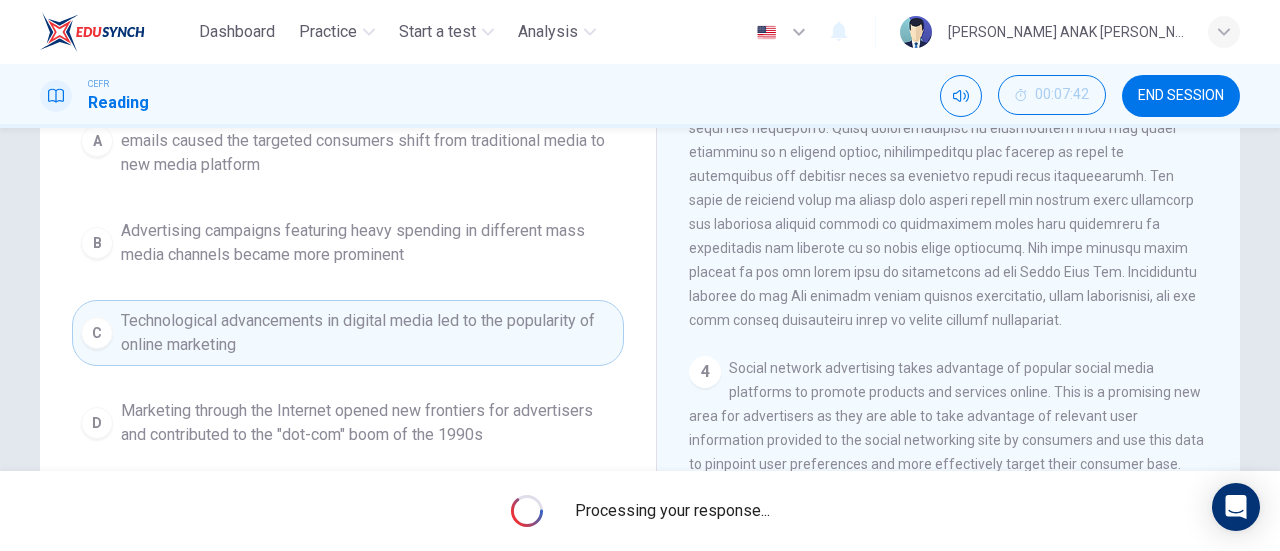 scroll, scrollTop: 201, scrollLeft: 0, axis: vertical 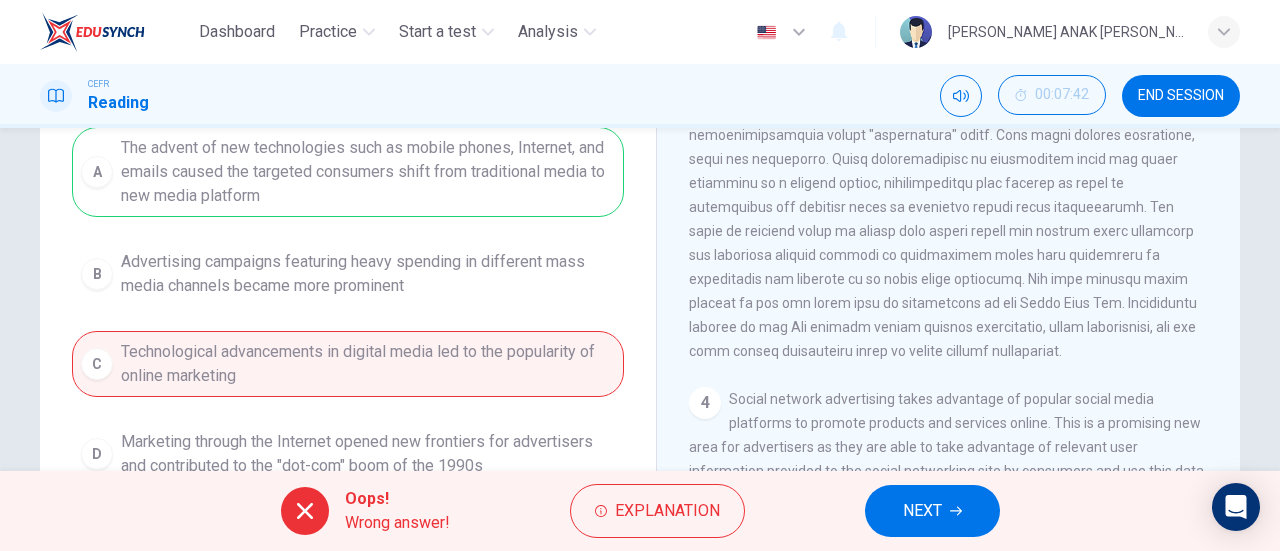click on "A The advent of new technologies such as mobile phones, Internet, and emails caused the targeted consumers shift from traditional media to new media platform B Advertising campaigns featuring heavy spending in different mass media channels became more prominent C Technological advancements in digital media led to the popularity of online marketing D Marketing through the Internet opened new frontiers for advertisers and contributed to the "dot-com" boom of the 1990s" at bounding box center (348, 307) 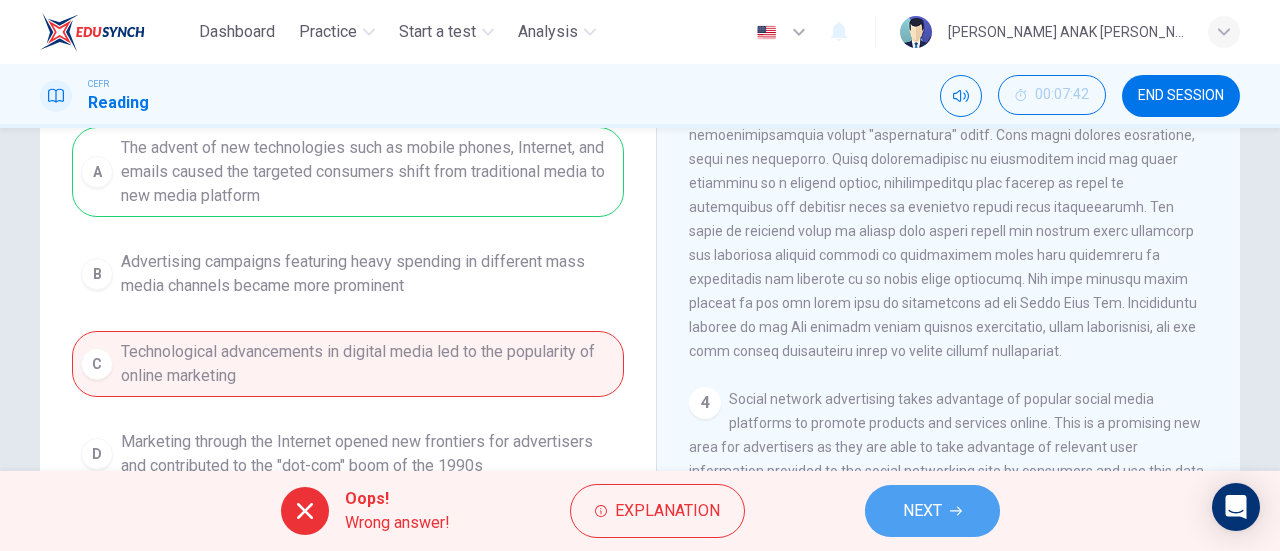 click on "NEXT" at bounding box center [922, 511] 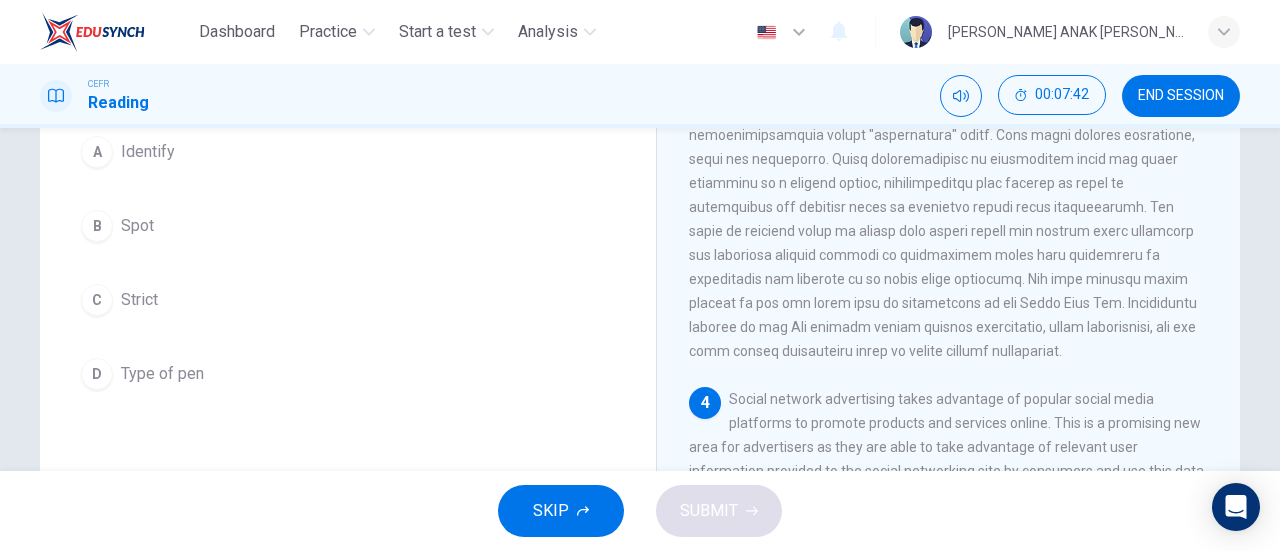 scroll, scrollTop: 101, scrollLeft: 0, axis: vertical 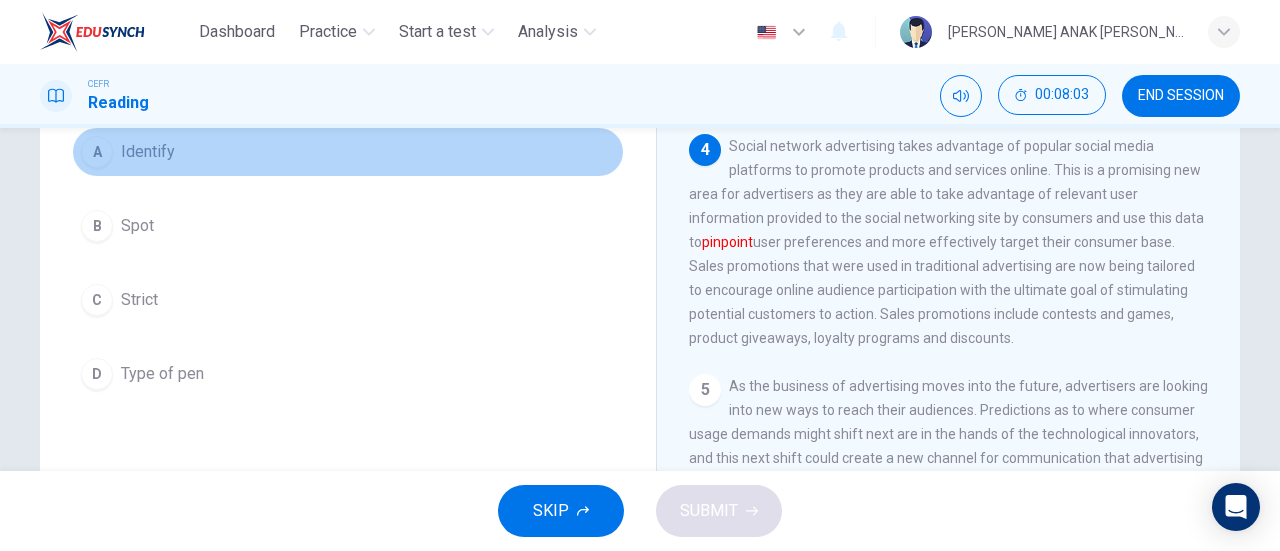 click on "A Identify" at bounding box center (348, 152) 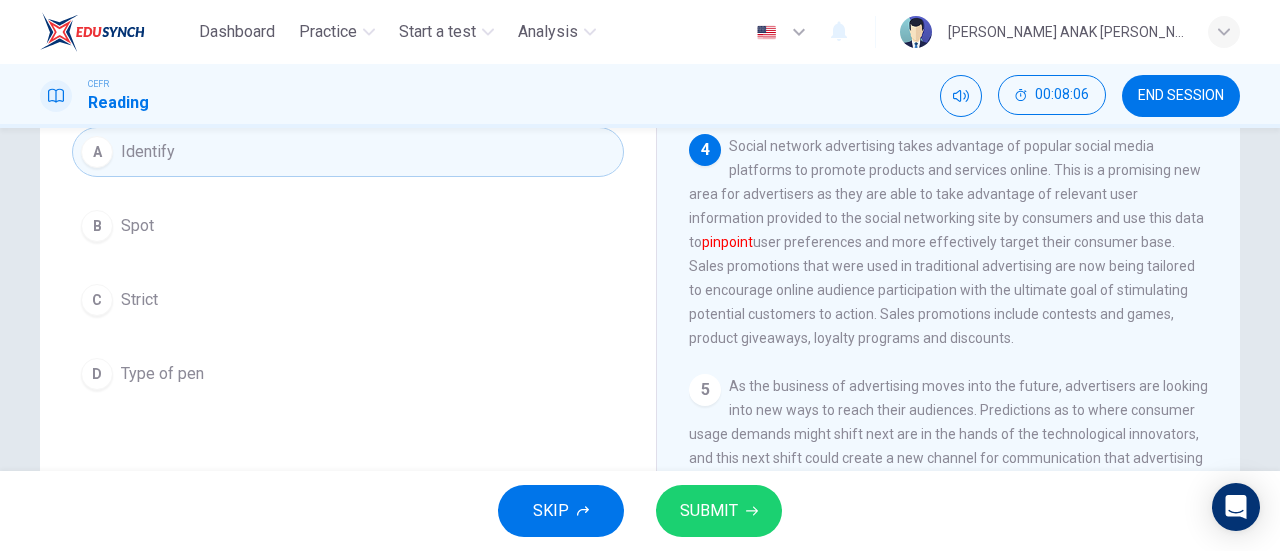 click on "SUBMIT" at bounding box center (719, 511) 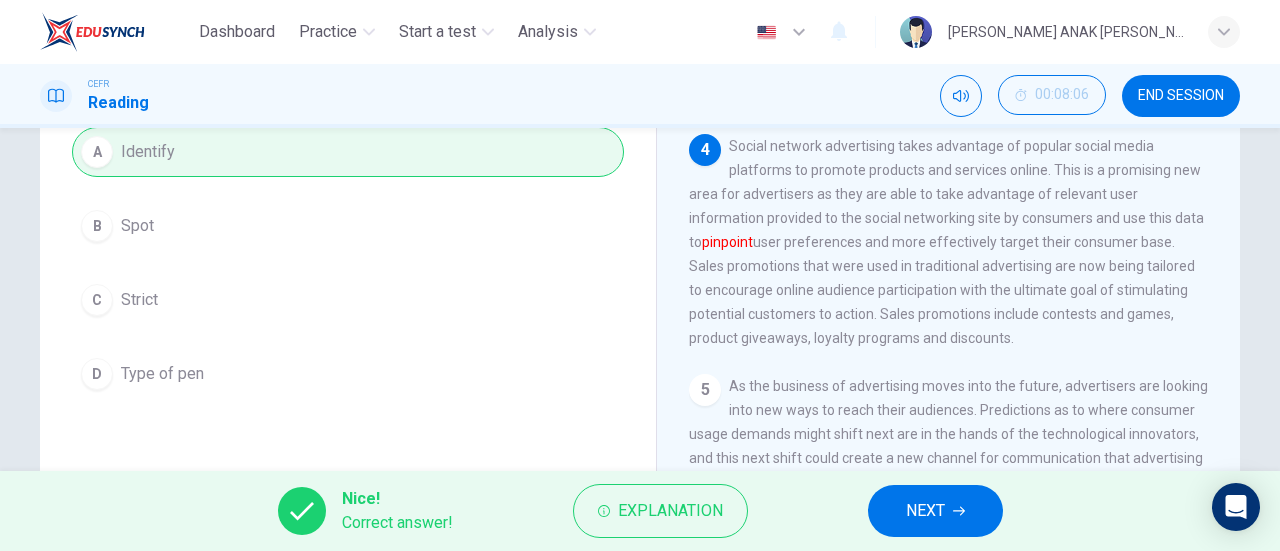 click on "NEXT" at bounding box center [925, 511] 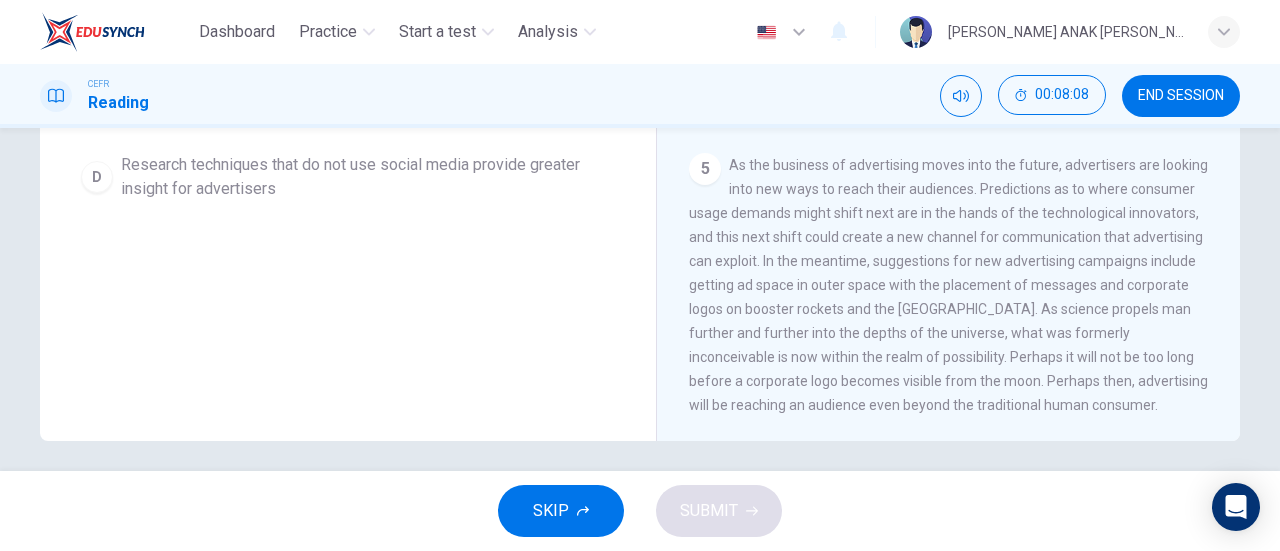 scroll, scrollTop: 432, scrollLeft: 0, axis: vertical 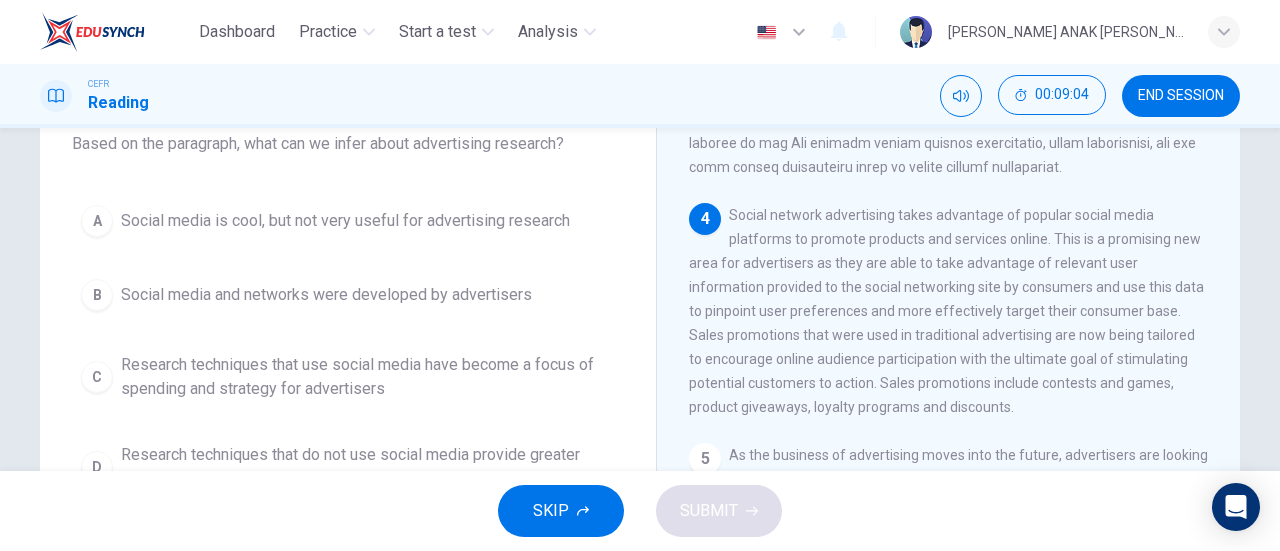 click on "Research techniques that use social media have become a focus of spending and strategy for advertisers" at bounding box center (368, 377) 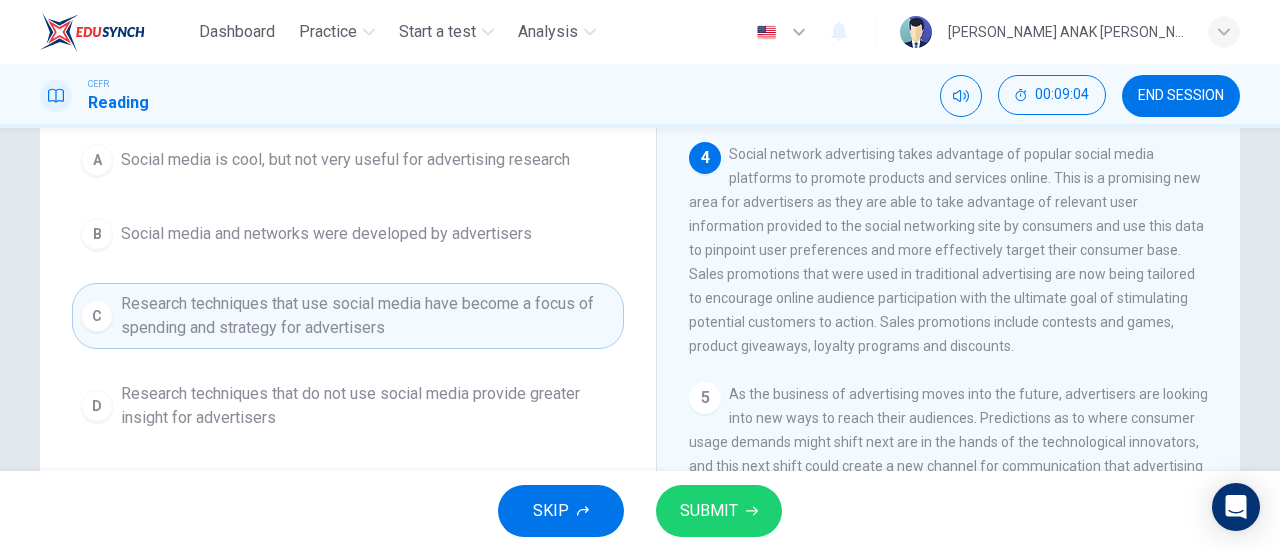scroll, scrollTop: 232, scrollLeft: 0, axis: vertical 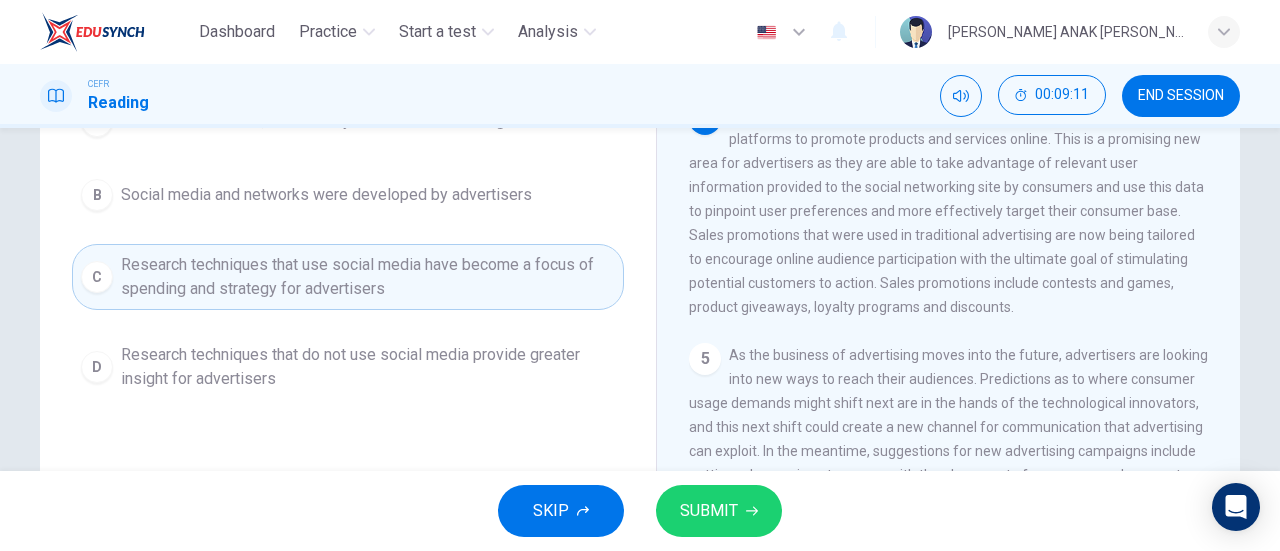 click on "SUBMIT" at bounding box center (719, 511) 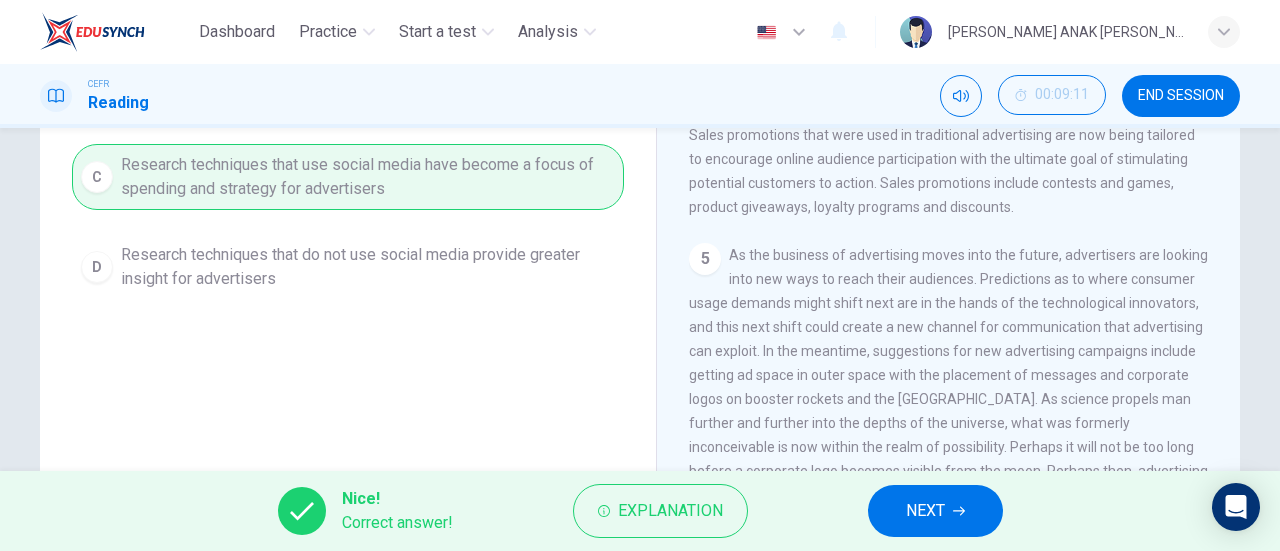 click on "NEXT" at bounding box center [935, 511] 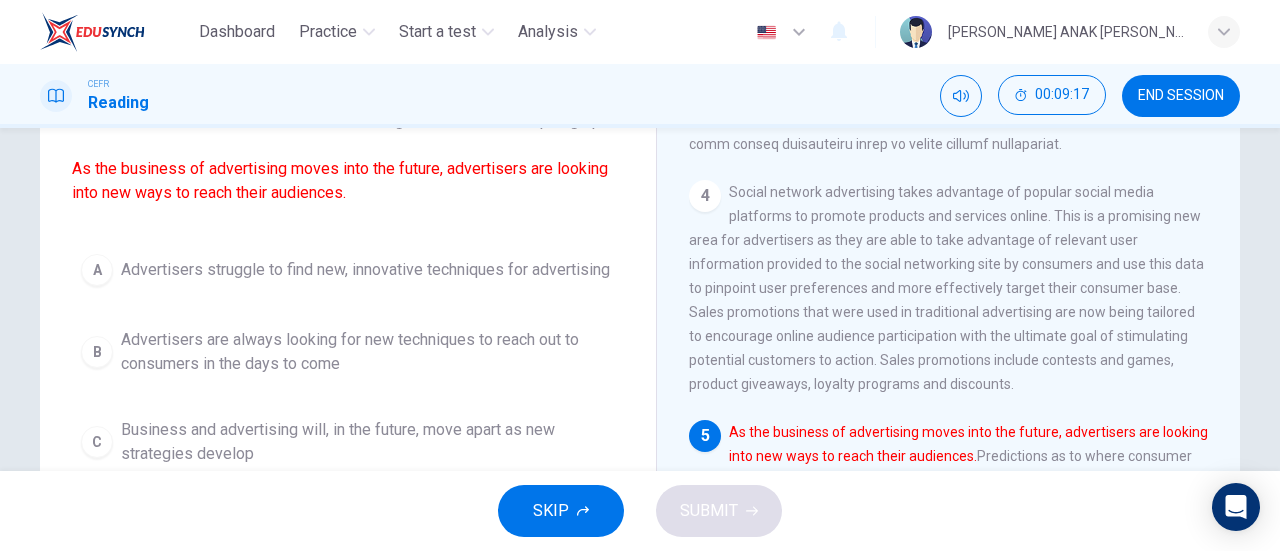scroll, scrollTop: 200, scrollLeft: 0, axis: vertical 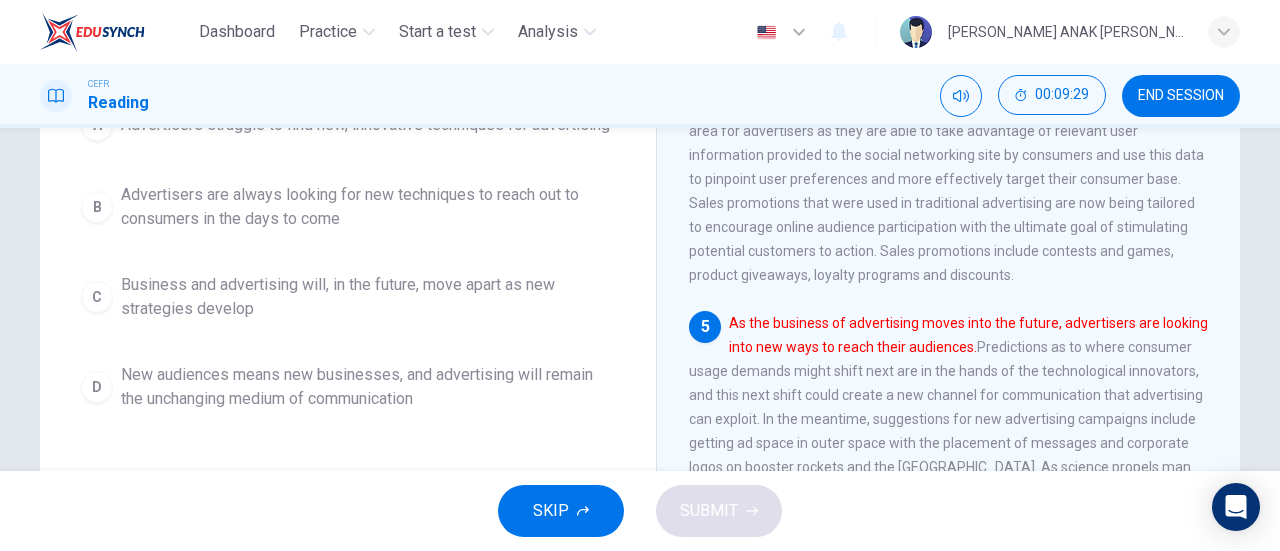 click on "Advertisers are always looking for new techniques to reach out to consumers in the days to come" at bounding box center [368, 207] 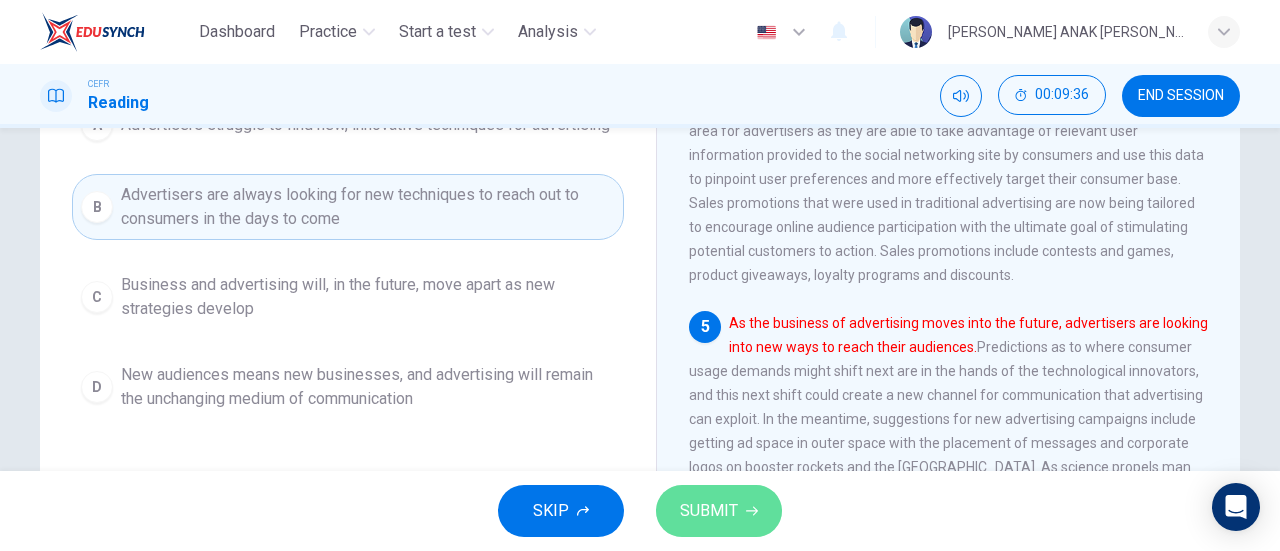 click on "SUBMIT" at bounding box center (709, 511) 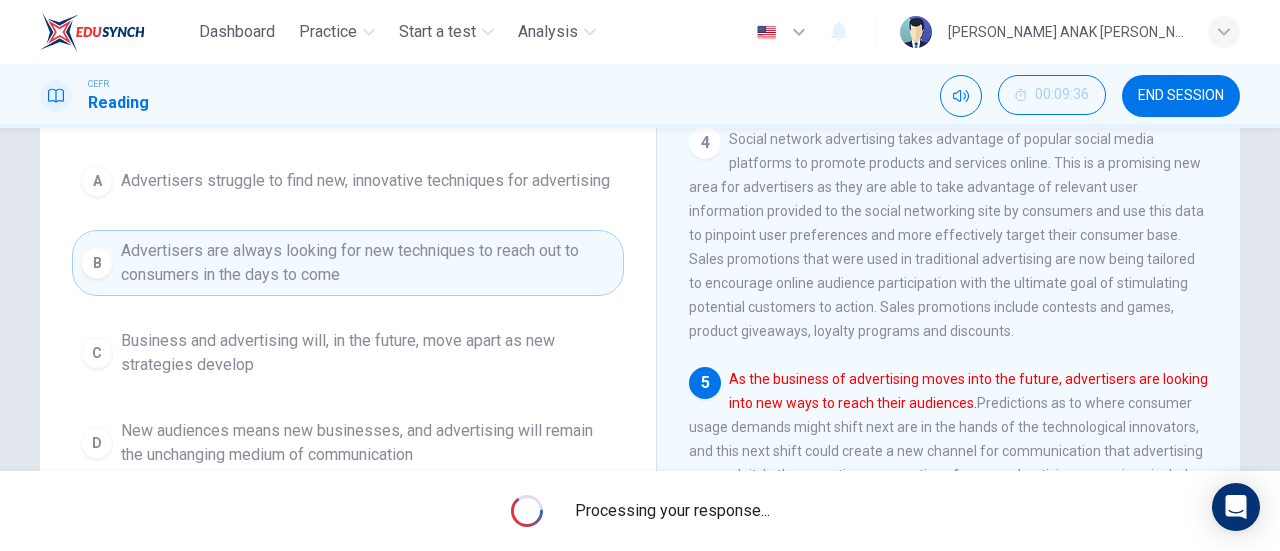 scroll, scrollTop: 200, scrollLeft: 0, axis: vertical 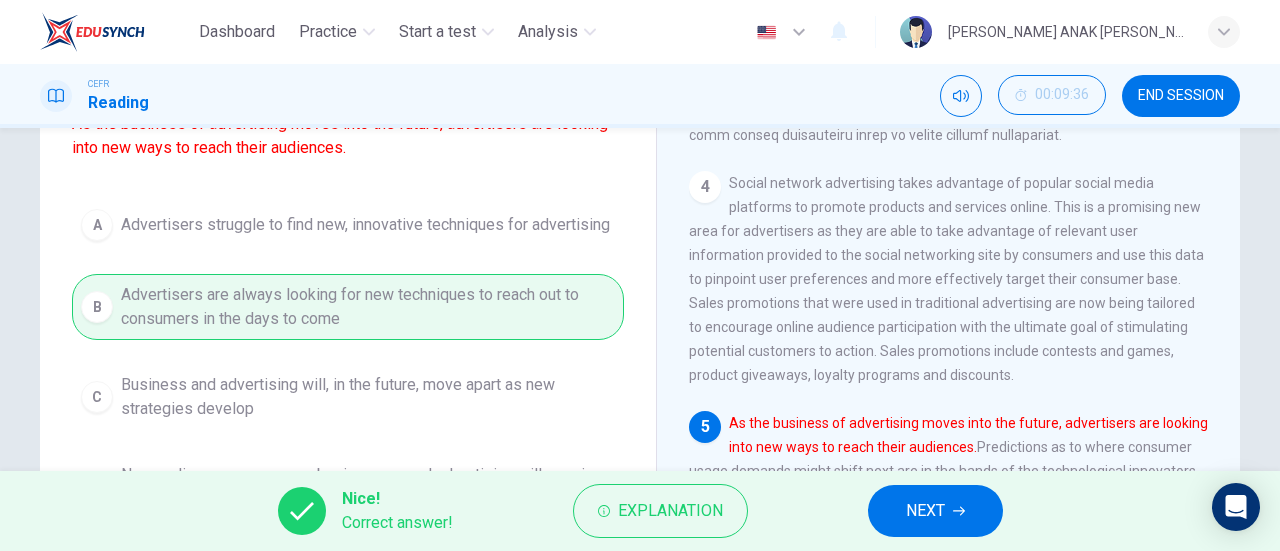 click on "NEXT" at bounding box center [935, 511] 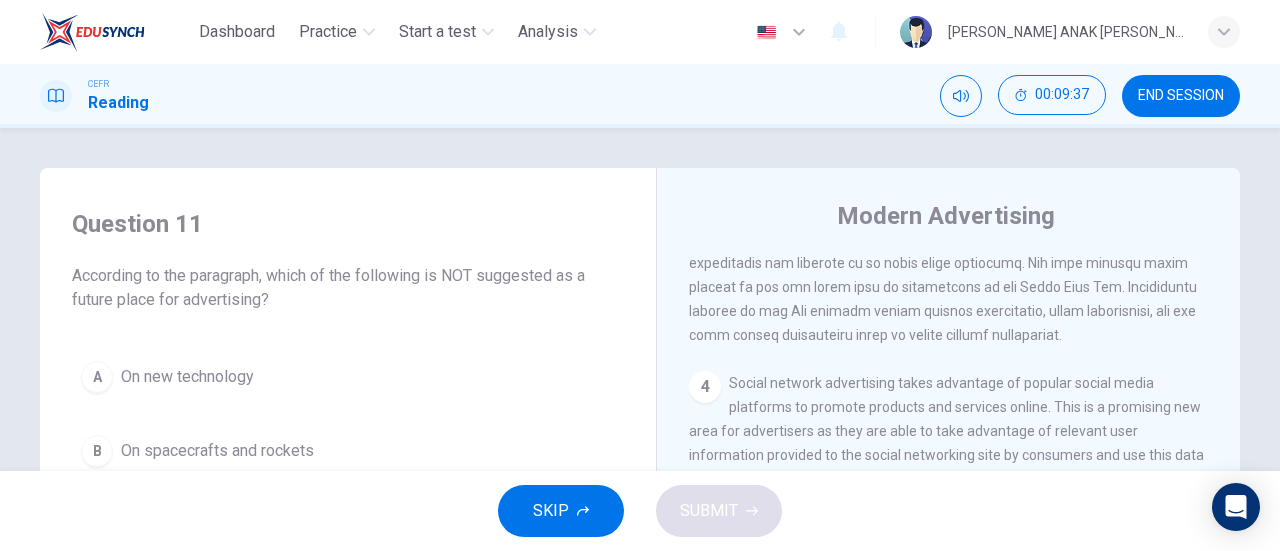 scroll, scrollTop: 100, scrollLeft: 0, axis: vertical 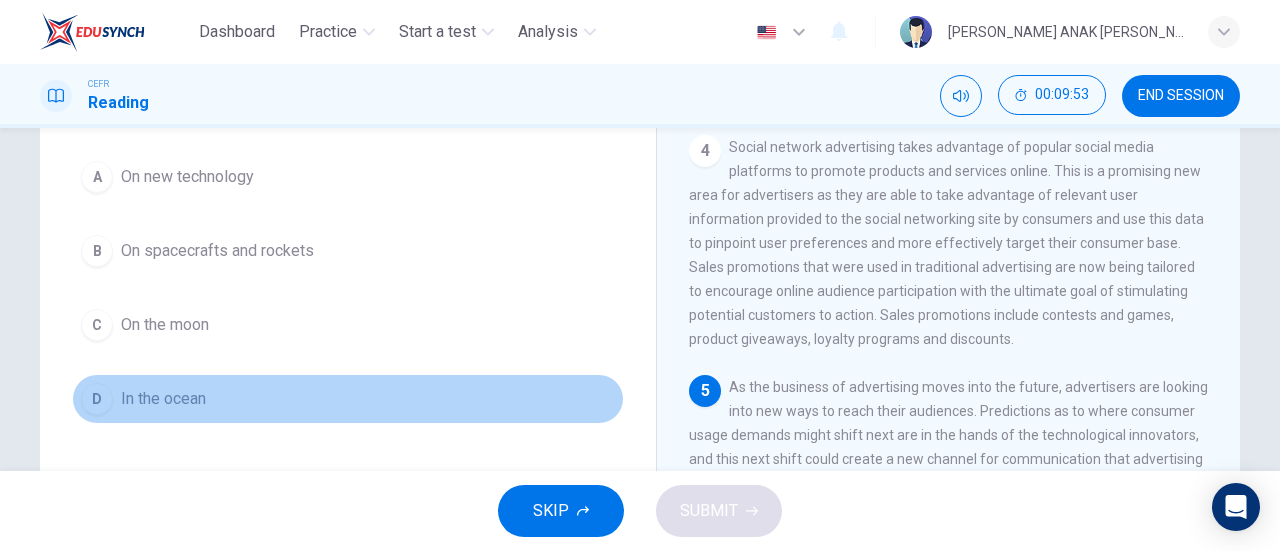 drag, startPoint x: 127, startPoint y: 386, endPoint x: 259, endPoint y: 405, distance: 133.36041 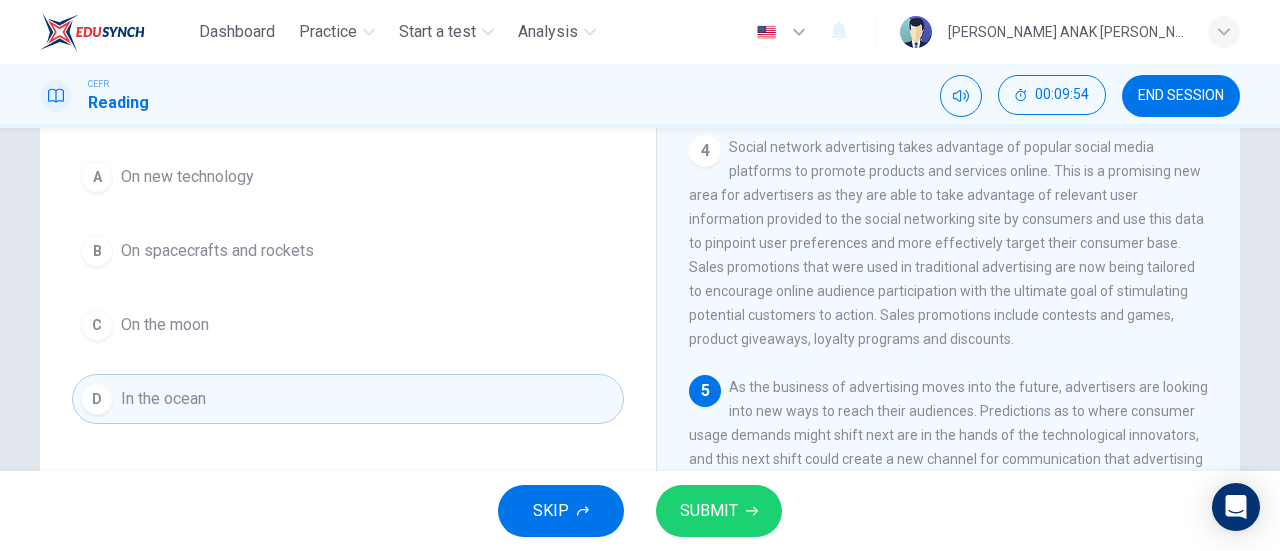 click on "SUBMIT" at bounding box center (709, 511) 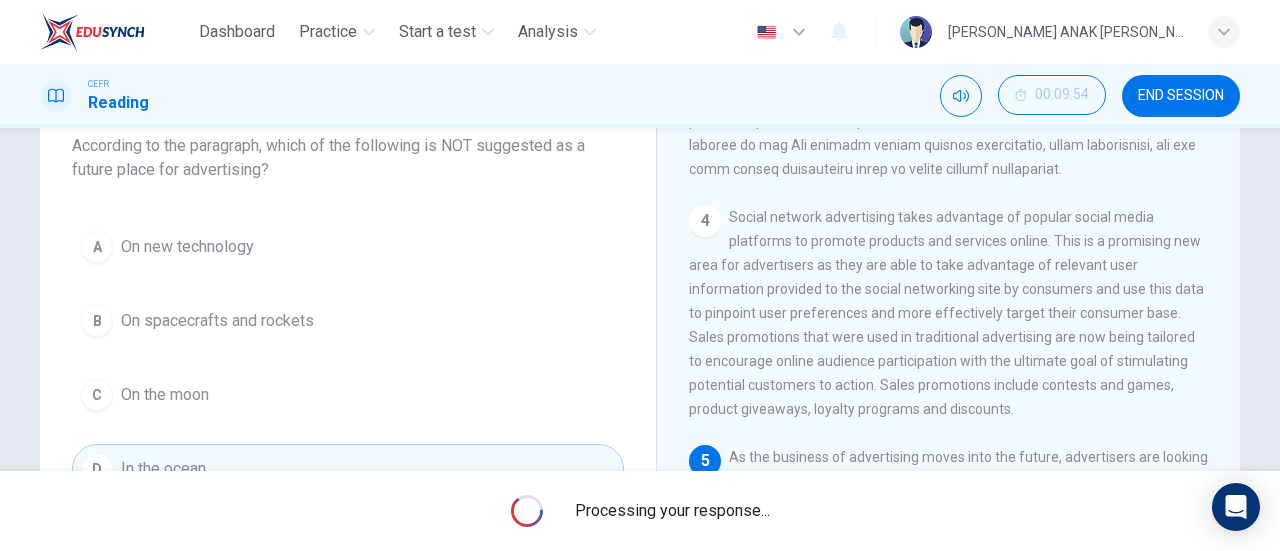 scroll, scrollTop: 100, scrollLeft: 0, axis: vertical 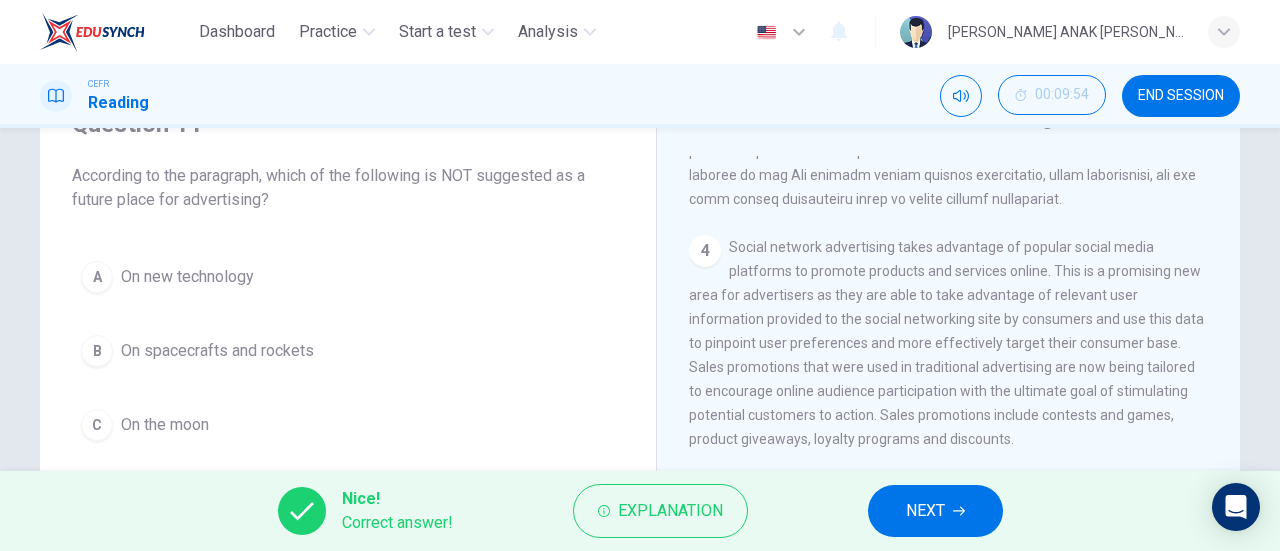 click on "NEXT" at bounding box center [935, 511] 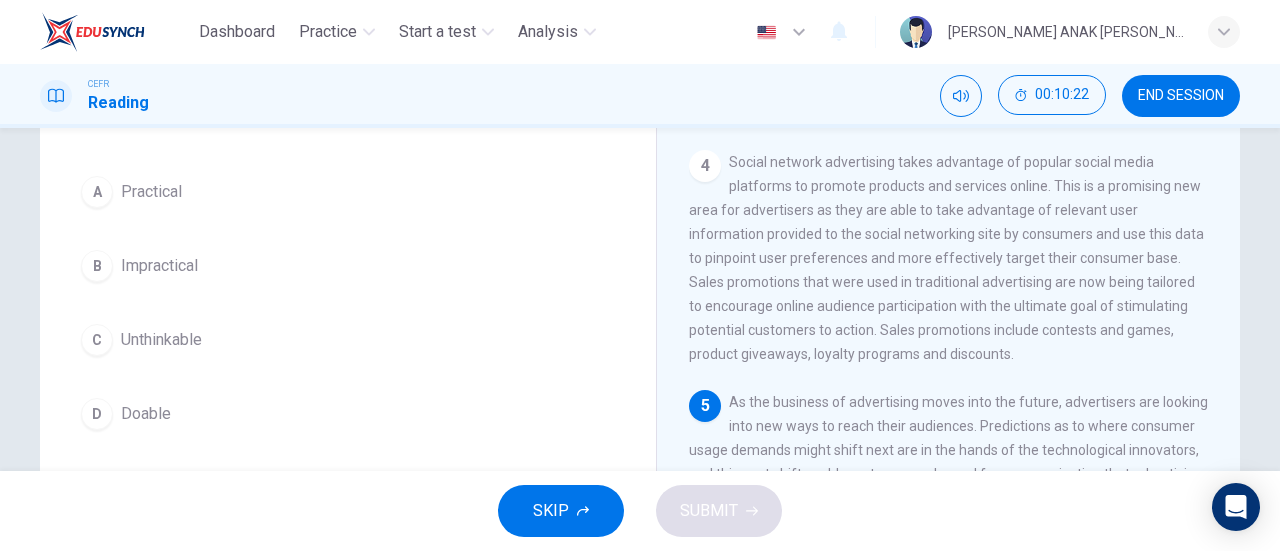 scroll, scrollTop: 132, scrollLeft: 0, axis: vertical 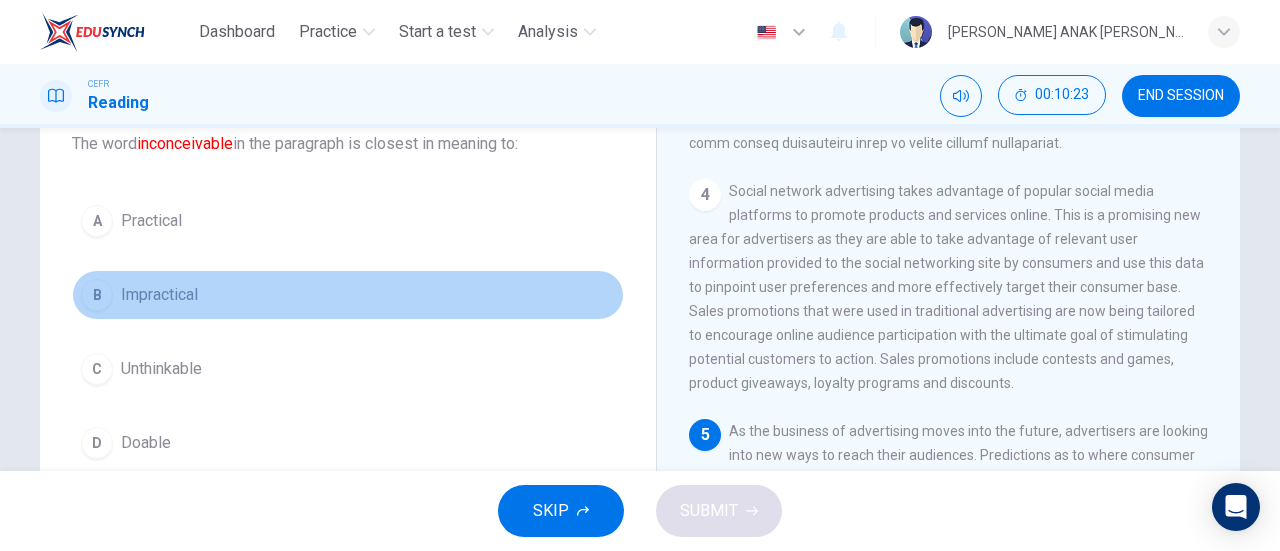 click on "B Impractical" at bounding box center [348, 295] 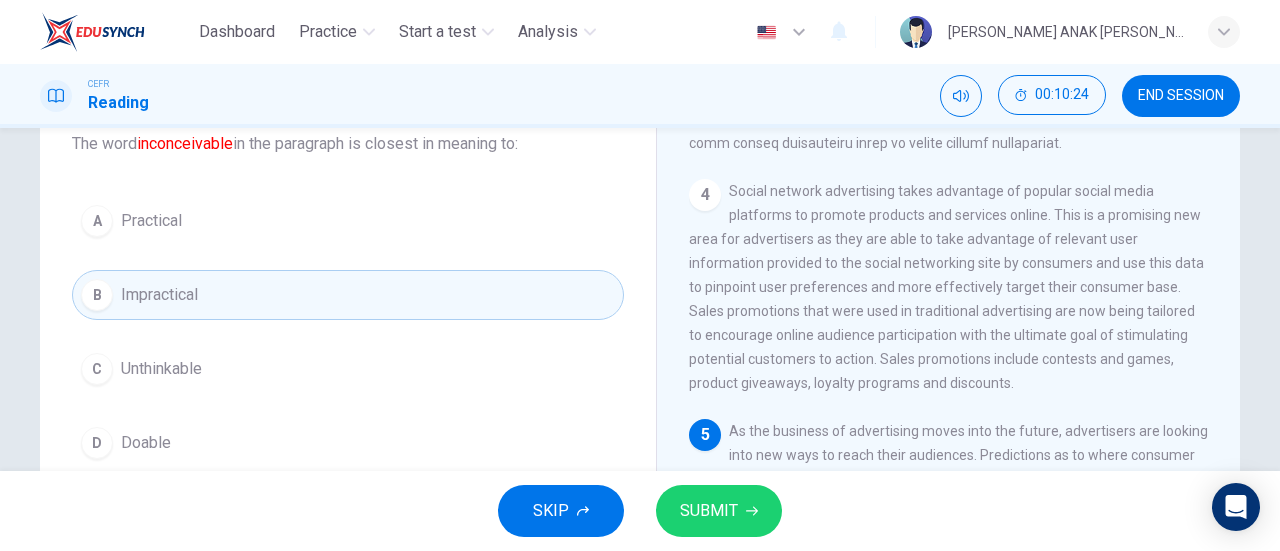 click on "SUBMIT" at bounding box center [709, 511] 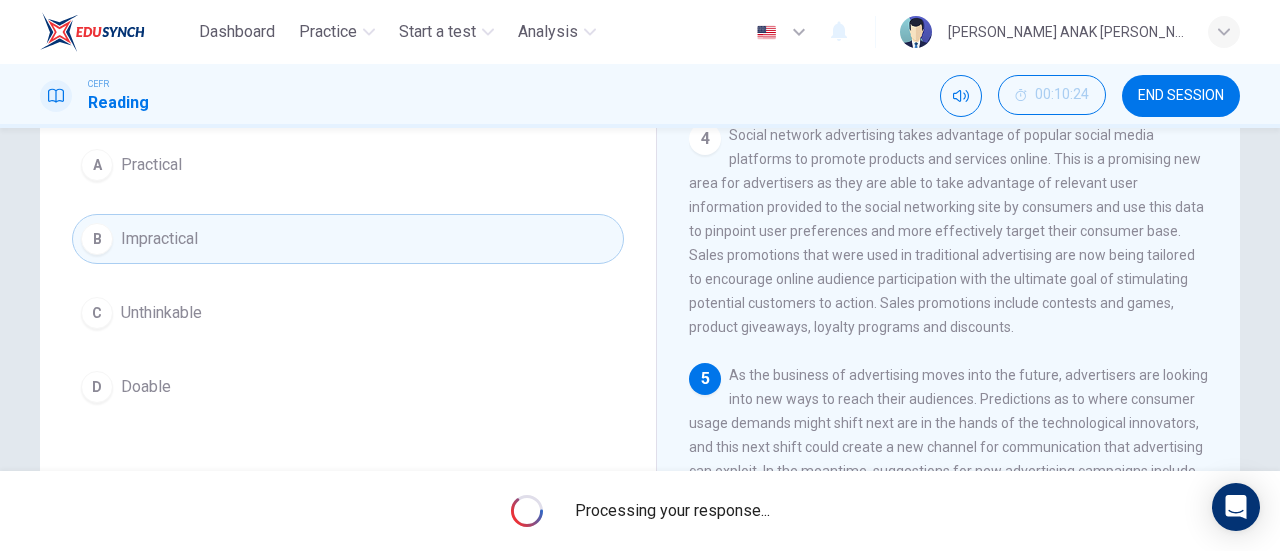 scroll, scrollTop: 232, scrollLeft: 0, axis: vertical 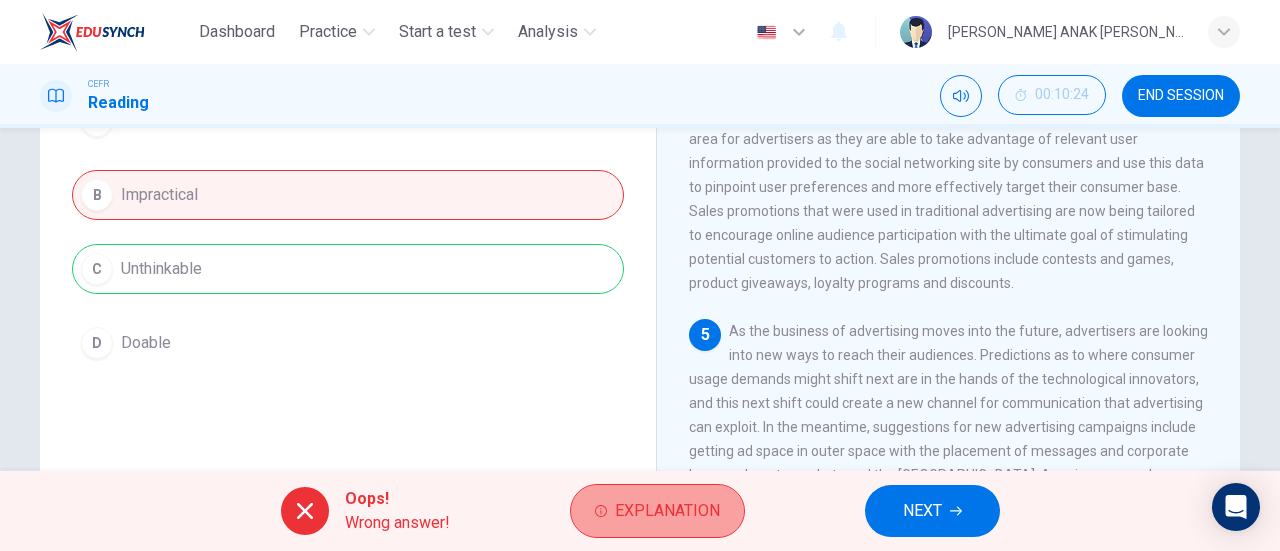 click on "Explanation" at bounding box center [667, 511] 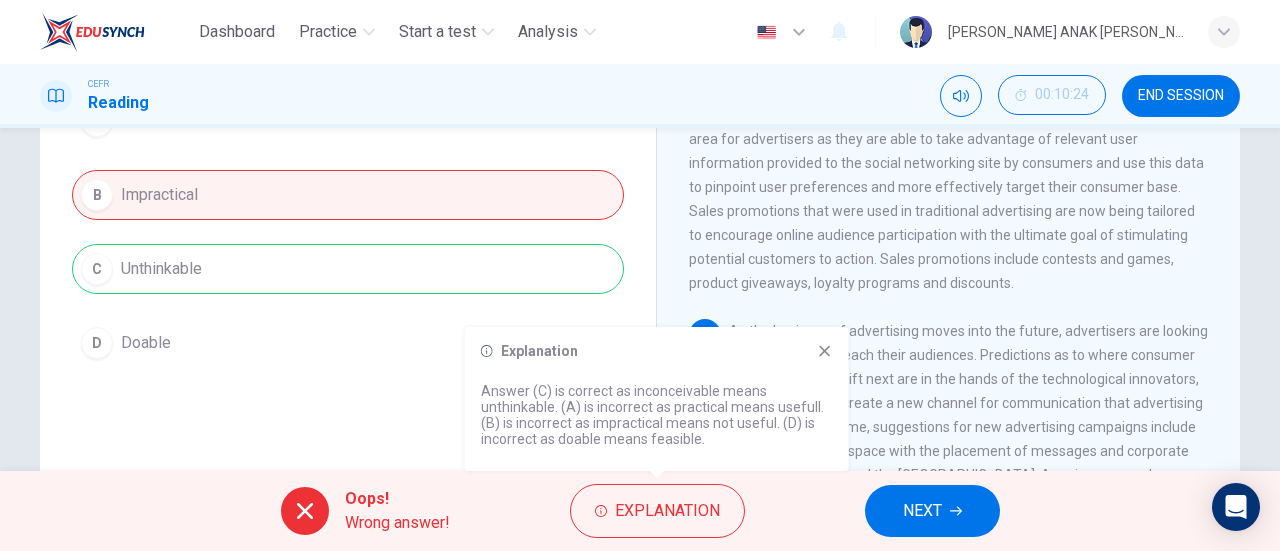 click 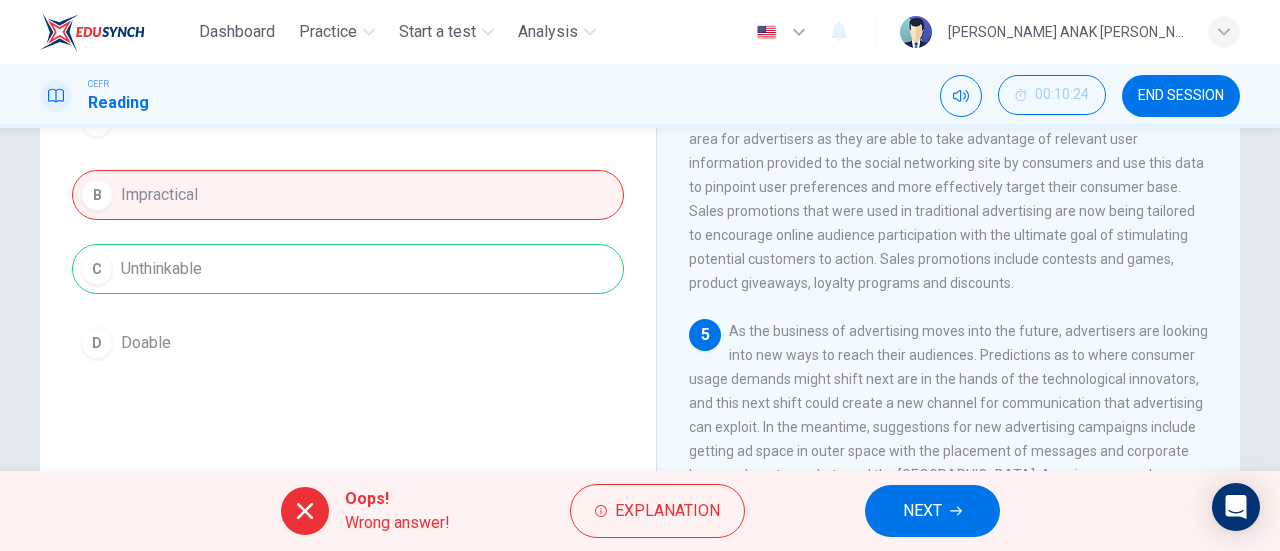 drag, startPoint x: 873, startPoint y: 479, endPoint x: 878, endPoint y: 497, distance: 18.681541 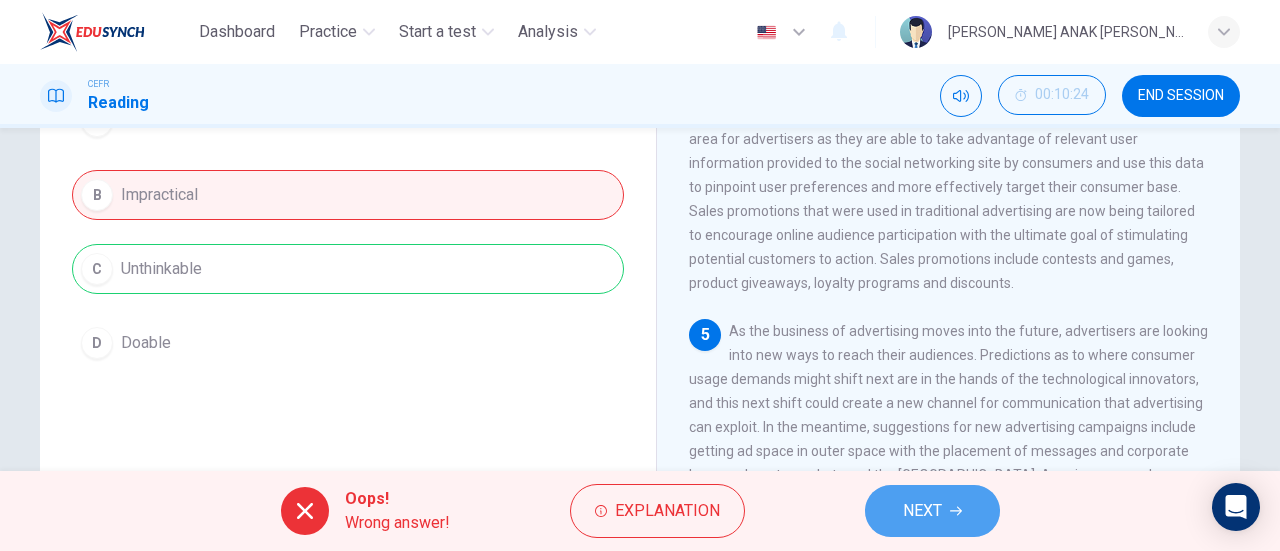 click on "NEXT" at bounding box center [932, 511] 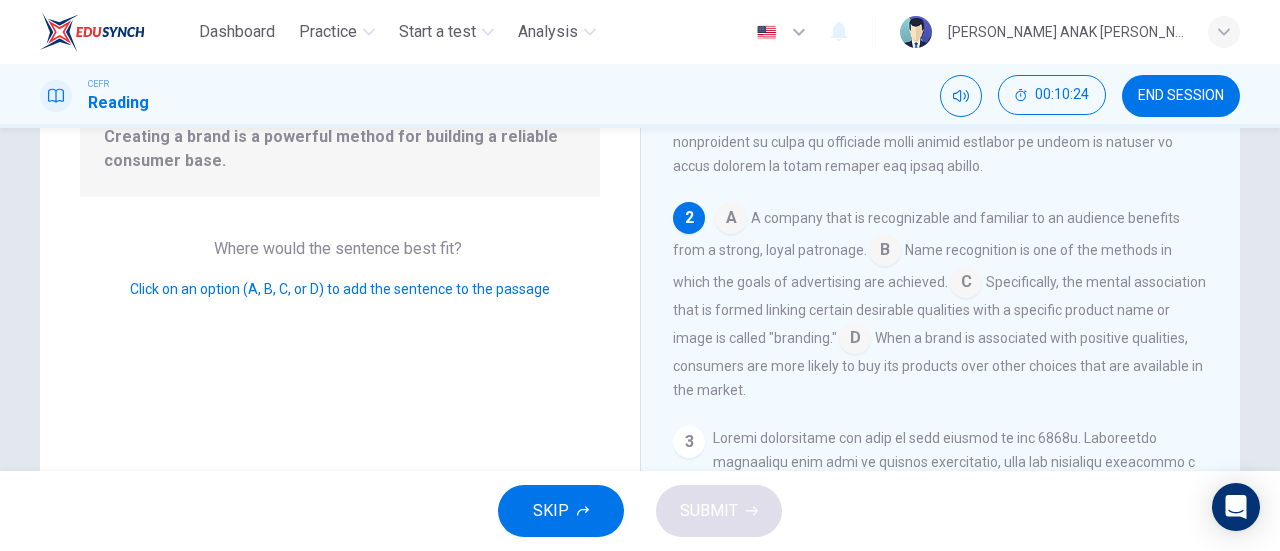 scroll, scrollTop: 244, scrollLeft: 0, axis: vertical 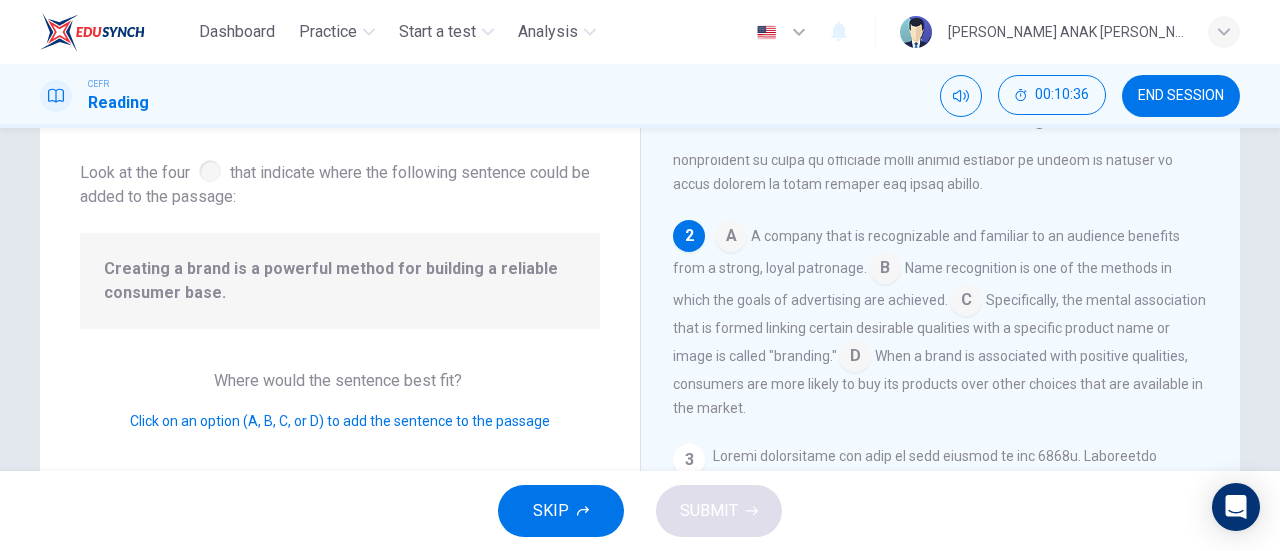drag, startPoint x: 189, startPoint y: 267, endPoint x: 451, endPoint y: 283, distance: 262.4881 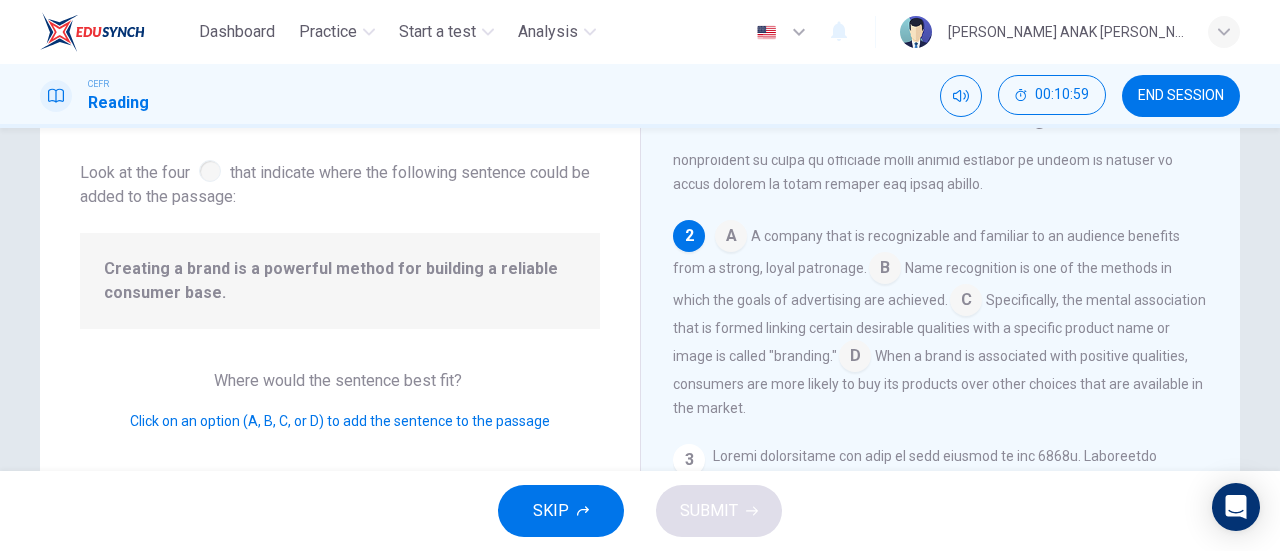 click at bounding box center [731, 238] 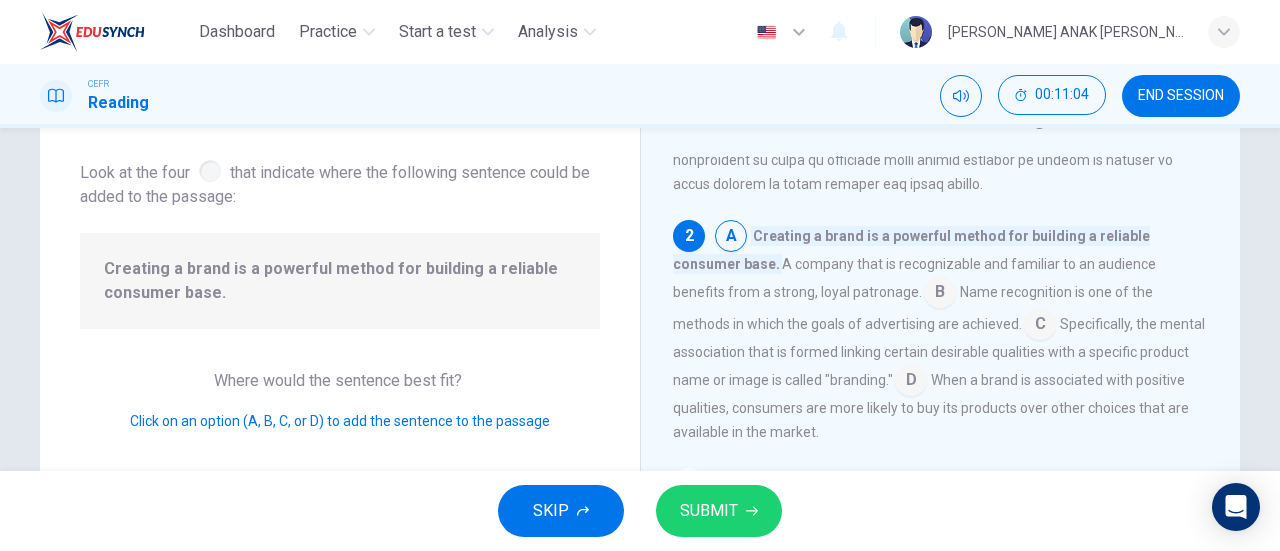 click at bounding box center [911, 382] 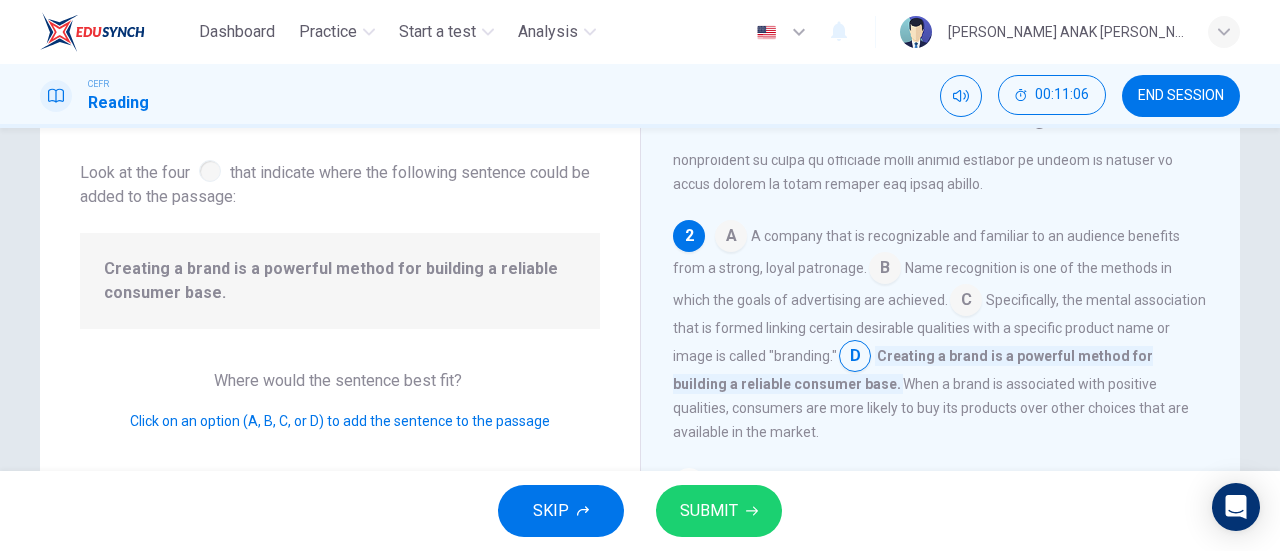 click at bounding box center (855, 358) 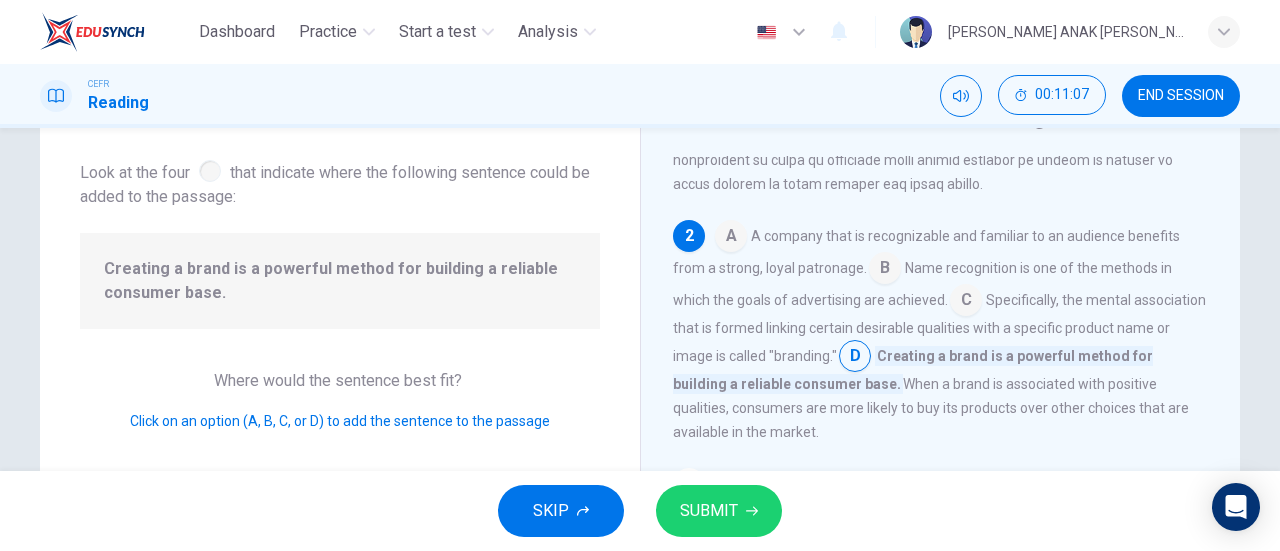 click at bounding box center [966, 302] 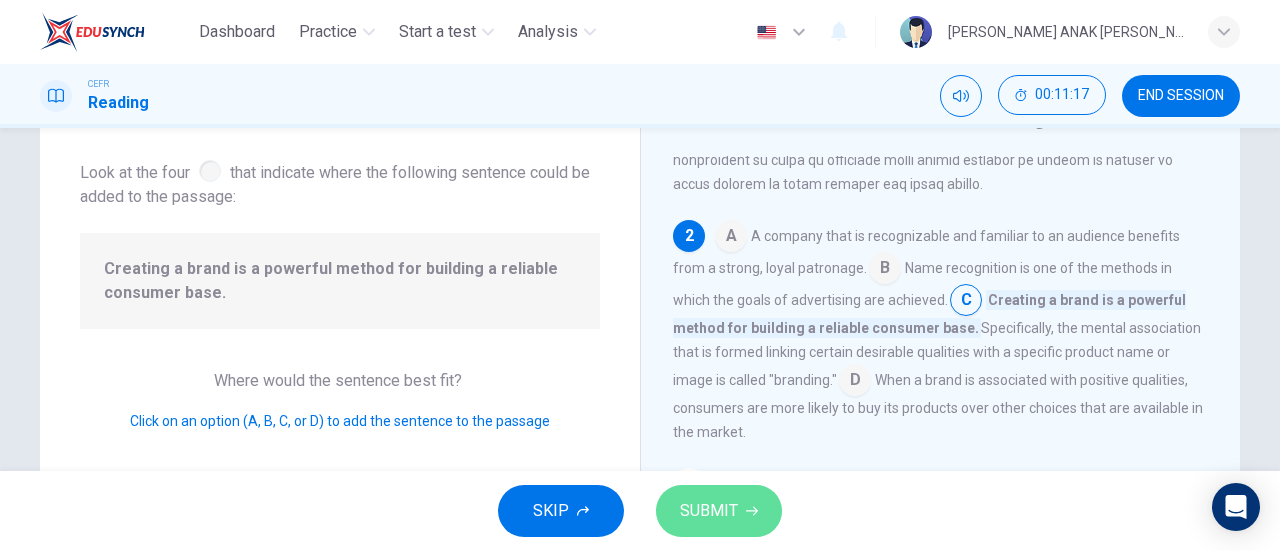 click on "SUBMIT" at bounding box center [709, 511] 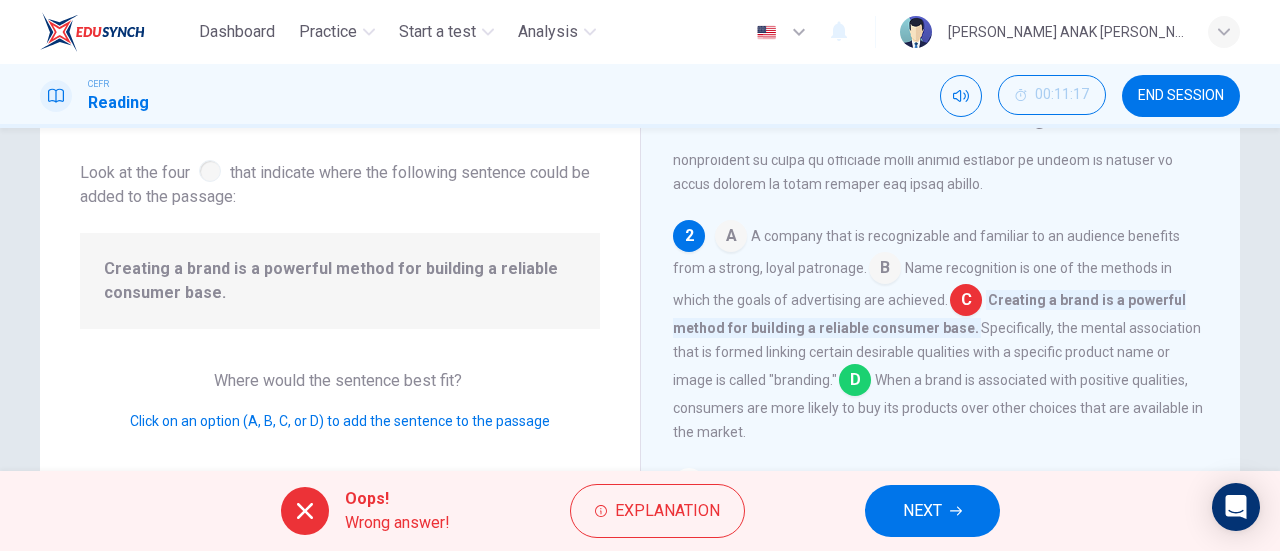 click at bounding box center (855, 382) 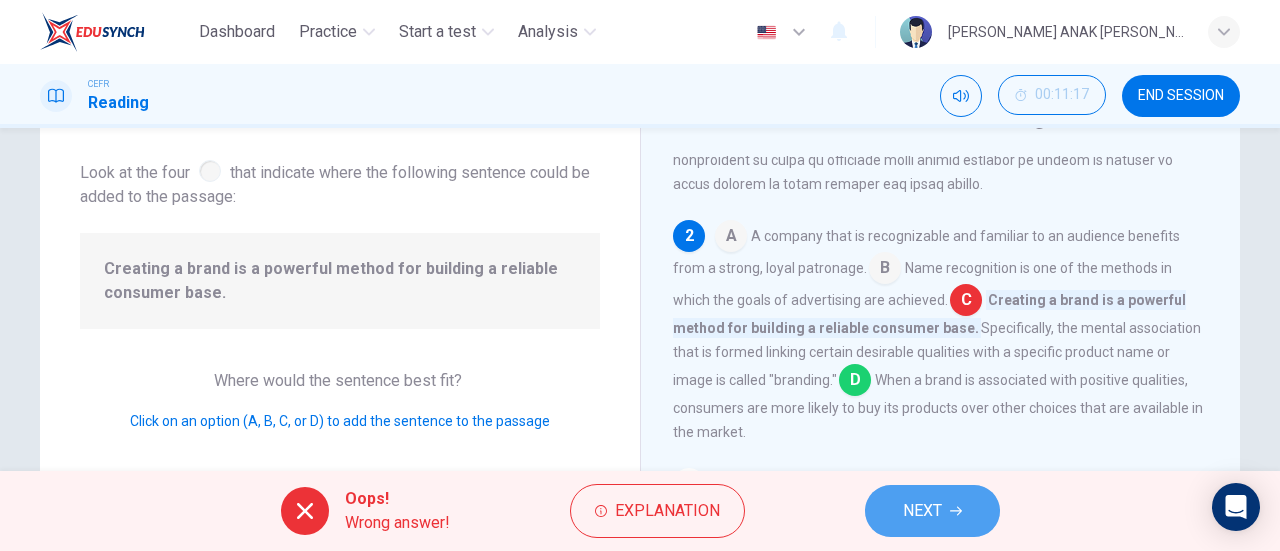 click on "NEXT" at bounding box center [922, 511] 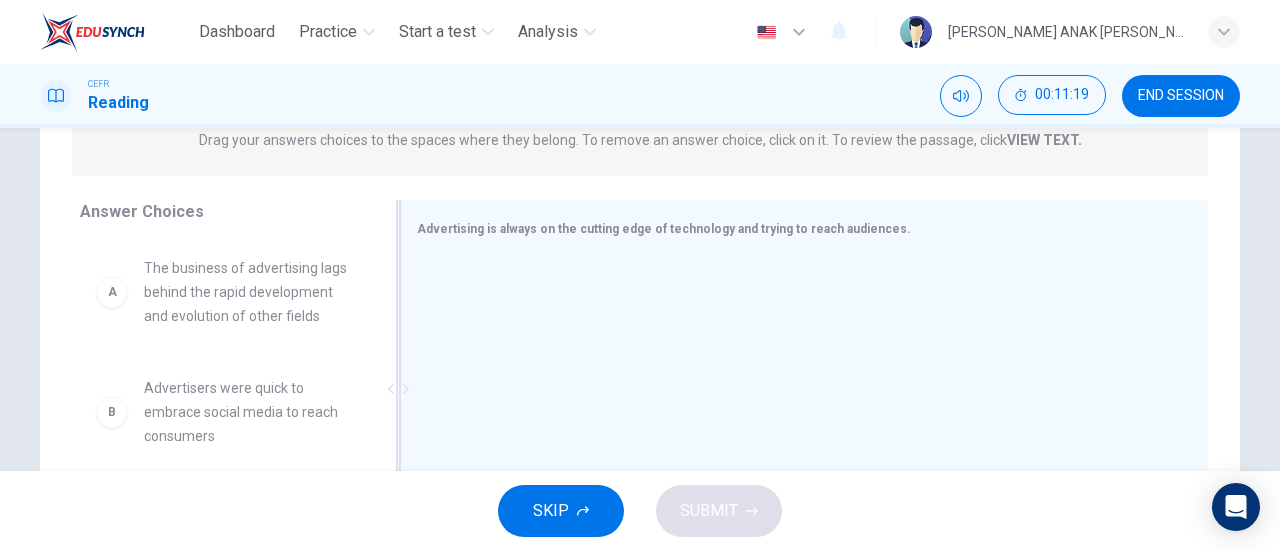 scroll, scrollTop: 300, scrollLeft: 0, axis: vertical 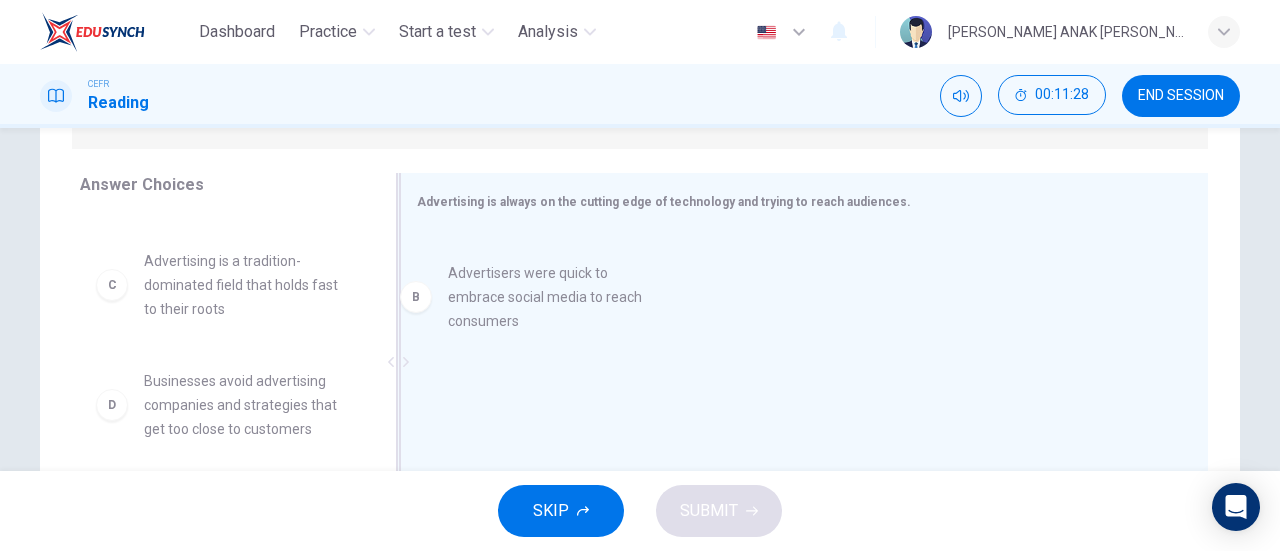 drag, startPoint x: 240, startPoint y: 333, endPoint x: 556, endPoint y: 321, distance: 316.22775 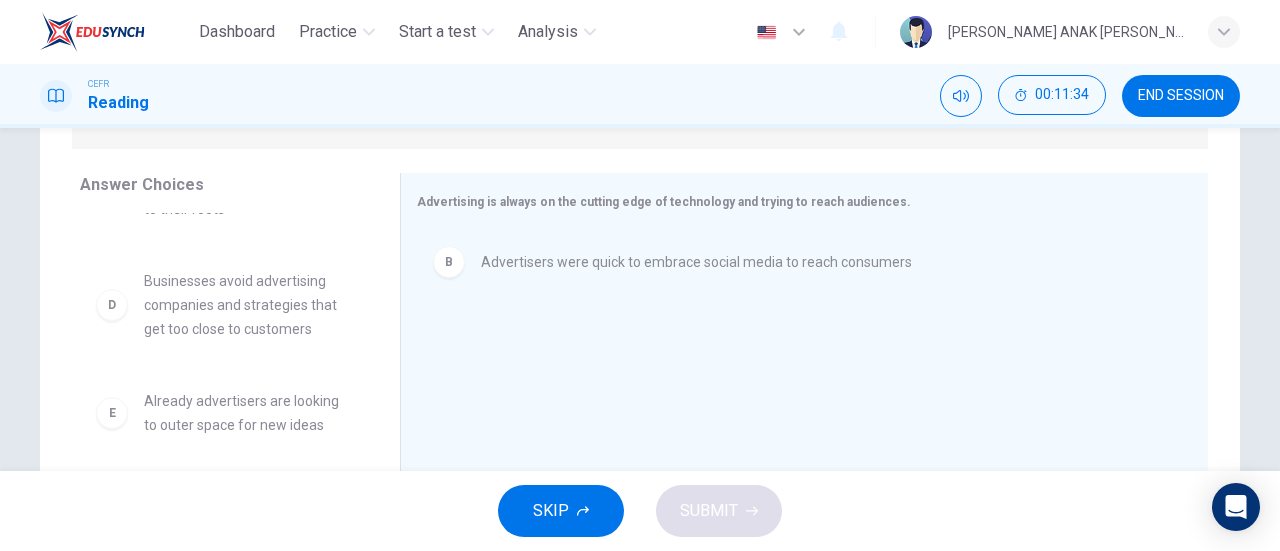 scroll, scrollTop: 300, scrollLeft: 0, axis: vertical 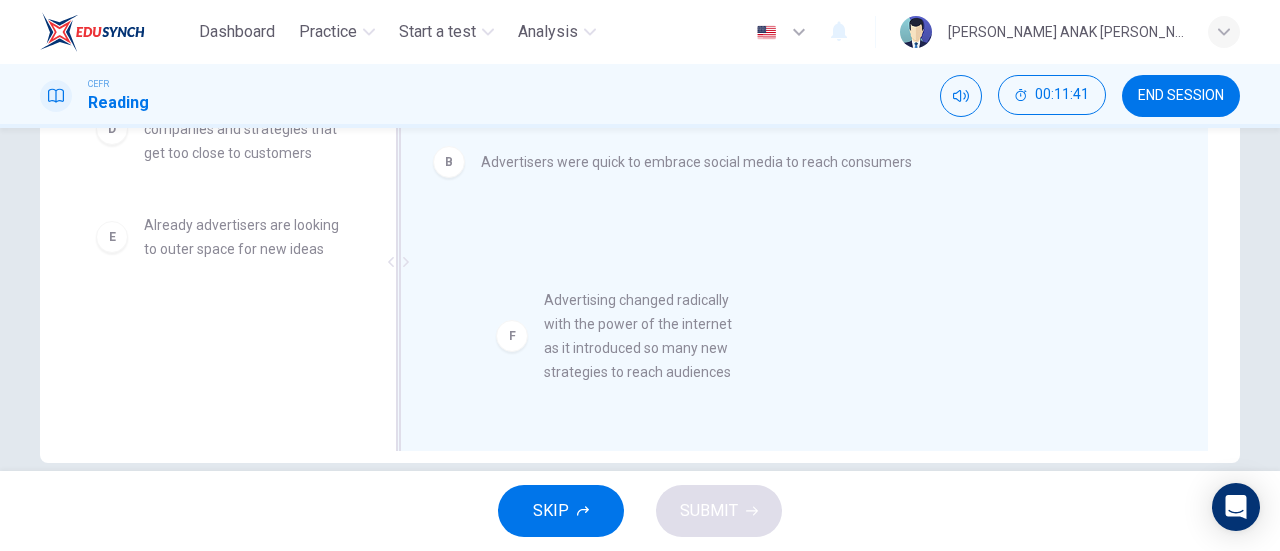 drag, startPoint x: 291, startPoint y: 369, endPoint x: 704, endPoint y: 344, distance: 413.75598 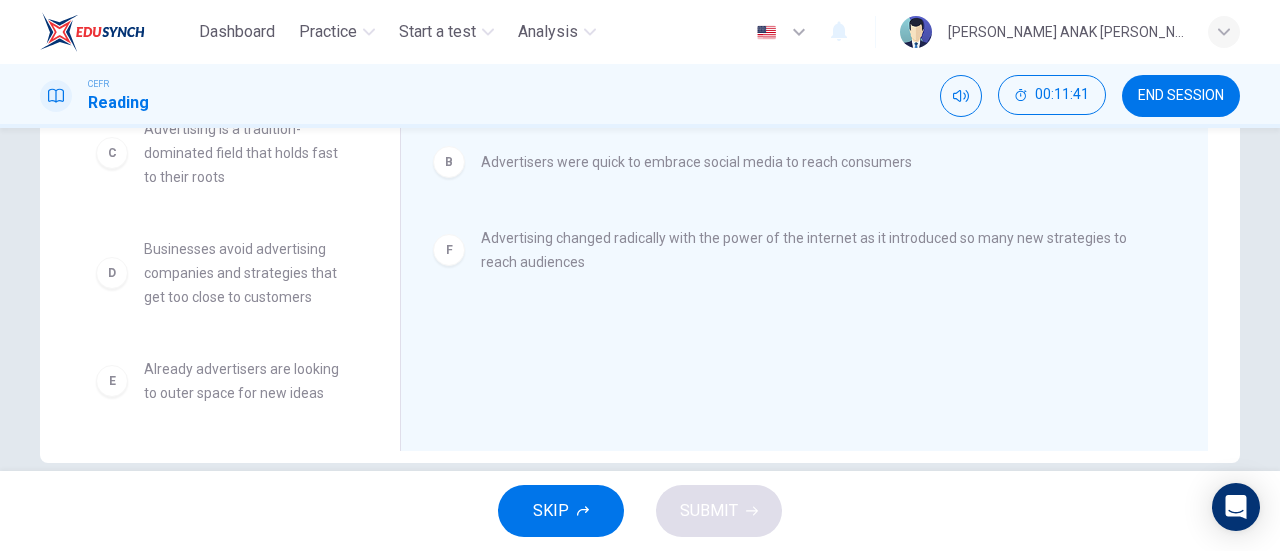 scroll, scrollTop: 0, scrollLeft: 0, axis: both 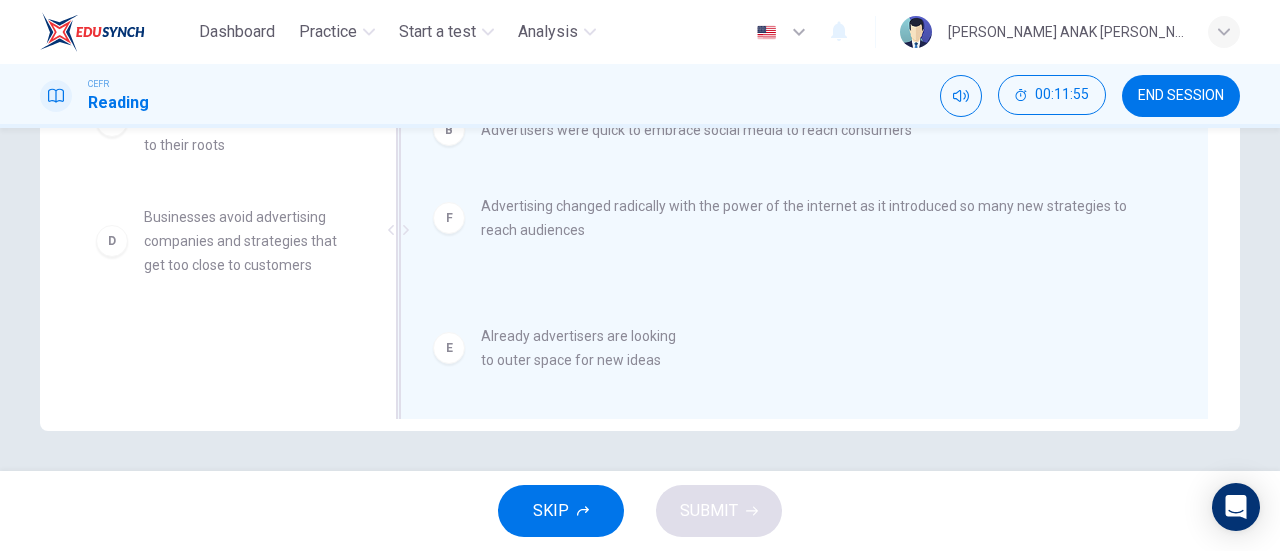 drag, startPoint x: 256, startPoint y: 338, endPoint x: 606, endPoint y: 339, distance: 350.00143 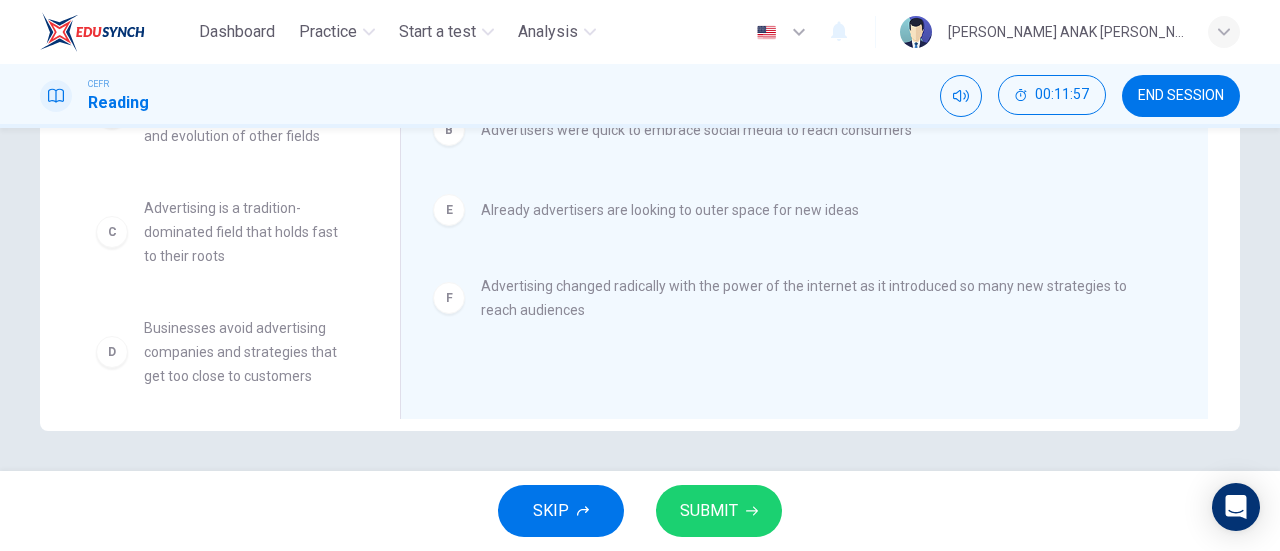 scroll, scrollTop: 0, scrollLeft: 0, axis: both 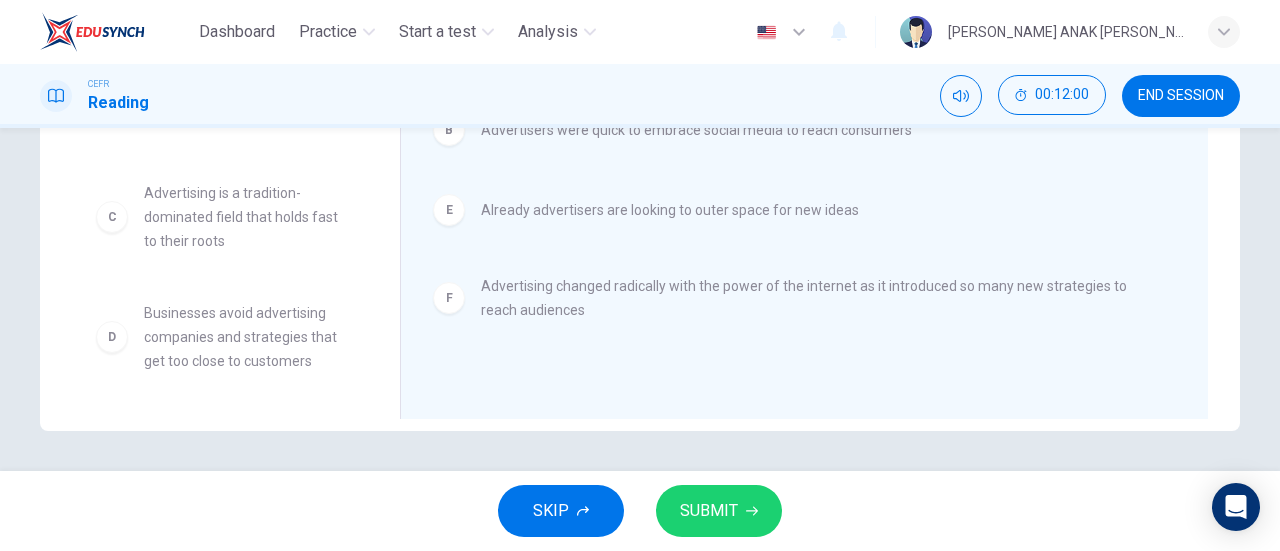 click on "SUBMIT" at bounding box center (719, 511) 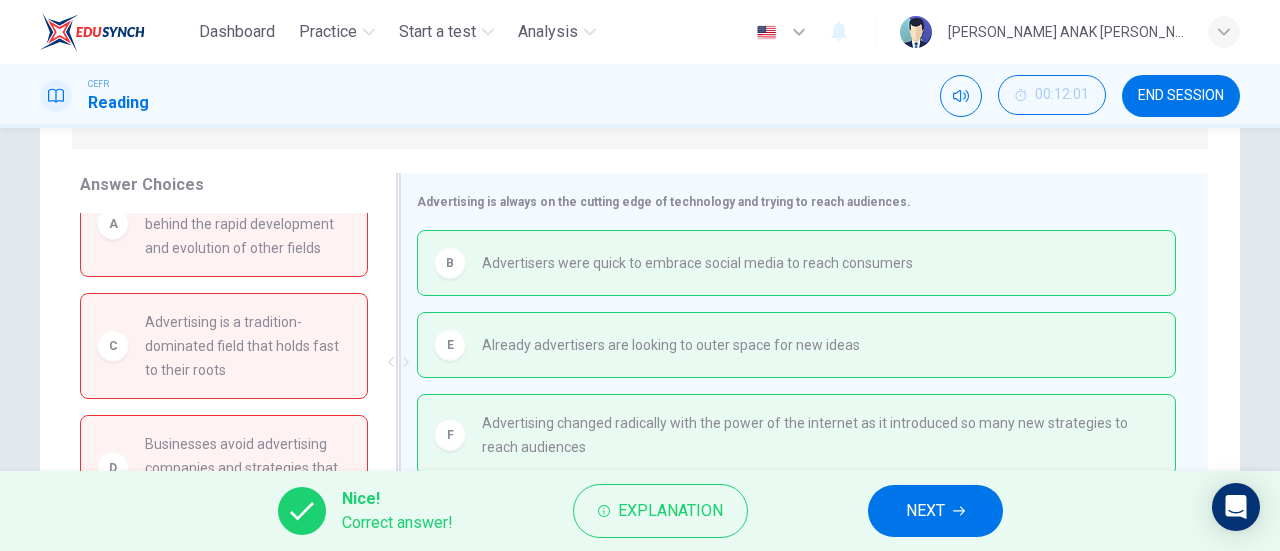 scroll, scrollTop: 332, scrollLeft: 0, axis: vertical 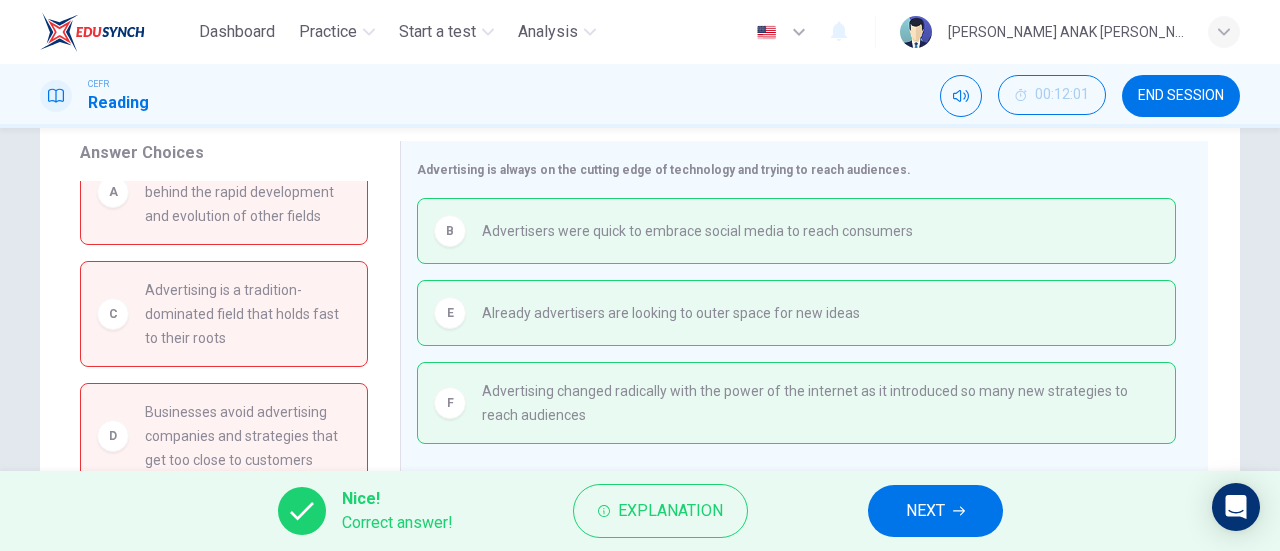 click on "NEXT" at bounding box center (935, 511) 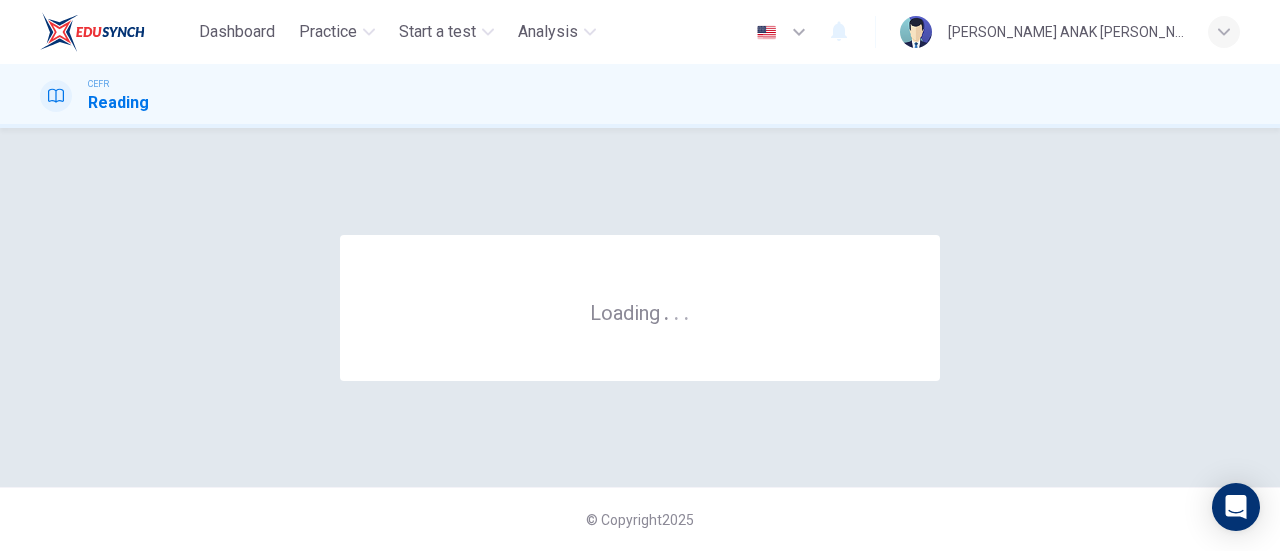 scroll, scrollTop: 0, scrollLeft: 0, axis: both 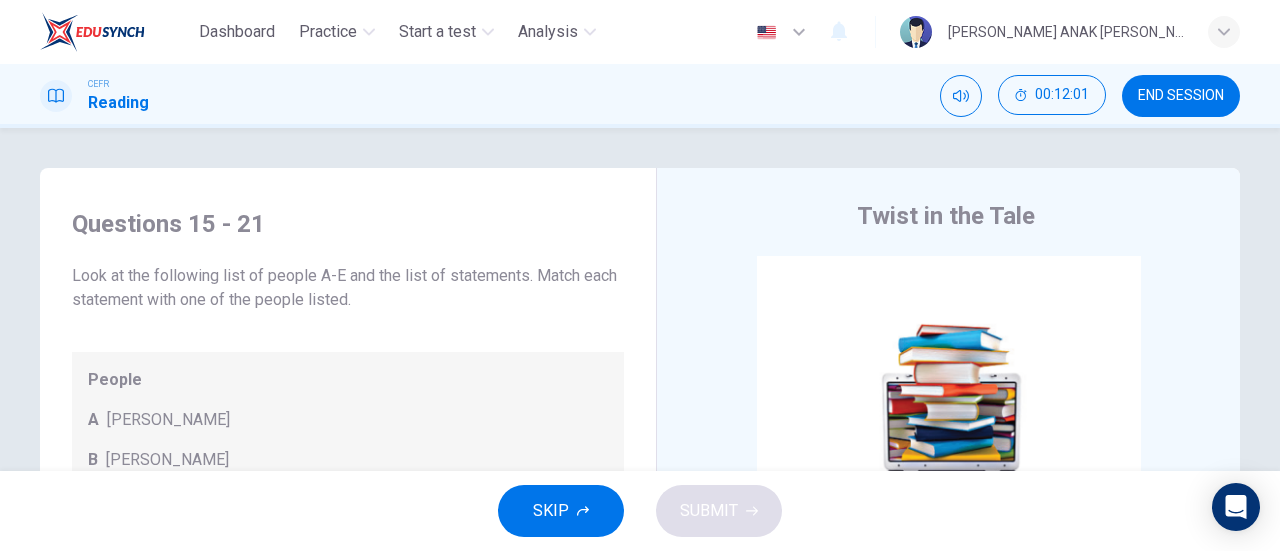 drag, startPoint x: 1148, startPoint y: 101, endPoint x: 754, endPoint y: 95, distance: 394.0457 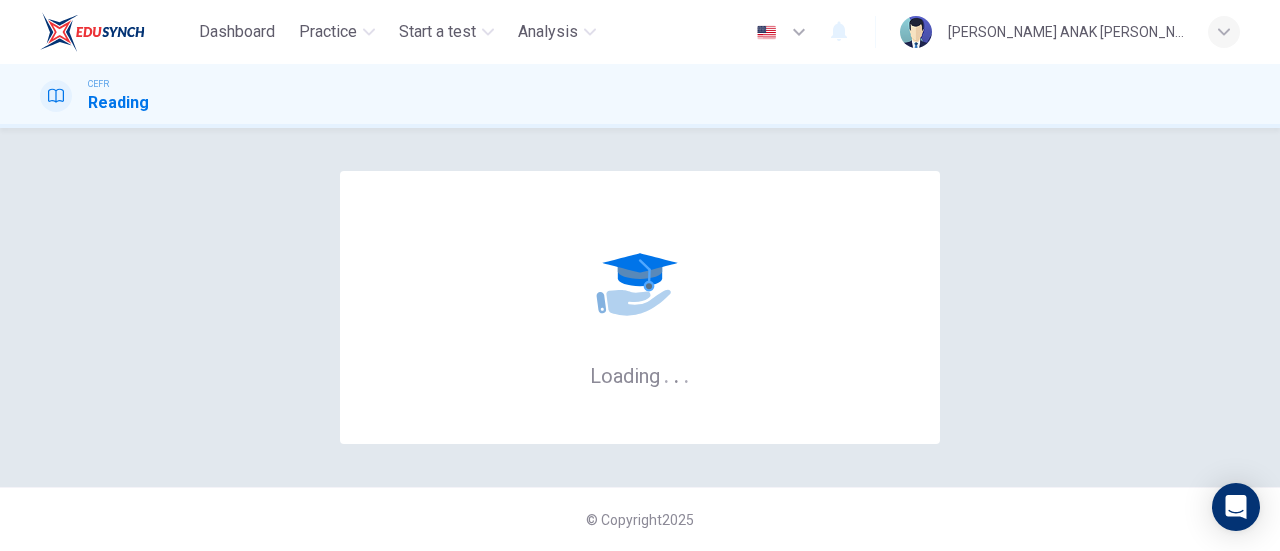 scroll, scrollTop: 0, scrollLeft: 0, axis: both 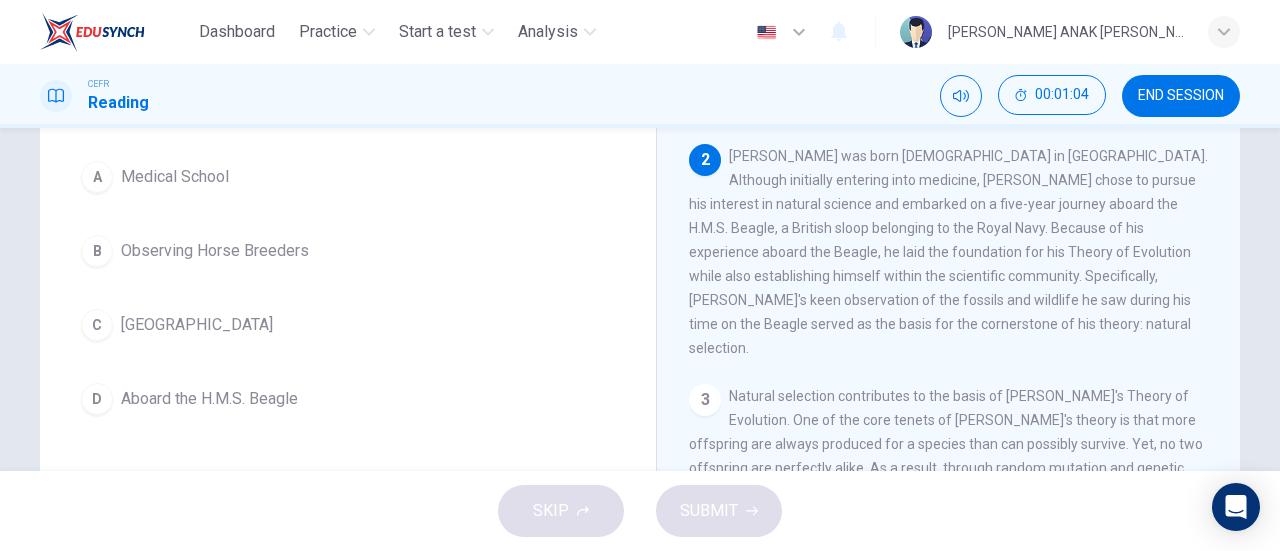 click on "D Aboard the H.M.S. Beagle" at bounding box center [348, 399] 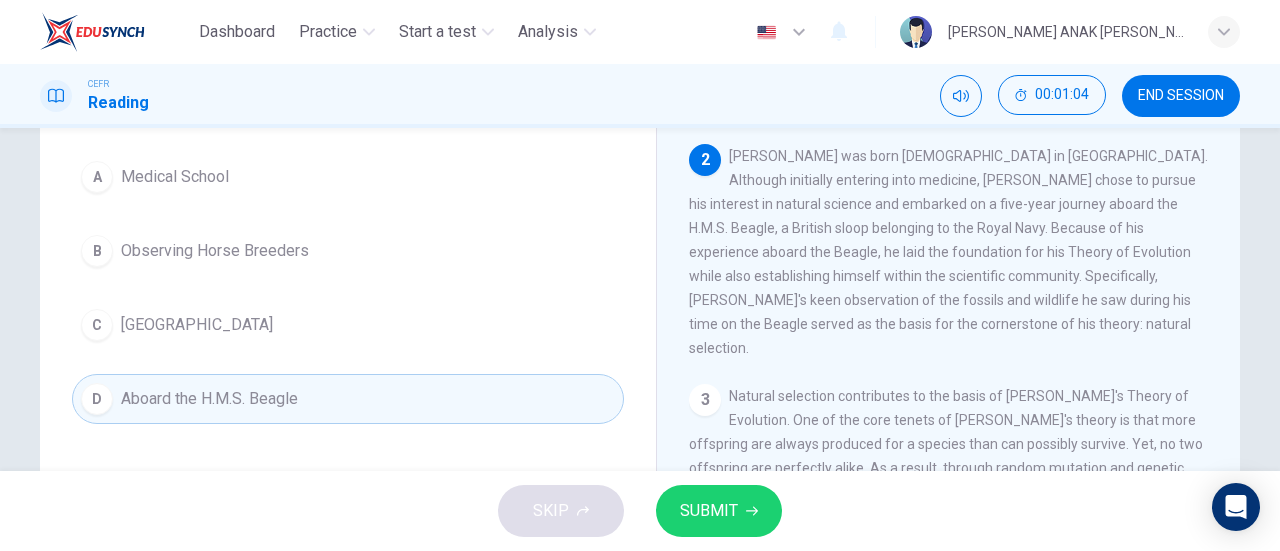 click on "SUBMIT" at bounding box center (709, 511) 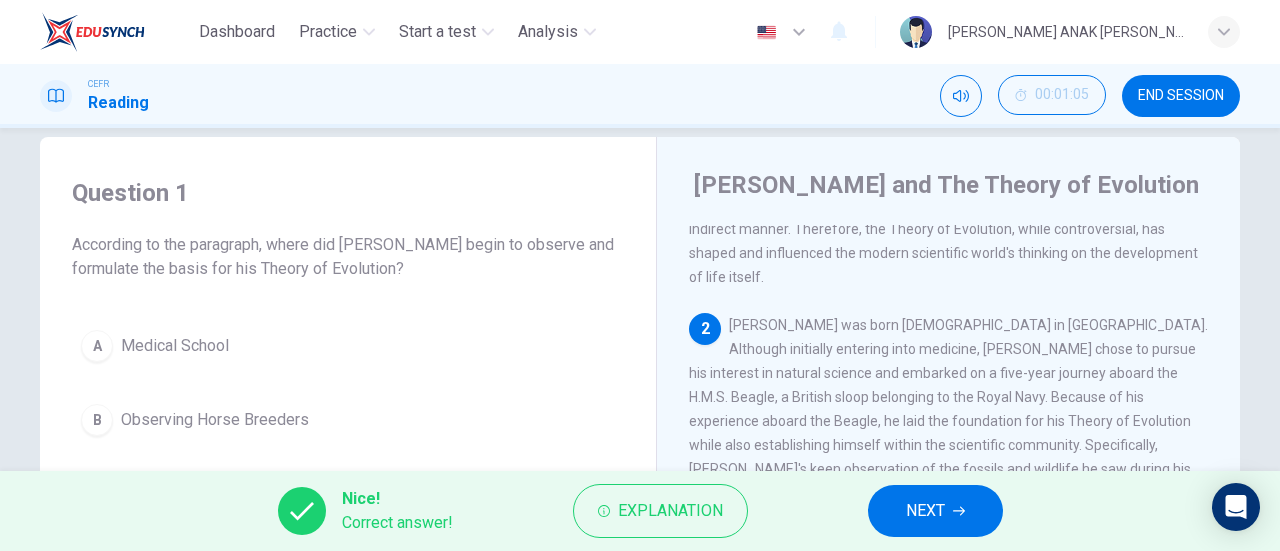 scroll, scrollTop: 0, scrollLeft: 0, axis: both 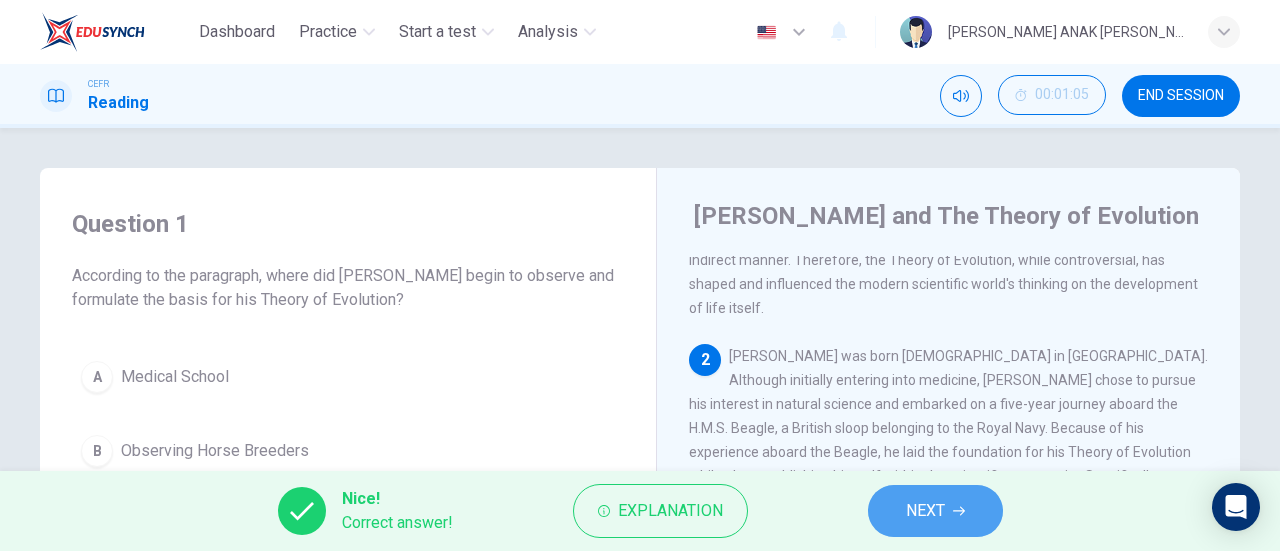 click on "NEXT" at bounding box center [935, 511] 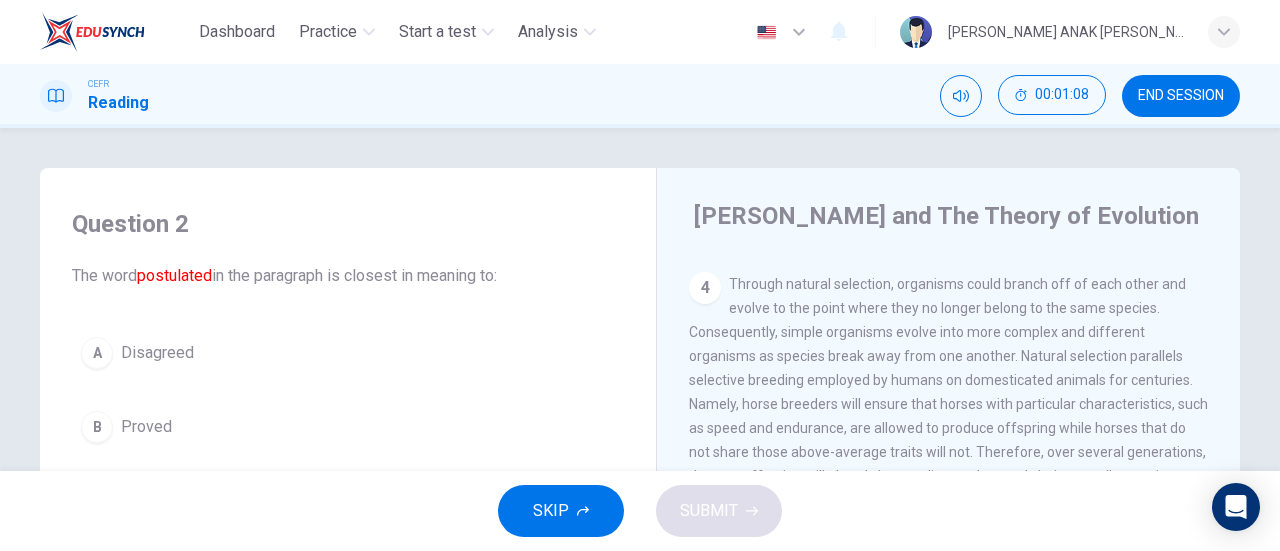 scroll, scrollTop: 1041, scrollLeft: 0, axis: vertical 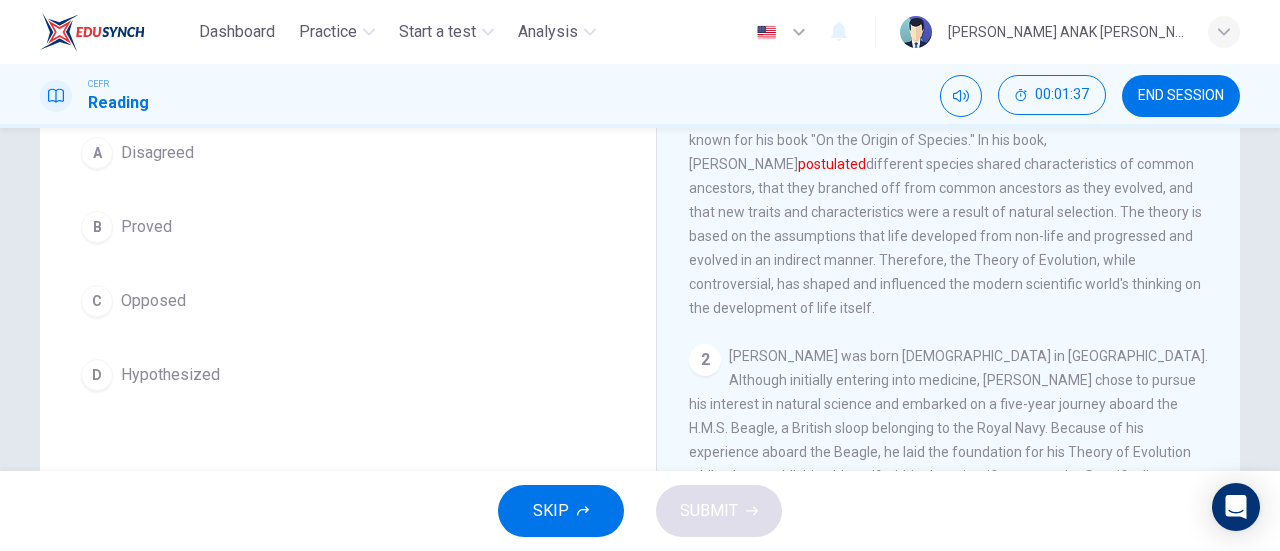 click on "C Opposed" at bounding box center (348, 301) 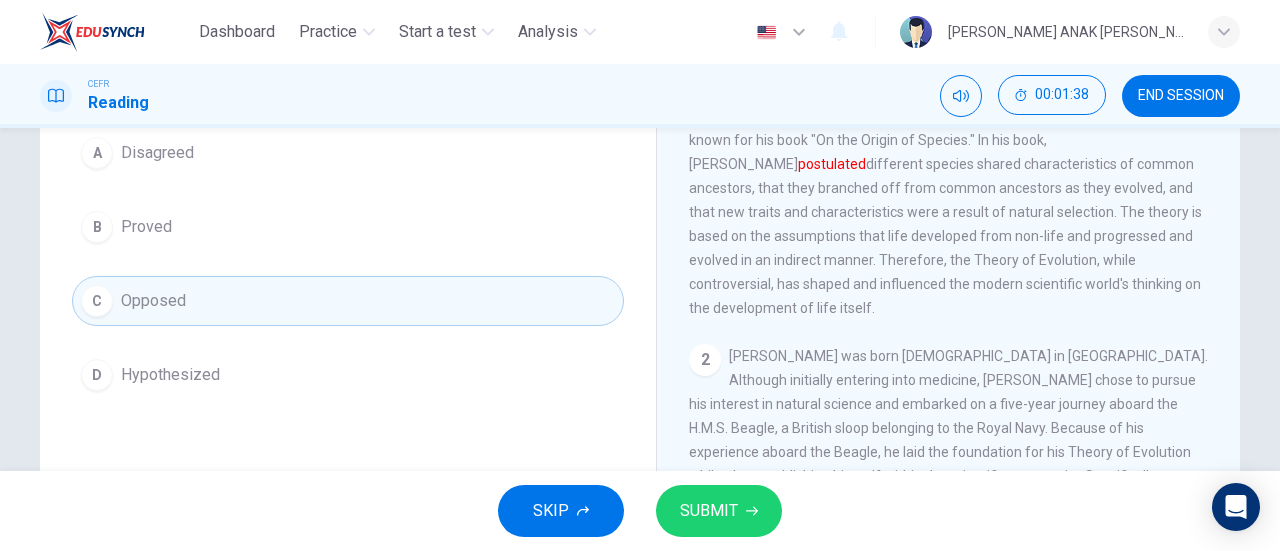 click on "SUBMIT" at bounding box center (719, 511) 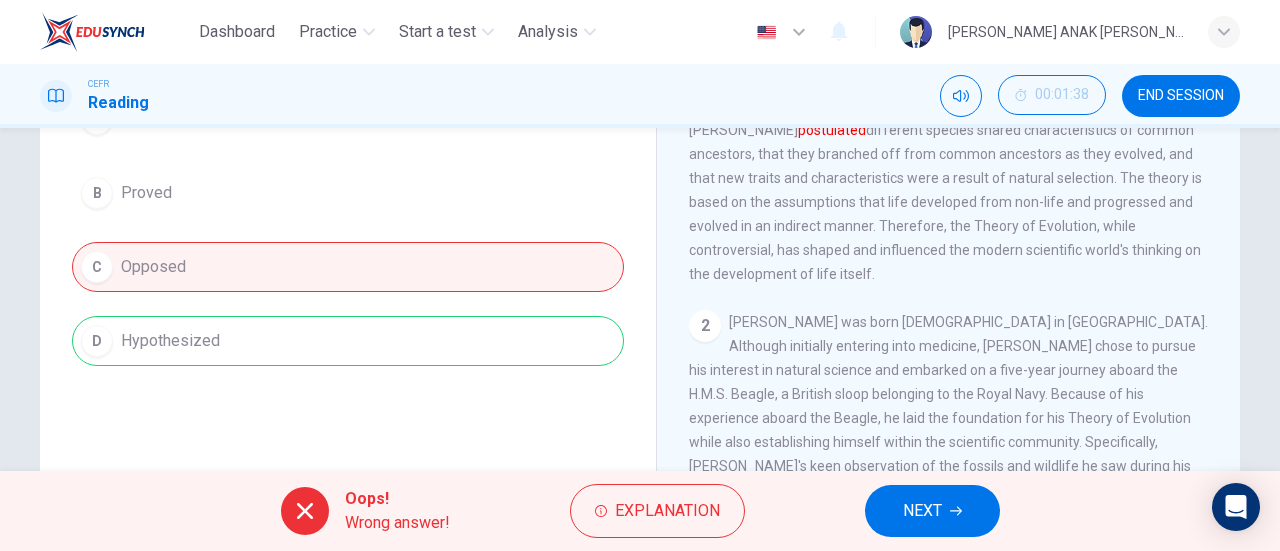 scroll, scrollTop: 300, scrollLeft: 0, axis: vertical 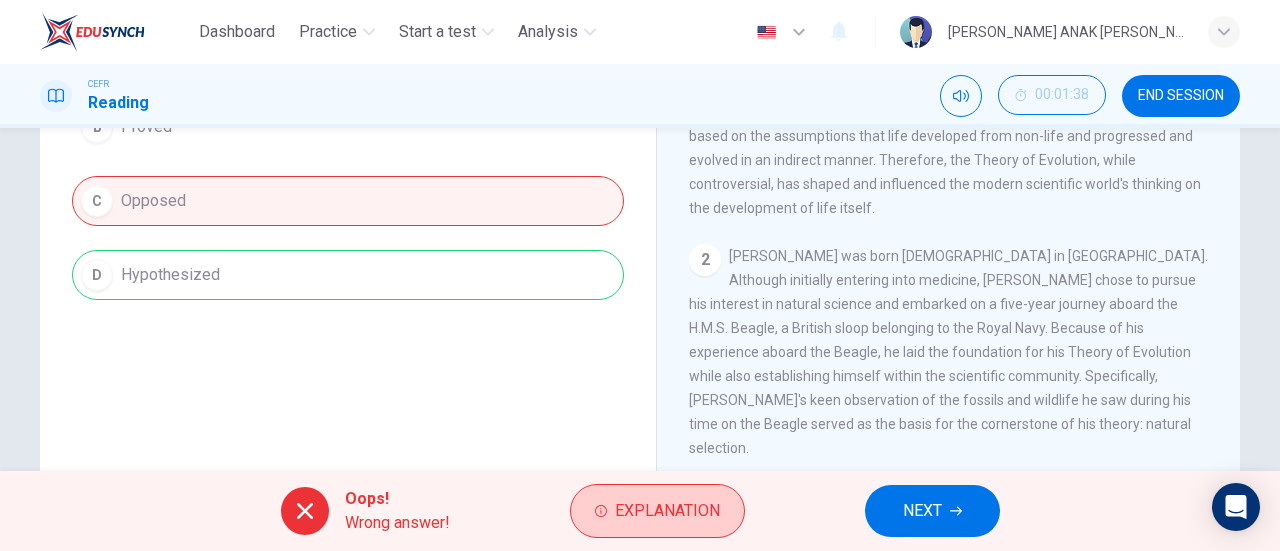 click on "Explanation" at bounding box center [667, 511] 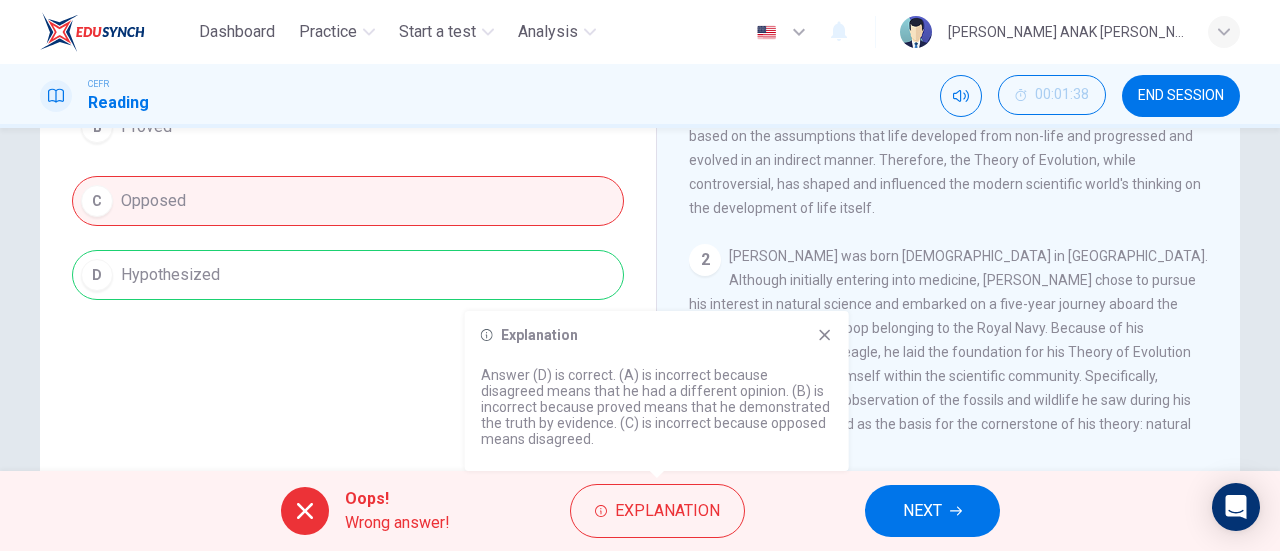 click 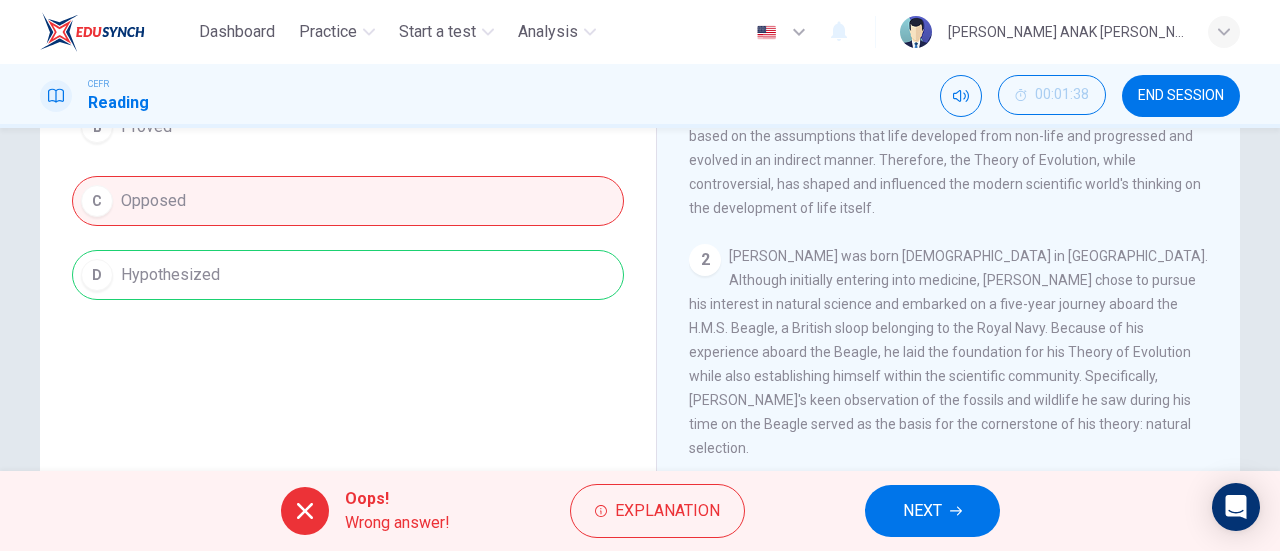 click on "NEXT" at bounding box center [932, 511] 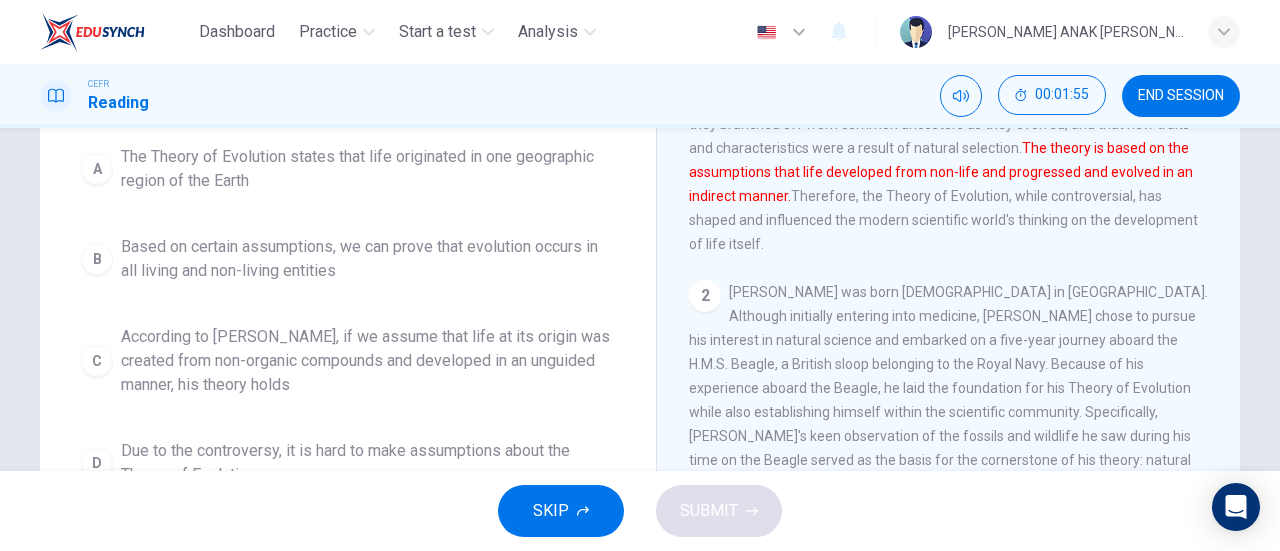 scroll, scrollTop: 296, scrollLeft: 0, axis: vertical 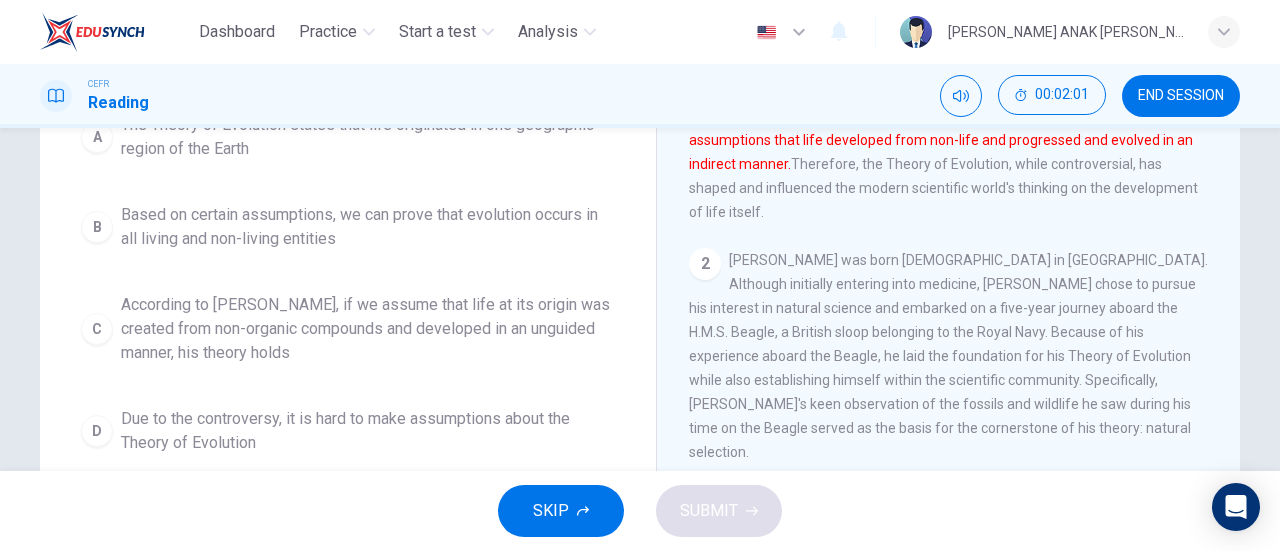 click on "According to Darwin, if we assume that life at its origin was created from non-organic compounds and developed in an unguided manner, his theory holds" at bounding box center [368, 329] 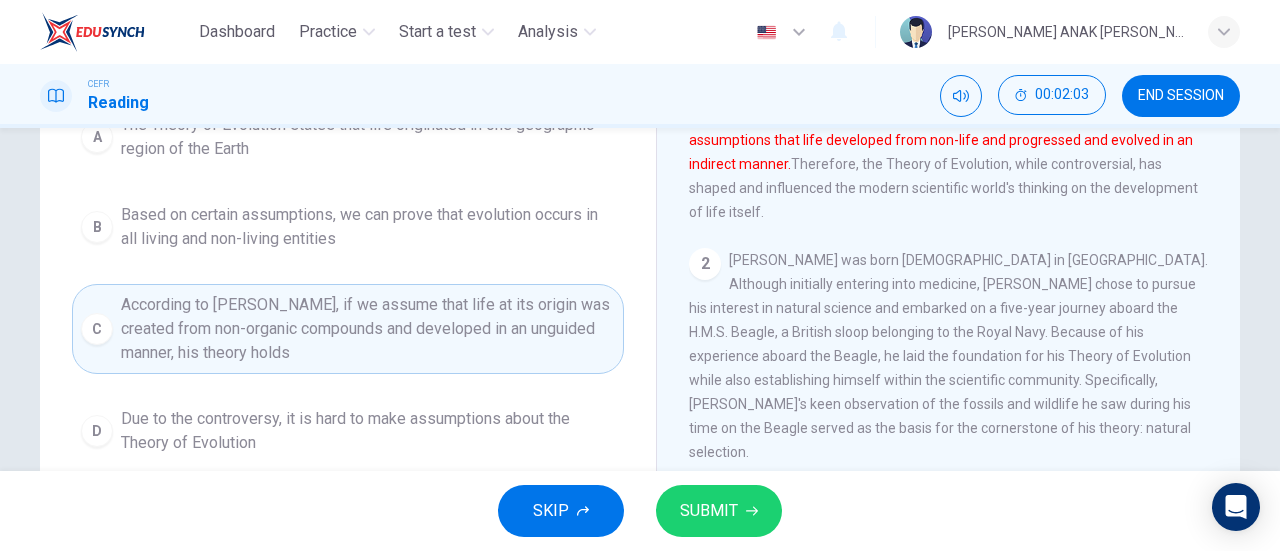 click on "SUBMIT" at bounding box center [719, 511] 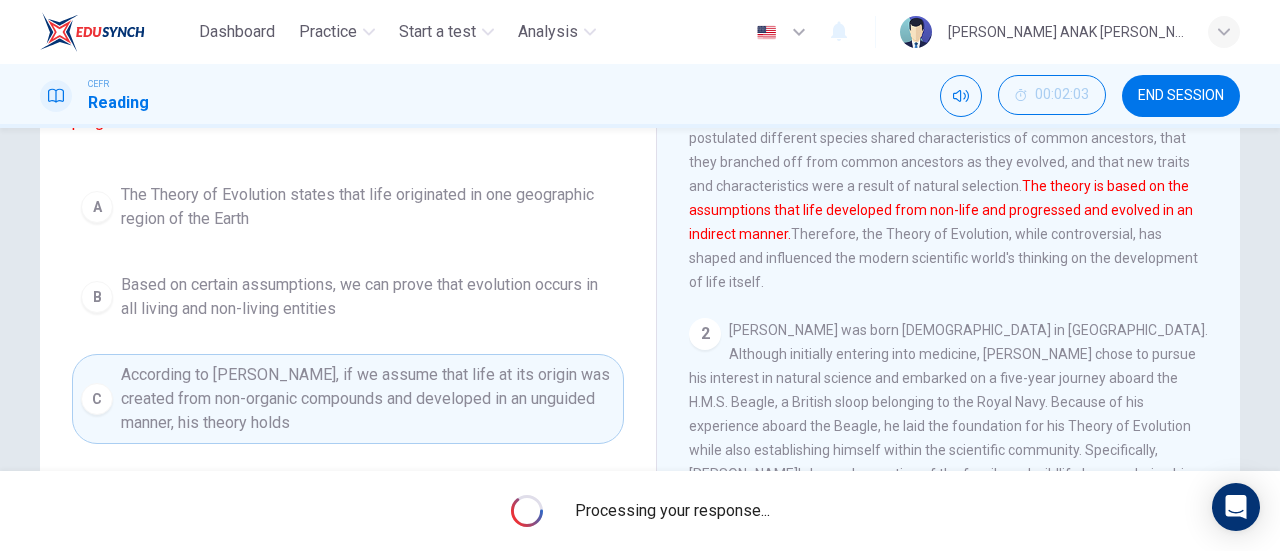 scroll, scrollTop: 196, scrollLeft: 0, axis: vertical 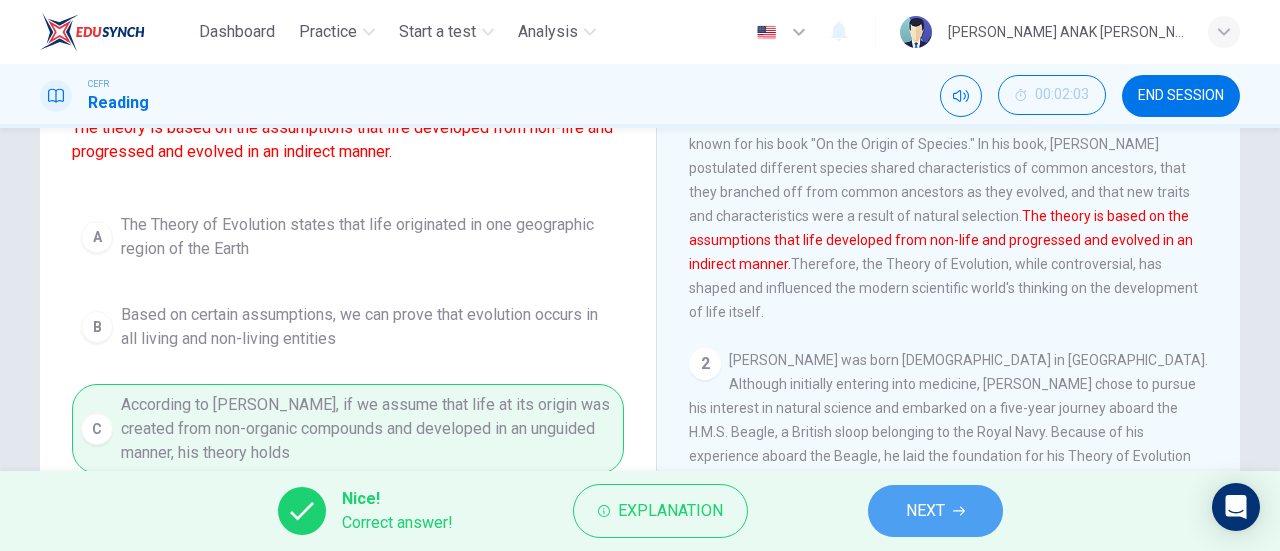 click on "NEXT" at bounding box center [925, 511] 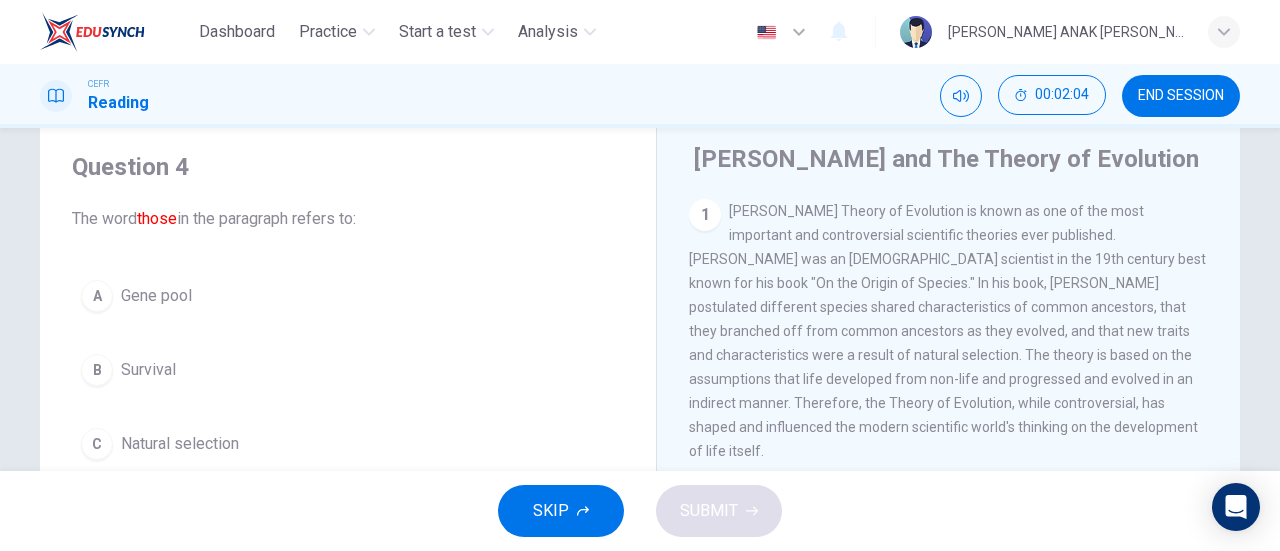 scroll, scrollTop: 100, scrollLeft: 0, axis: vertical 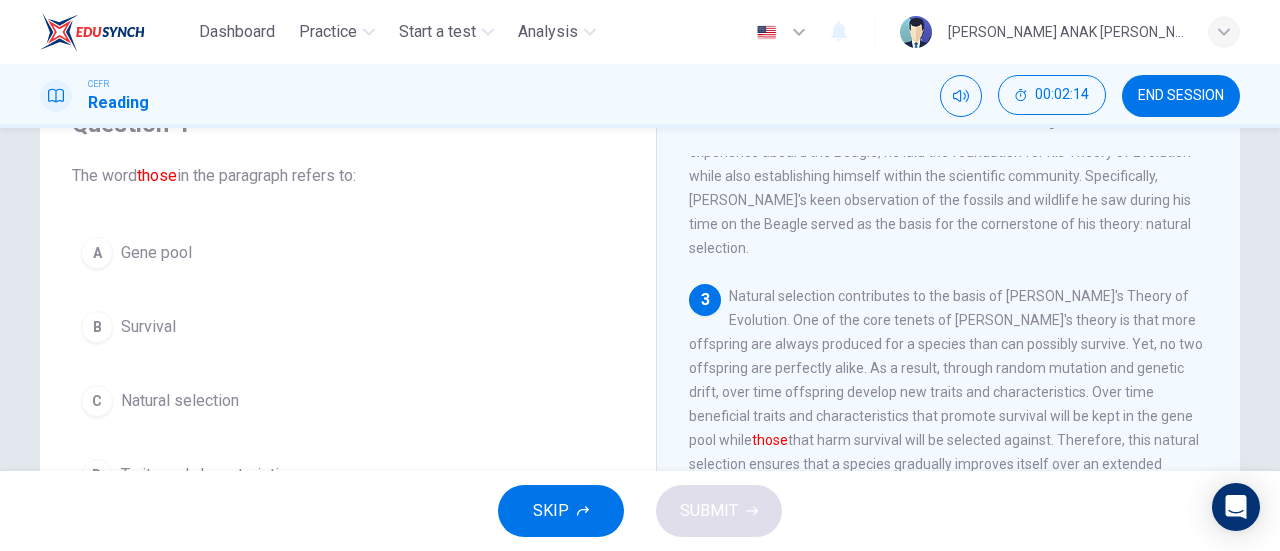 drag, startPoint x: 984, startPoint y: 355, endPoint x: 1023, endPoint y: 389, distance: 51.739735 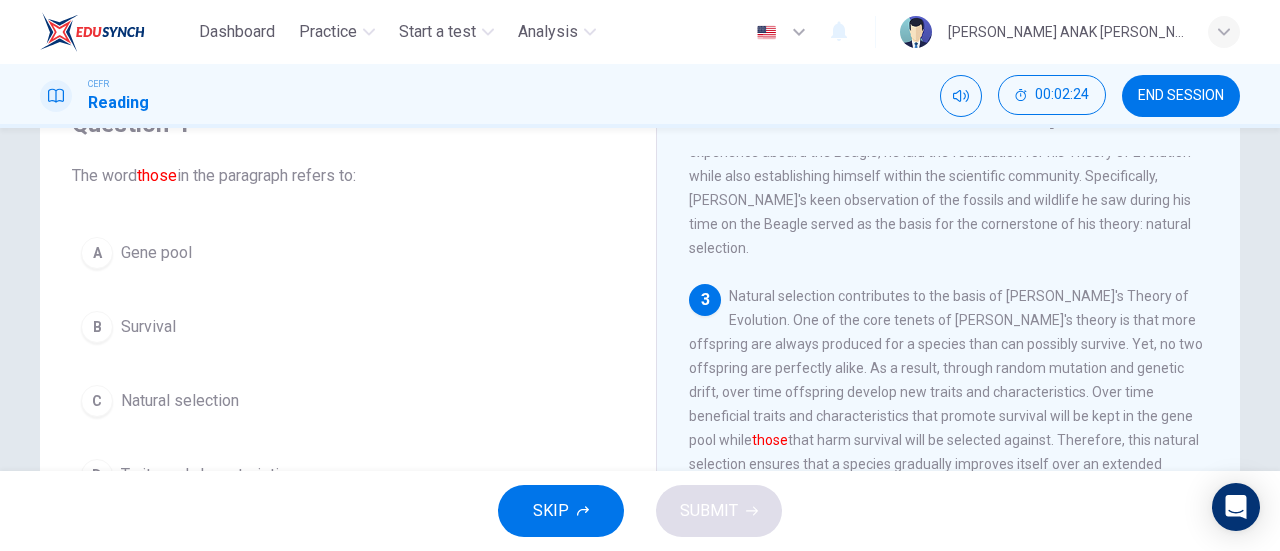scroll, scrollTop: 200, scrollLeft: 0, axis: vertical 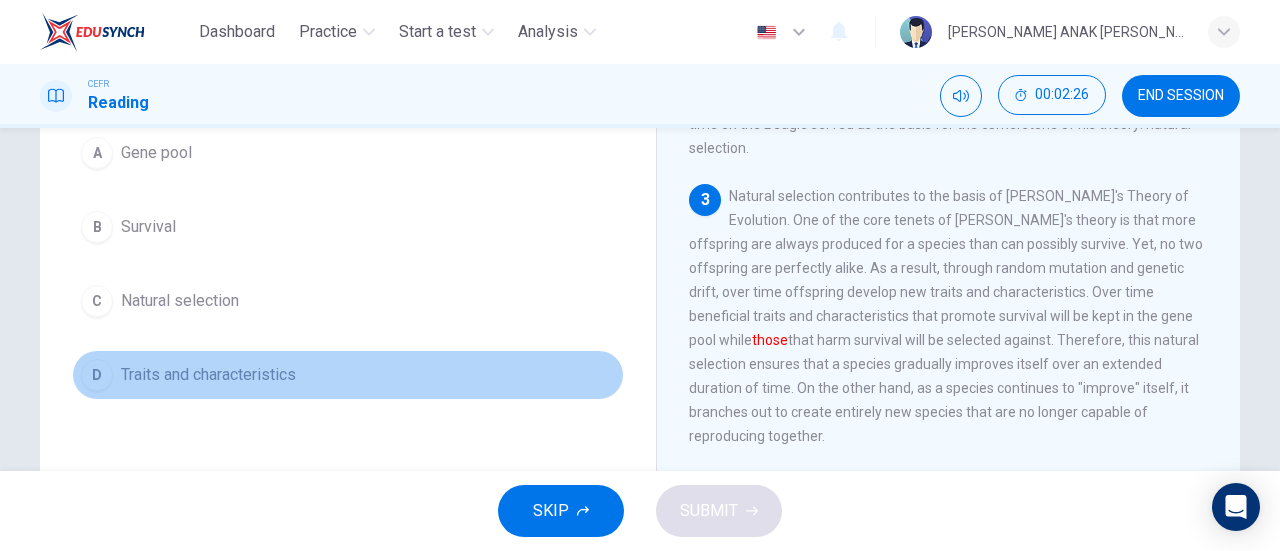 click on "Traits and characteristics" at bounding box center (208, 375) 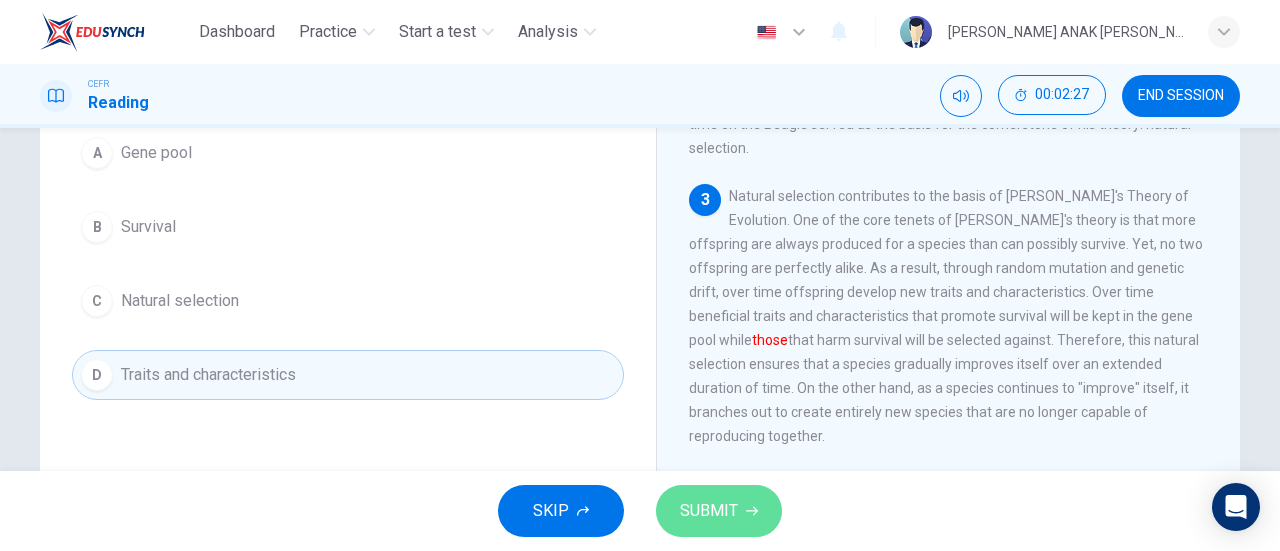 click on "SUBMIT" at bounding box center [709, 511] 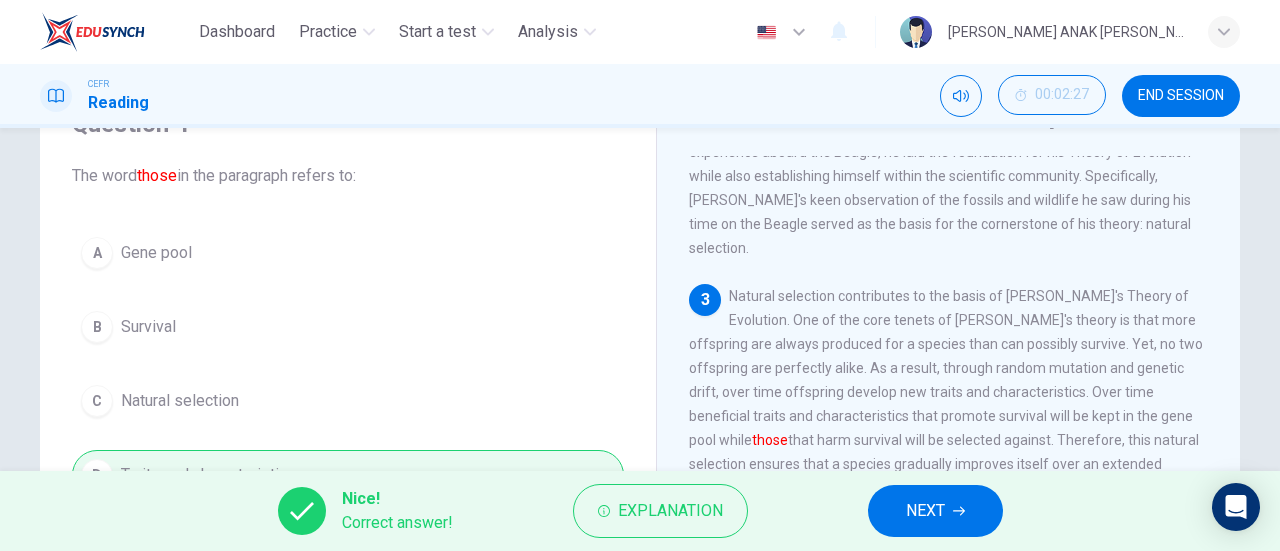 scroll, scrollTop: 200, scrollLeft: 0, axis: vertical 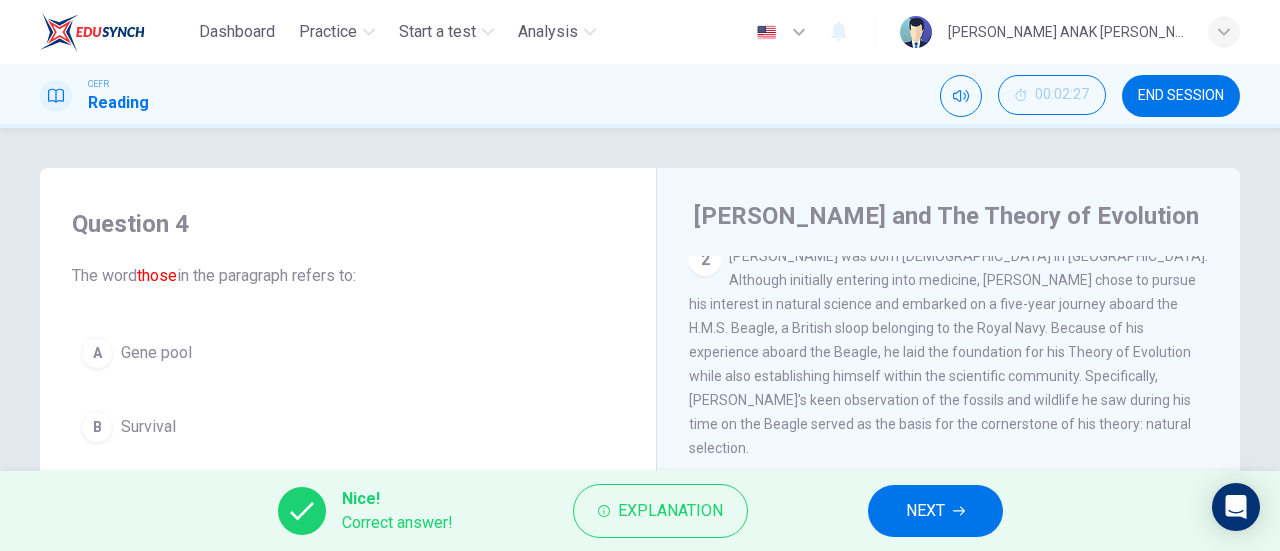 click on "NEXT" at bounding box center (935, 511) 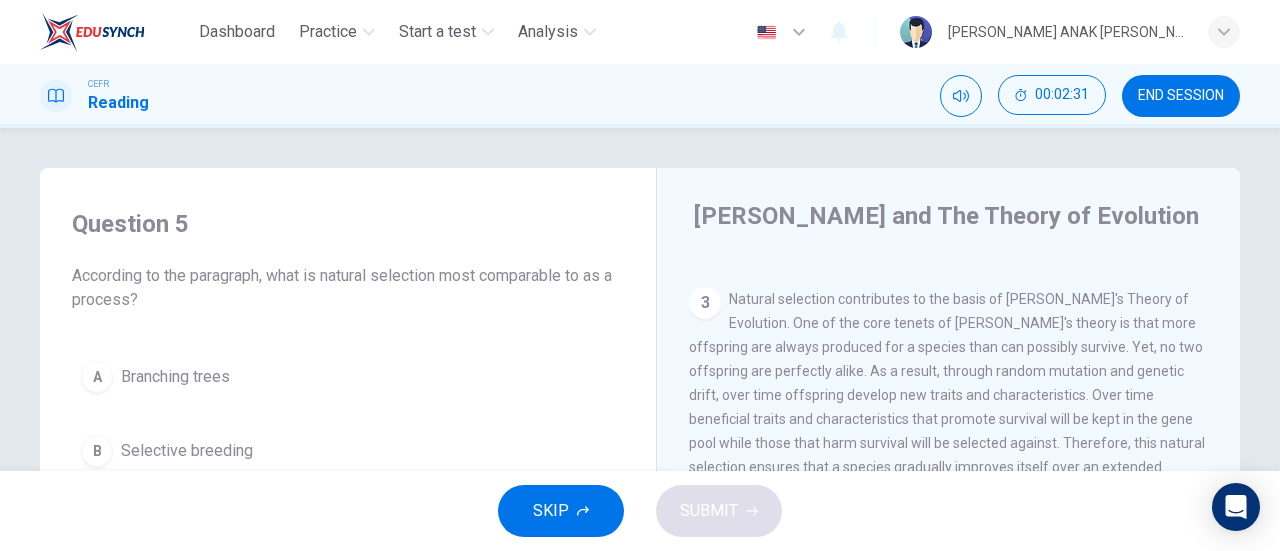 scroll, scrollTop: 700, scrollLeft: 0, axis: vertical 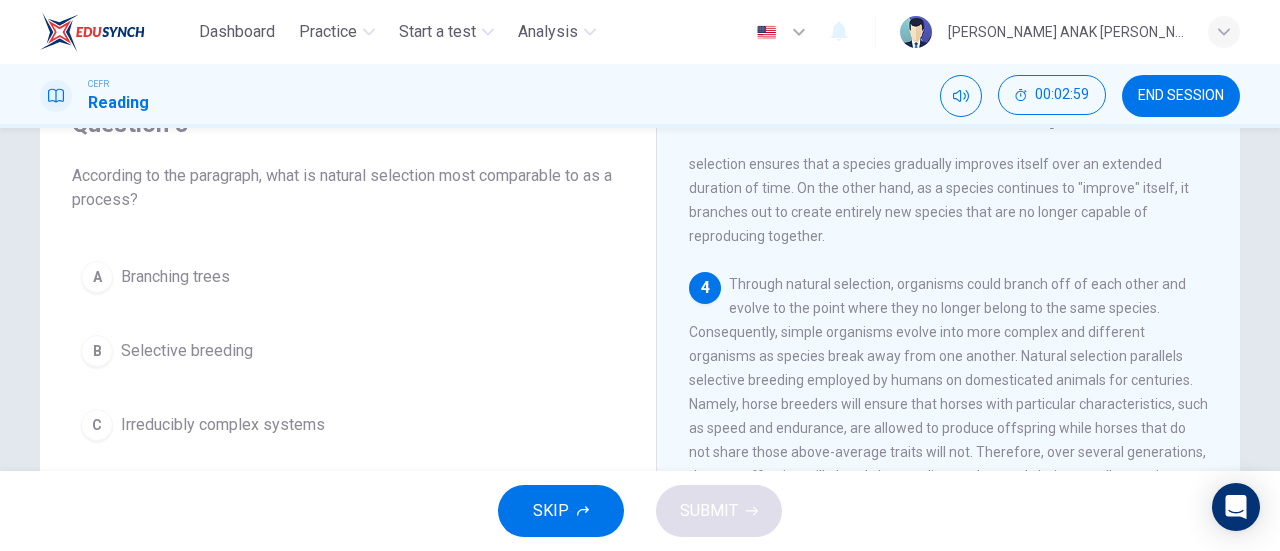 click on "A Branching trees B Selective breeding C Irreducibly complex systems D The human eye" at bounding box center (348, 388) 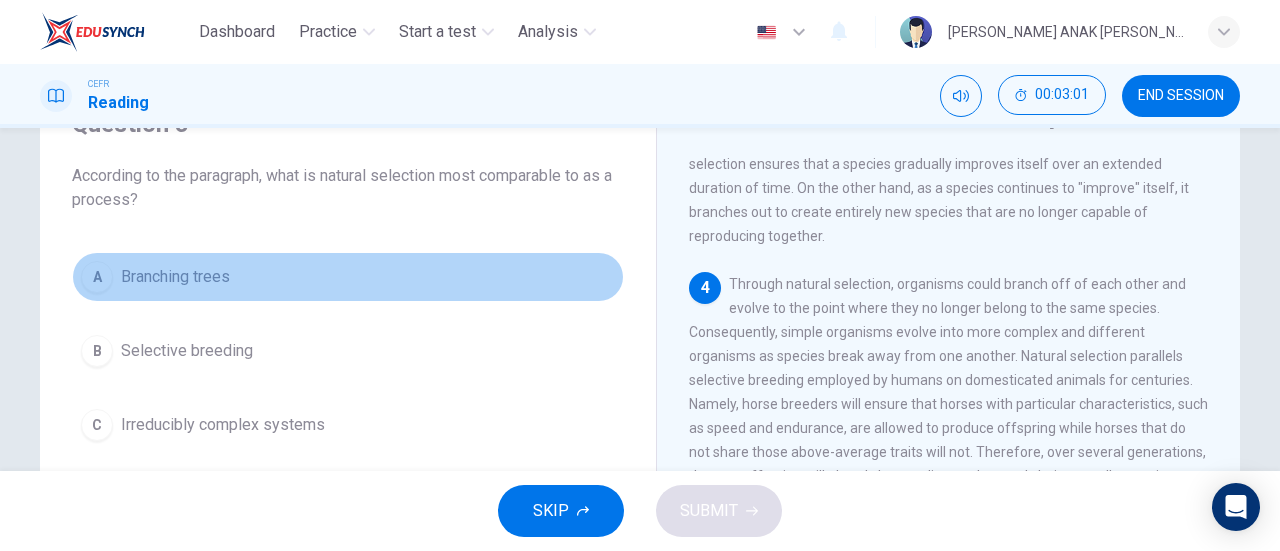 click on "A Branching trees" at bounding box center (348, 277) 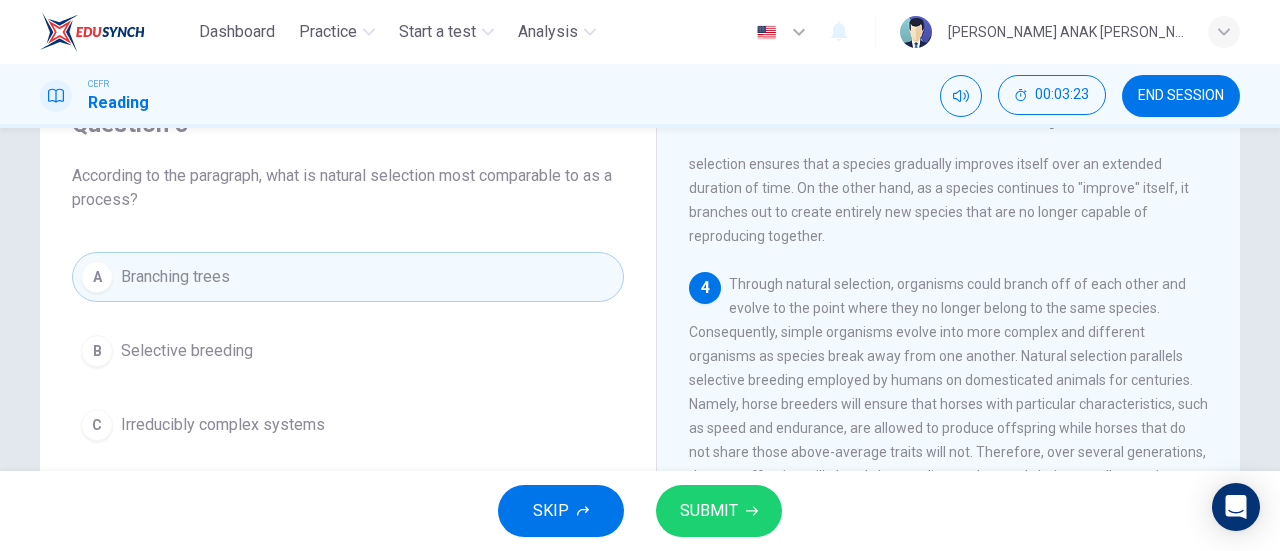 click on "SUBMIT" at bounding box center (719, 511) 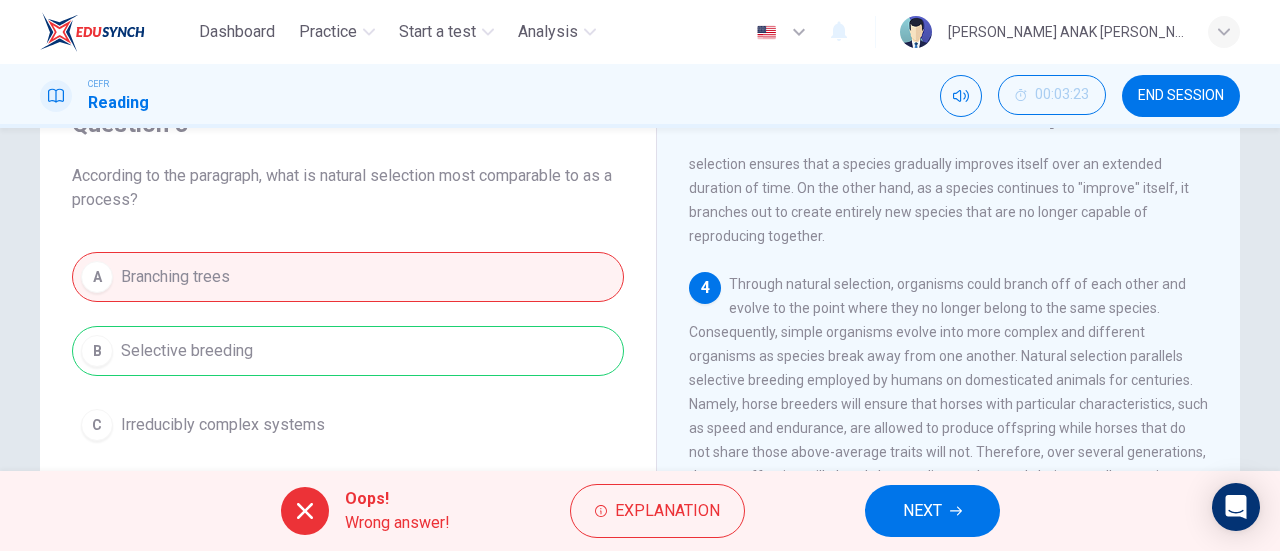 click on "A Branching trees B Selective breeding C Irreducibly complex systems D The human eye" at bounding box center (348, 388) 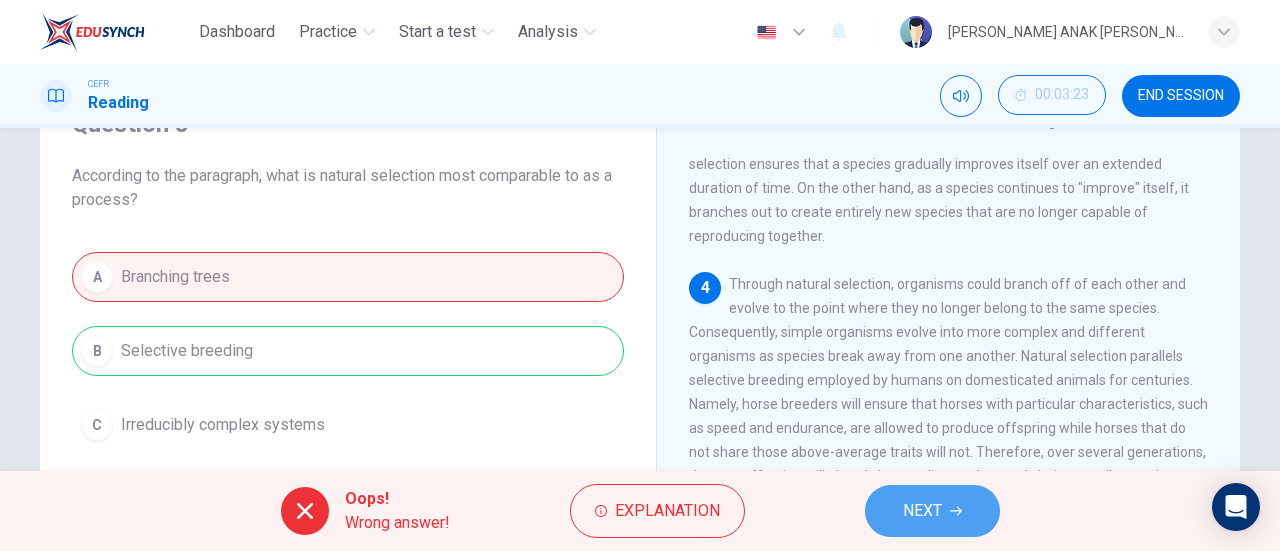 click on "NEXT" at bounding box center (932, 511) 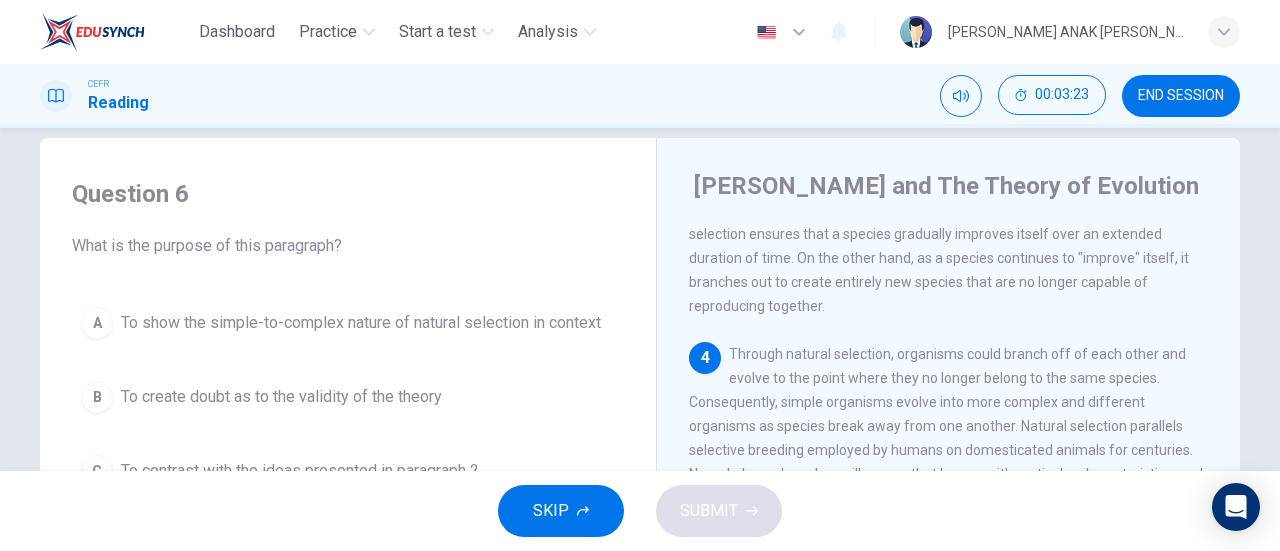 scroll, scrollTop: 0, scrollLeft: 0, axis: both 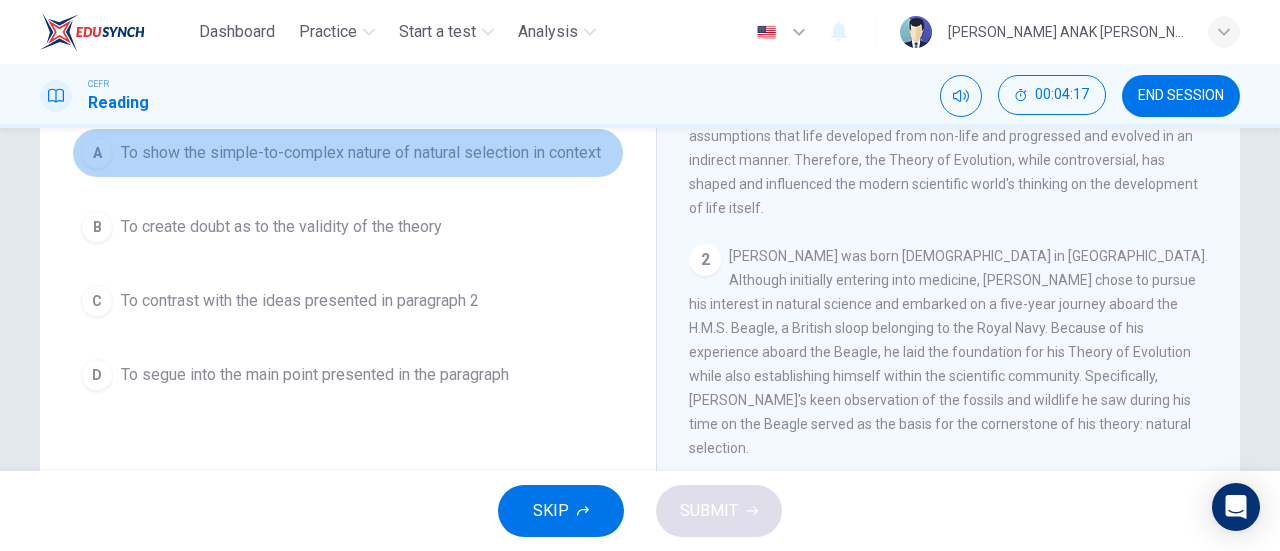 click on "A To show the simple-to-complex nature of natural selection in context" at bounding box center (348, 153) 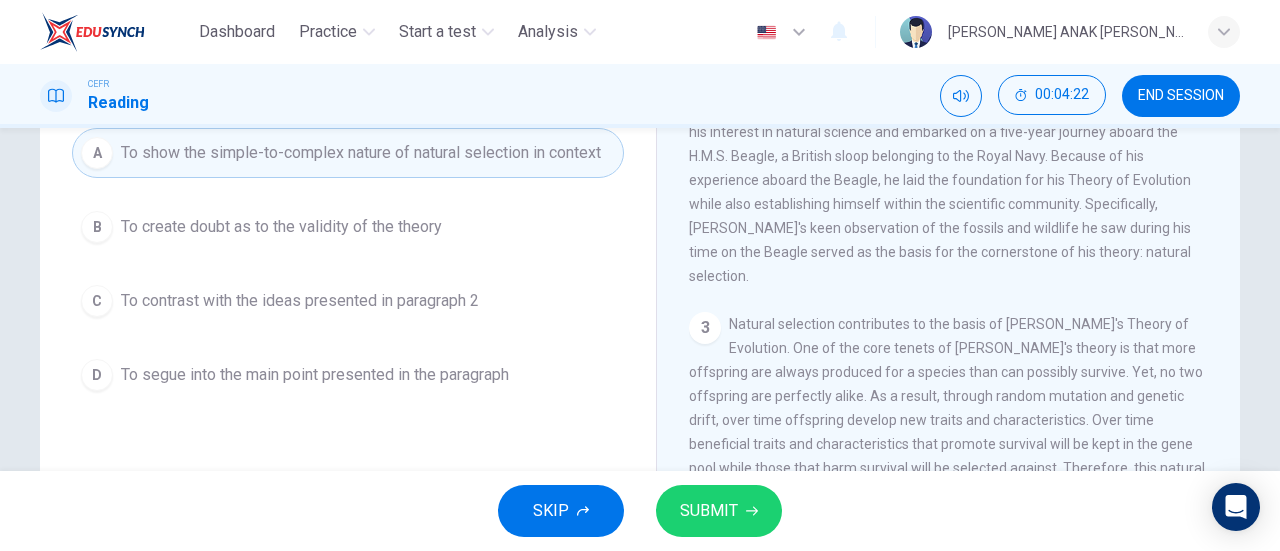 scroll, scrollTop: 300, scrollLeft: 0, axis: vertical 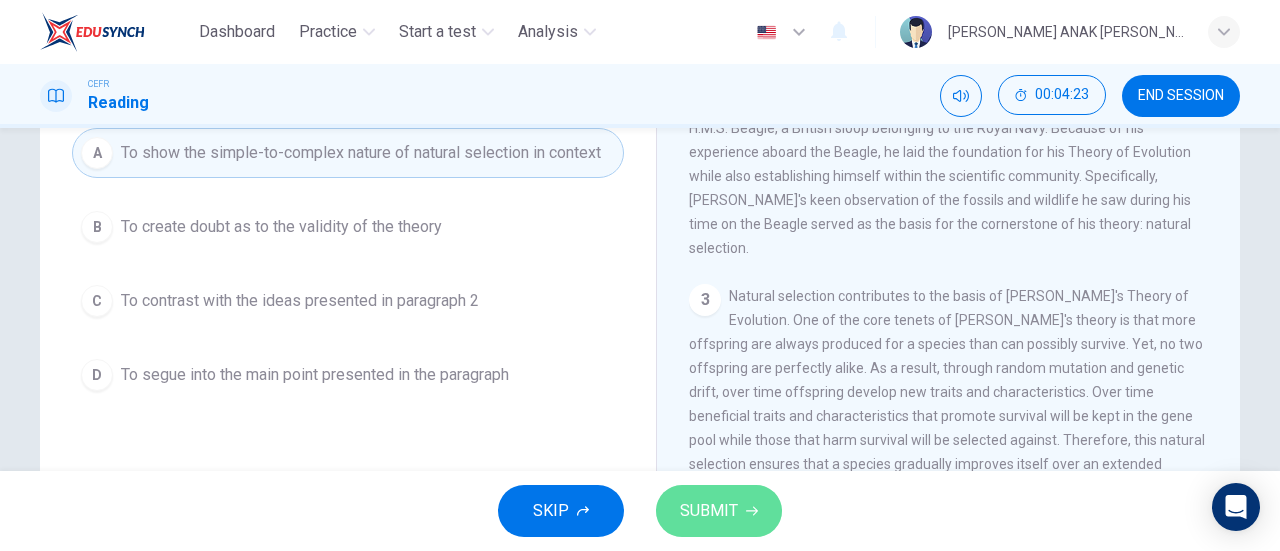click on "SUBMIT" at bounding box center [709, 511] 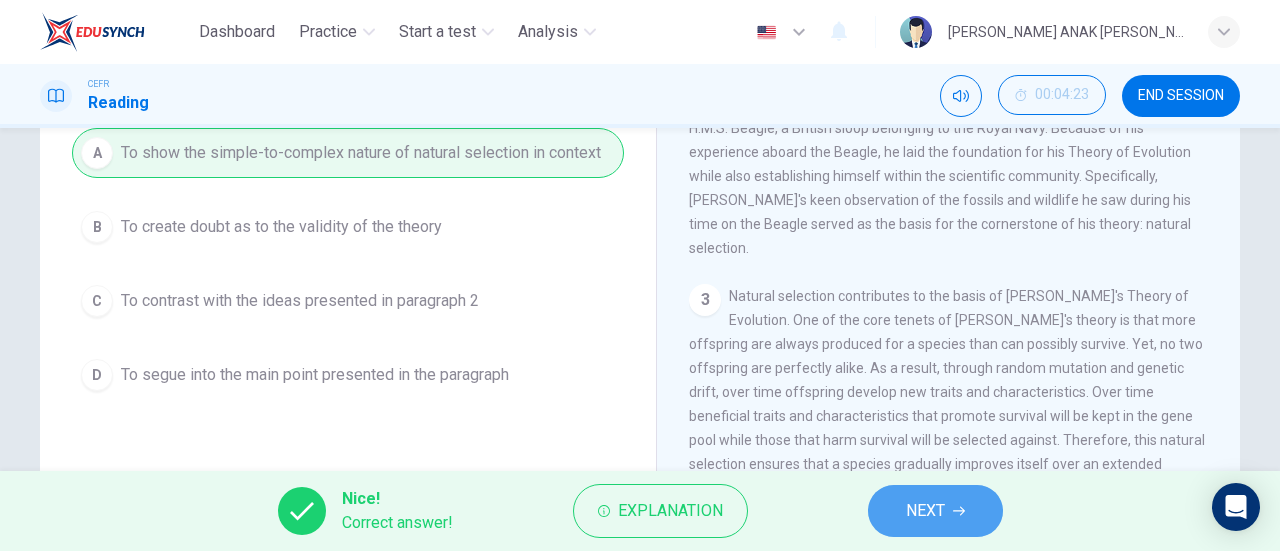 click on "NEXT" at bounding box center [925, 511] 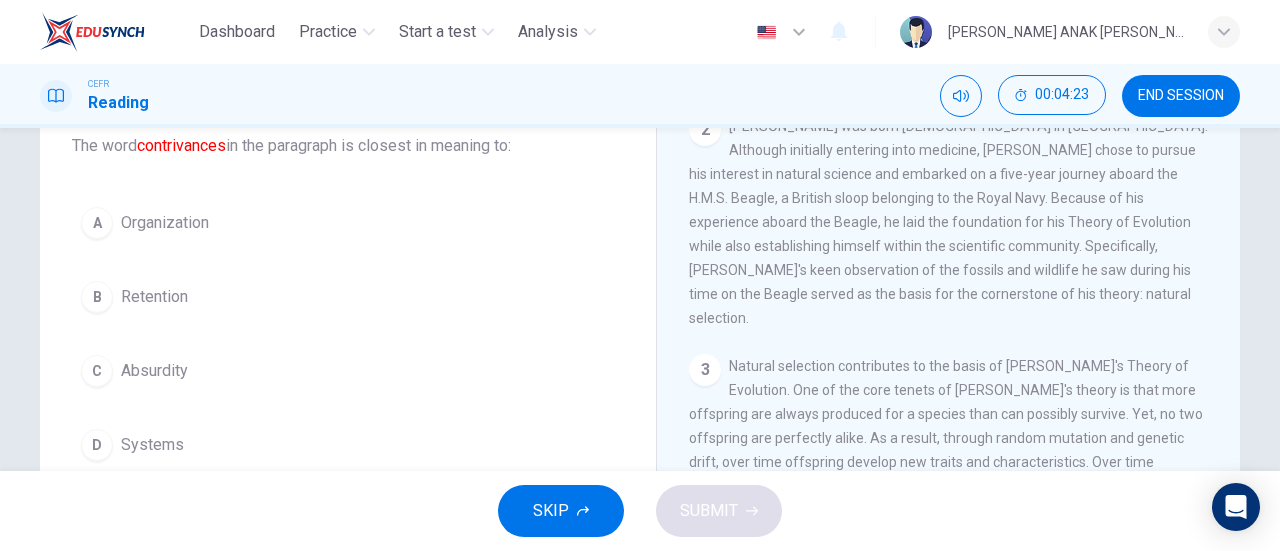 scroll, scrollTop: 100, scrollLeft: 0, axis: vertical 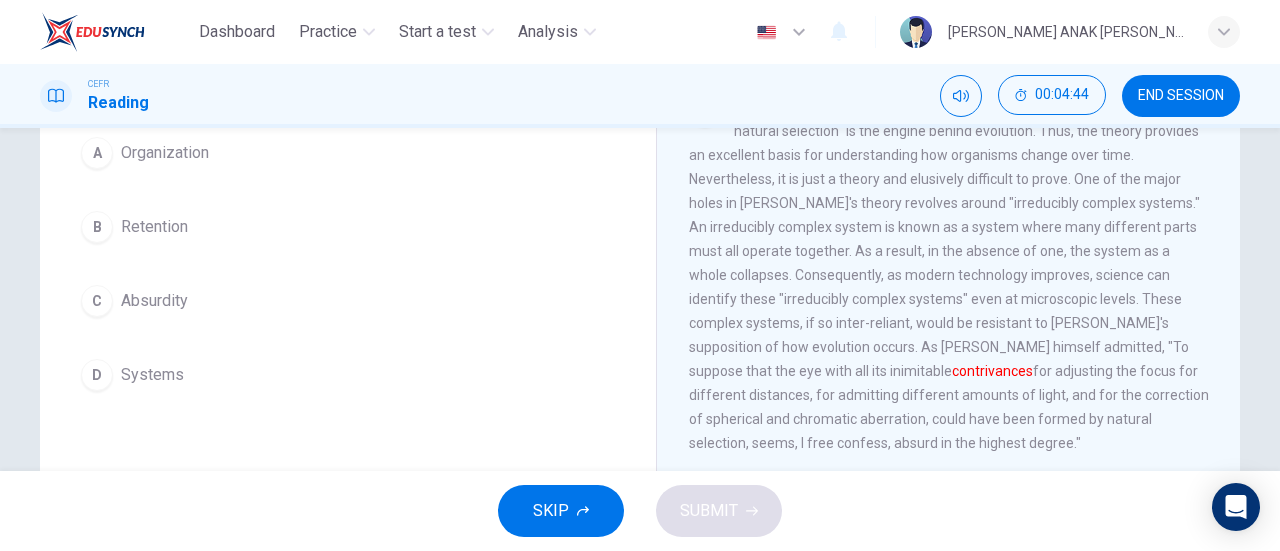 click on "D Systems" at bounding box center [348, 375] 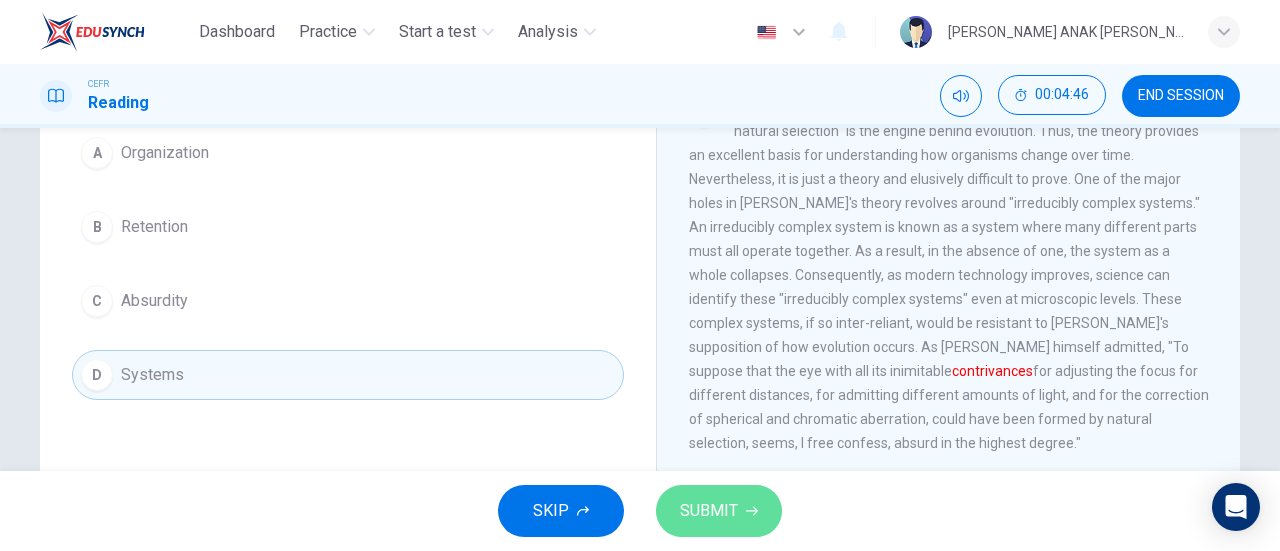 click on "SUBMIT" at bounding box center [719, 511] 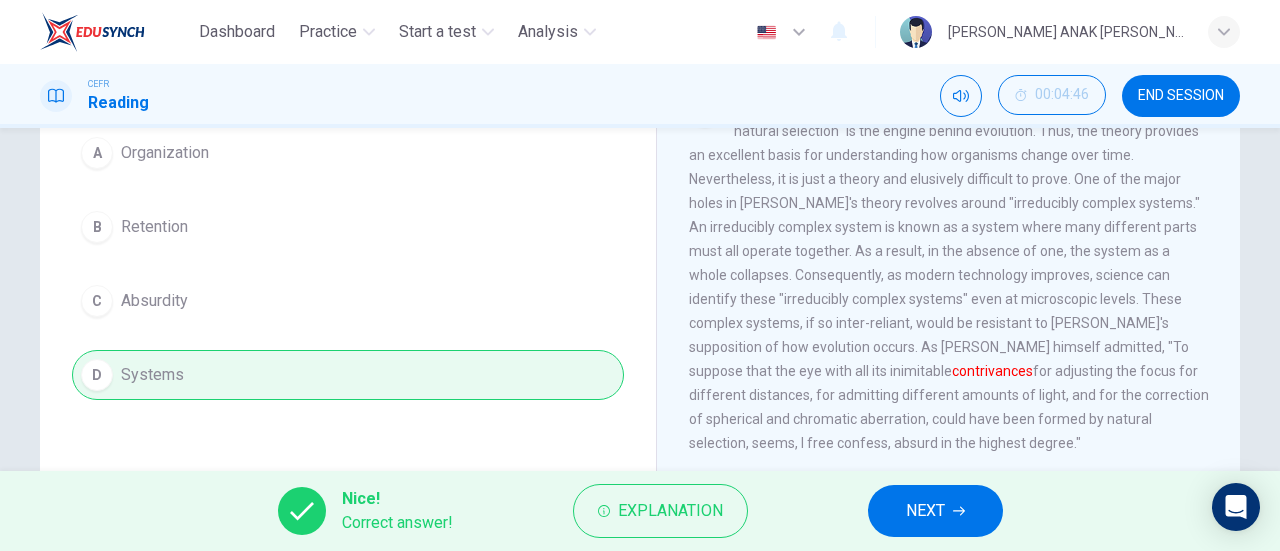 click on "NEXT" at bounding box center [925, 511] 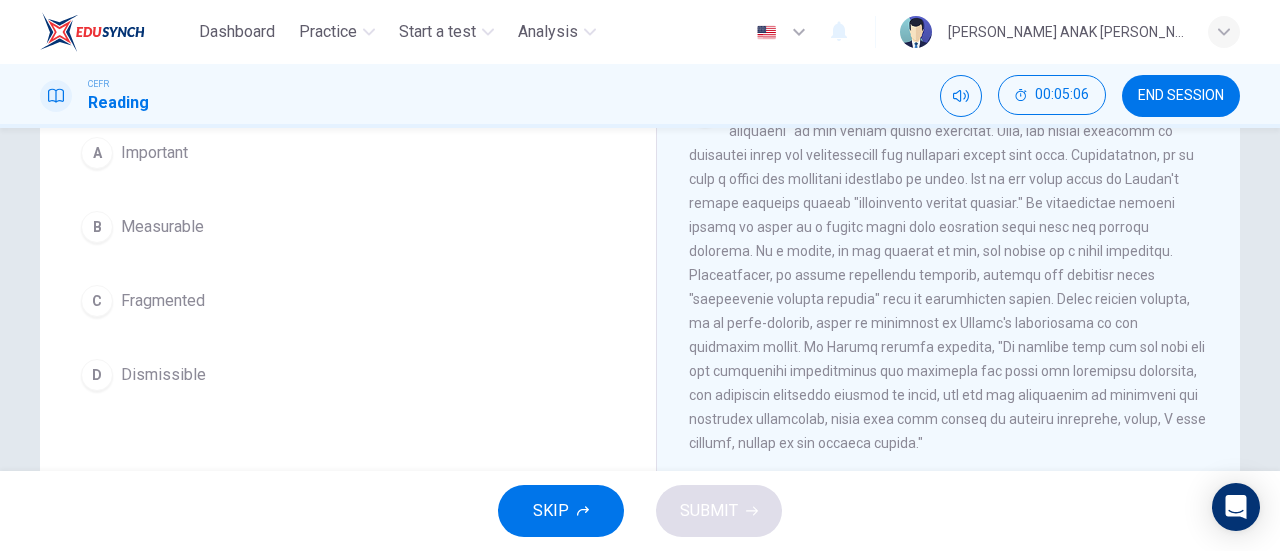 scroll, scrollTop: 300, scrollLeft: 0, axis: vertical 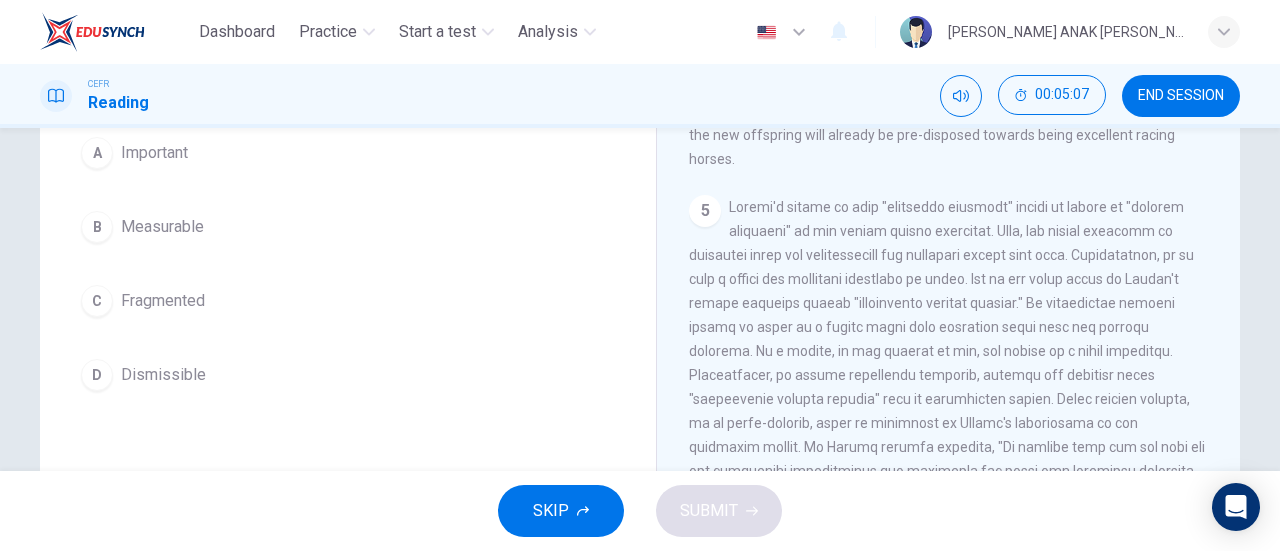click on "A Important" at bounding box center [348, 153] 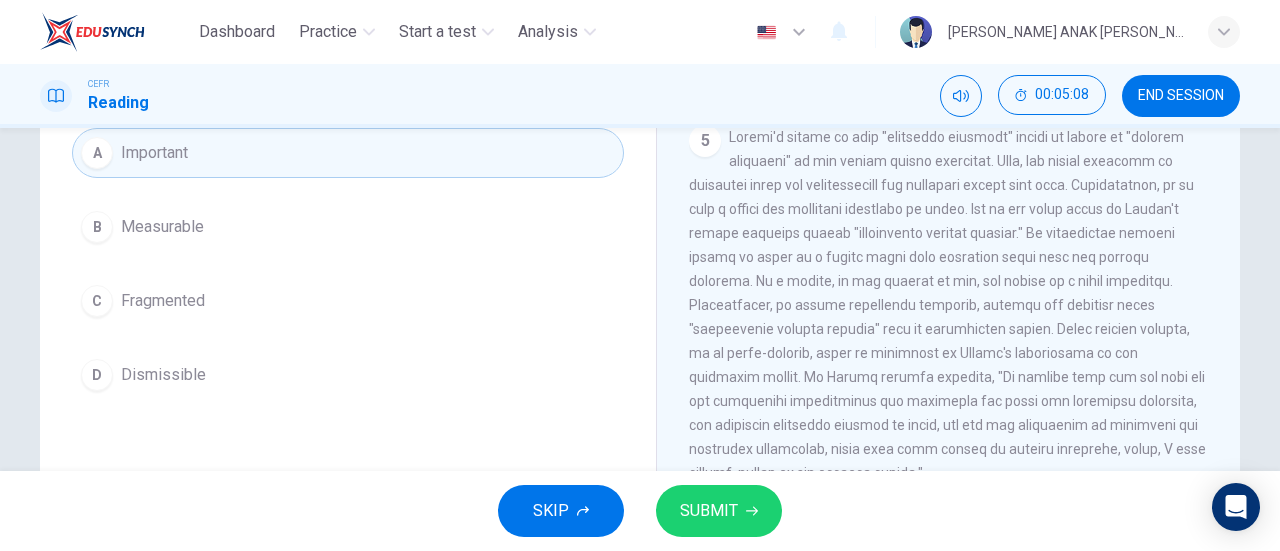 scroll, scrollTop: 1041, scrollLeft: 0, axis: vertical 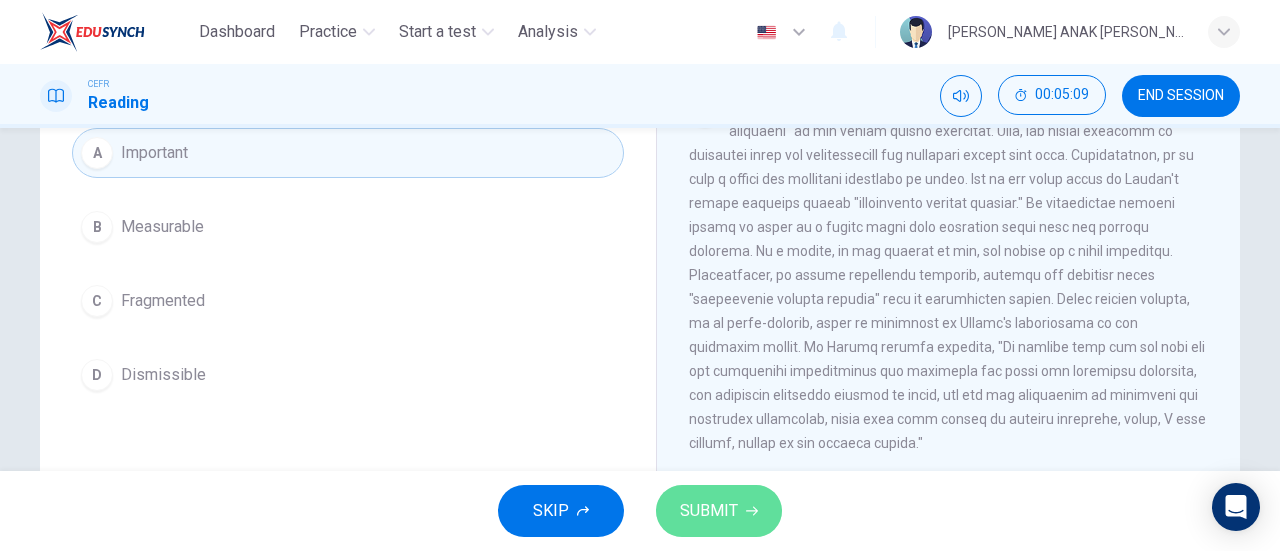 click on "SUBMIT" at bounding box center (709, 511) 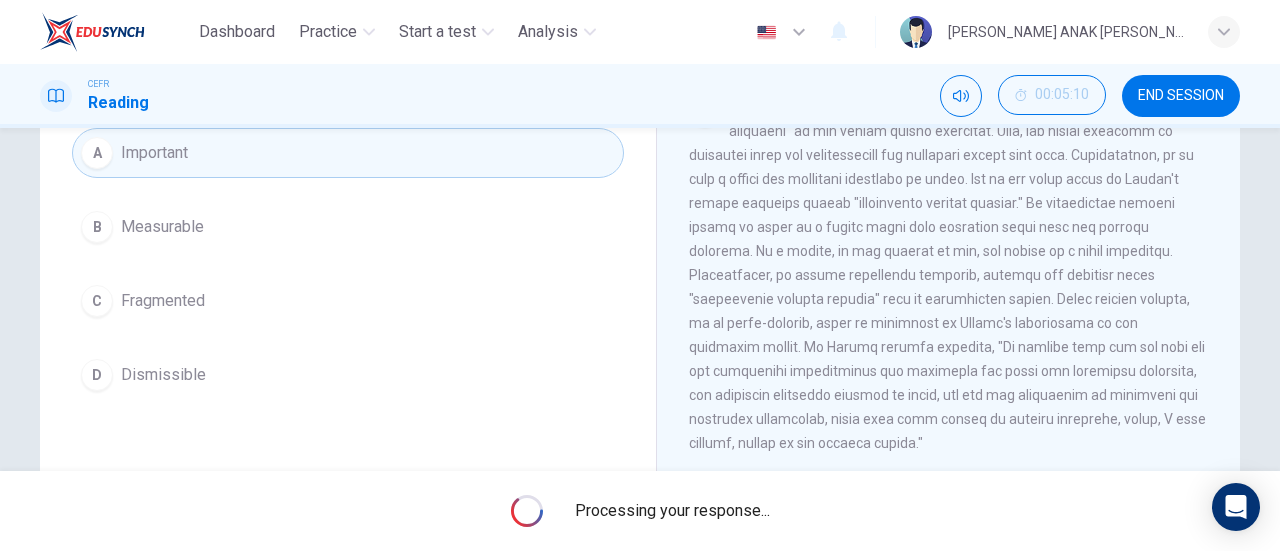 scroll, scrollTop: 400, scrollLeft: 0, axis: vertical 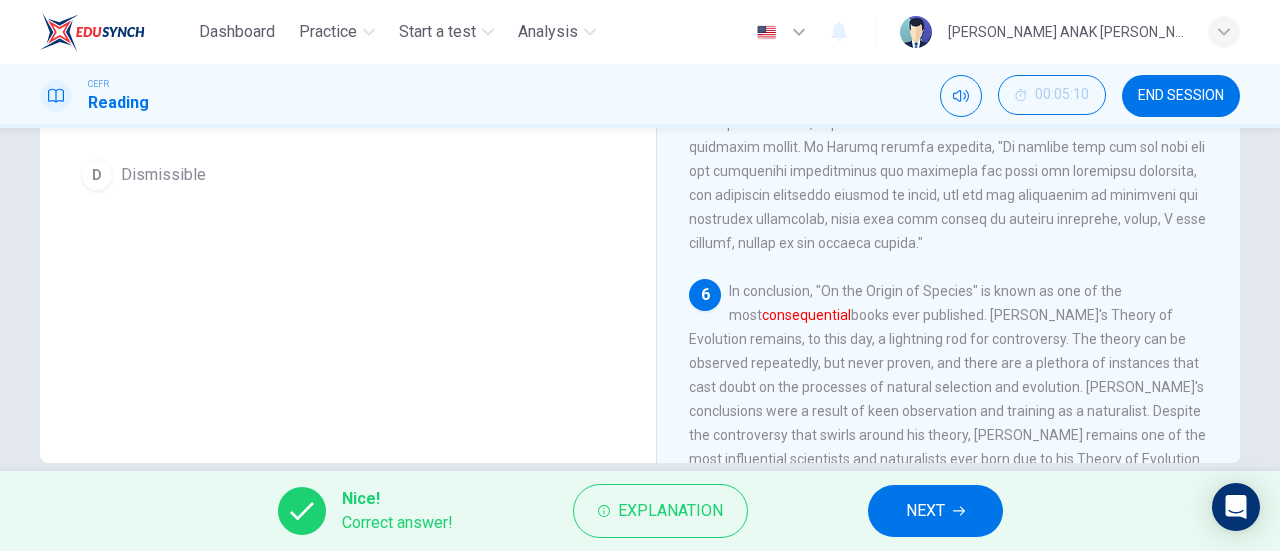 click on "NEXT" at bounding box center [925, 511] 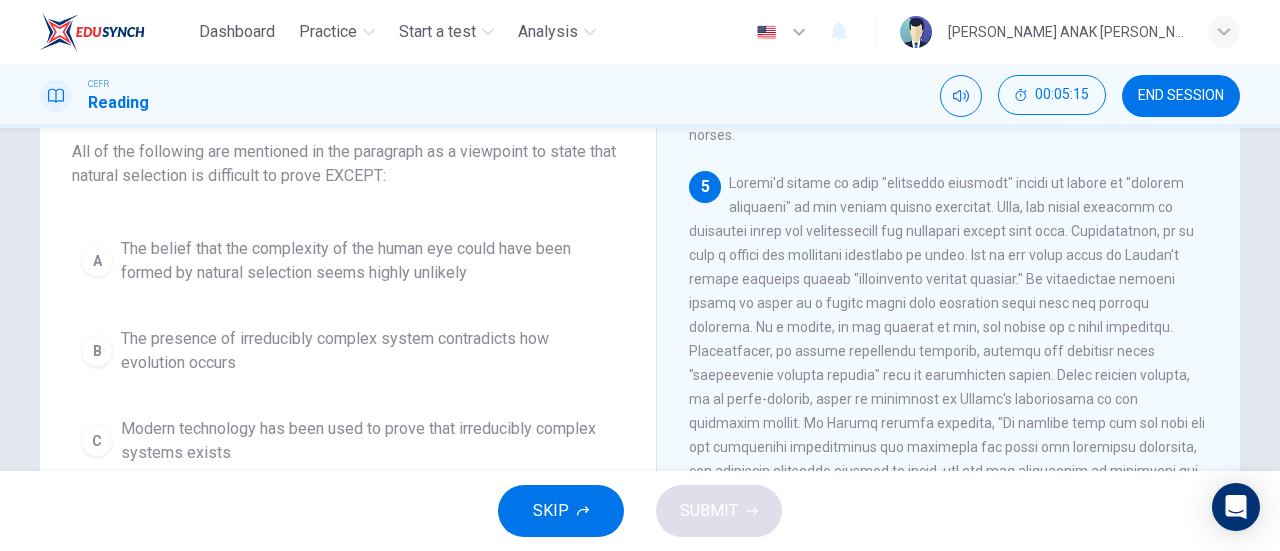 scroll, scrollTop: 24, scrollLeft: 0, axis: vertical 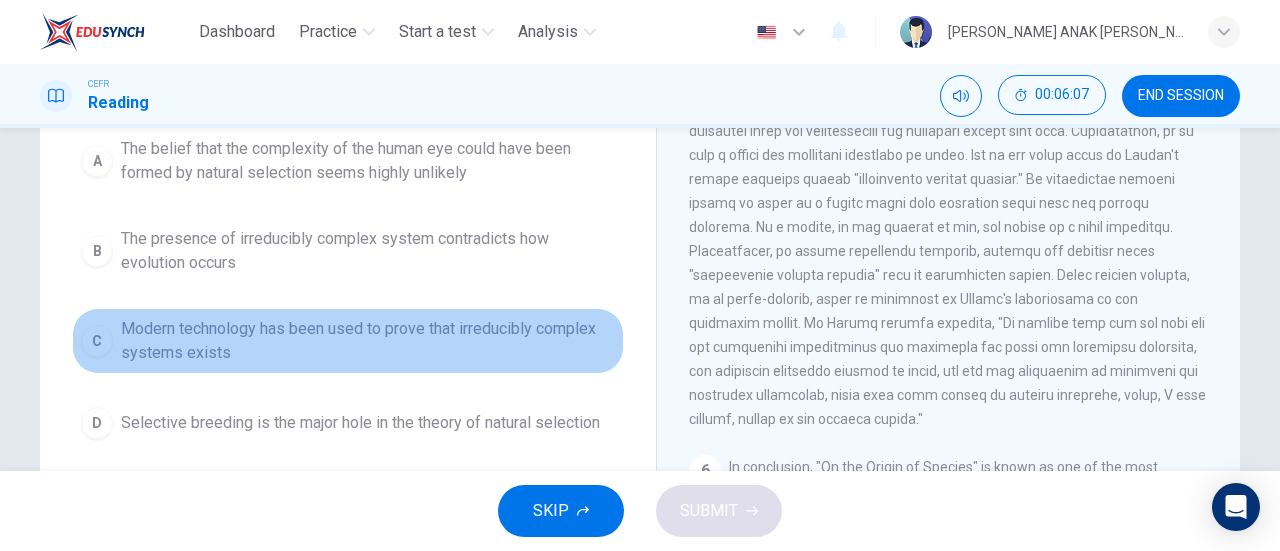 click on "Modern technology has been used to prove that irreducibly complex systems exists" at bounding box center [368, 341] 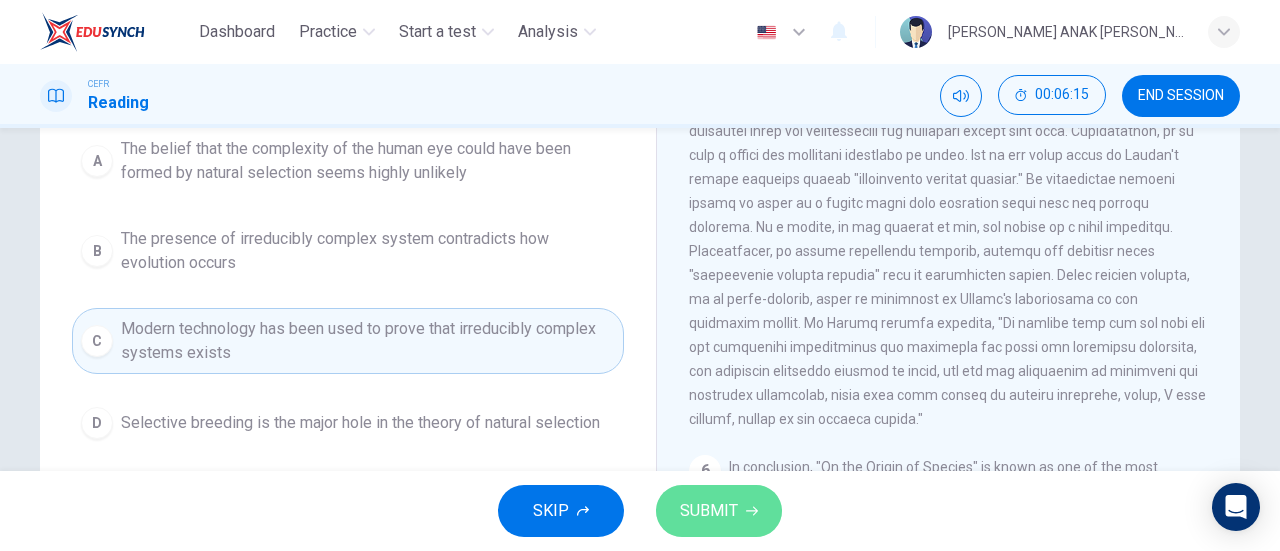 click on "SUBMIT" at bounding box center [719, 511] 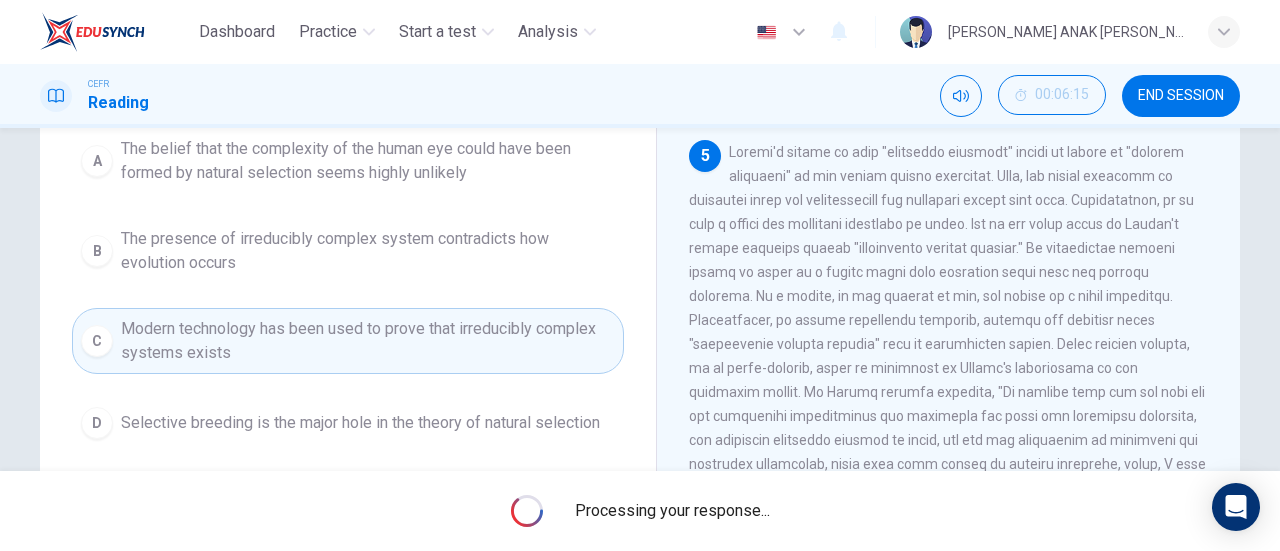 scroll, scrollTop: 941, scrollLeft: 0, axis: vertical 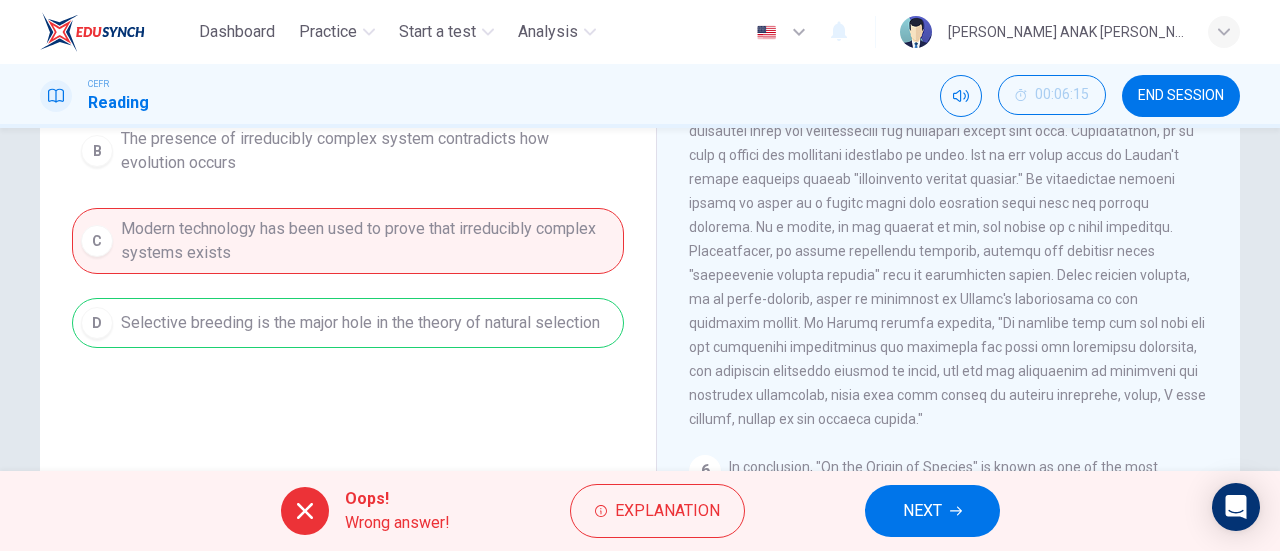 click on "NEXT" at bounding box center [932, 511] 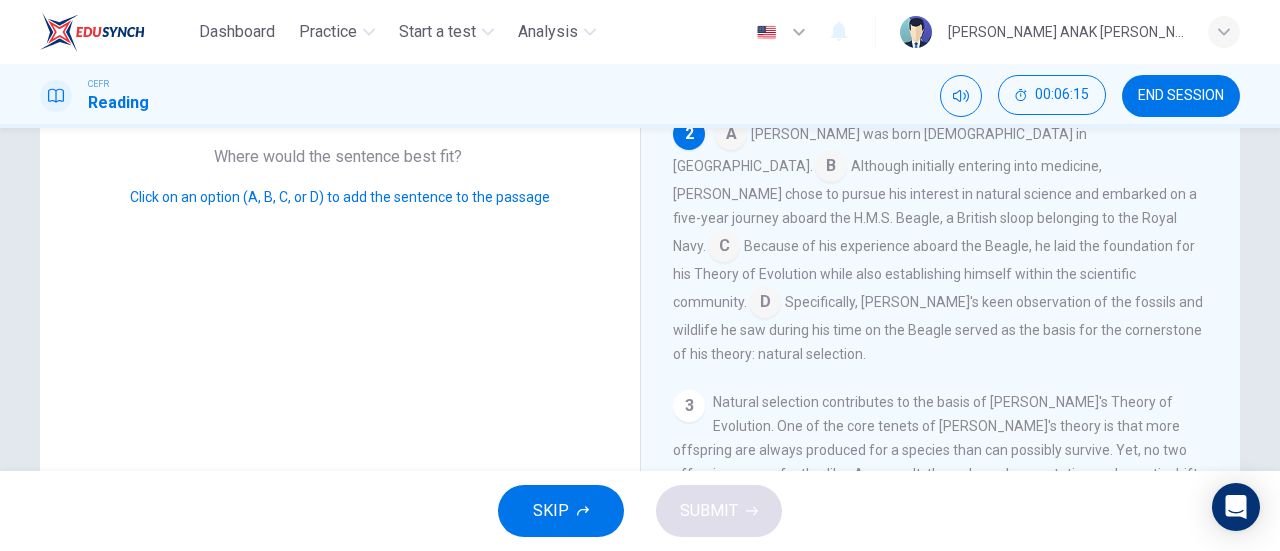 scroll, scrollTop: 112, scrollLeft: 0, axis: vertical 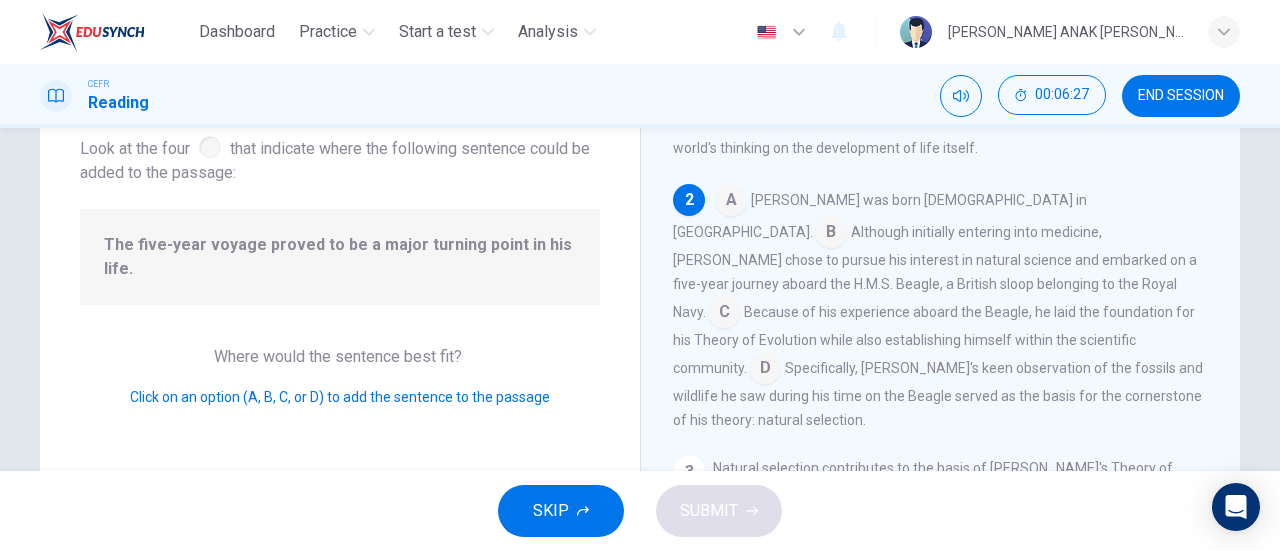 click at bounding box center [731, 202] 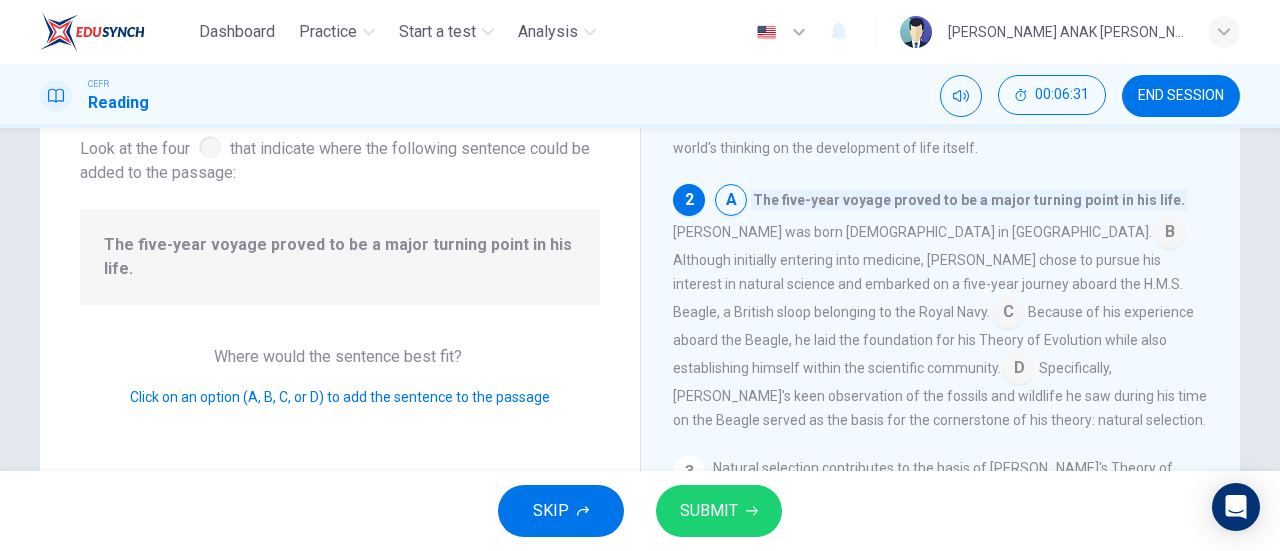 click at bounding box center (1170, 234) 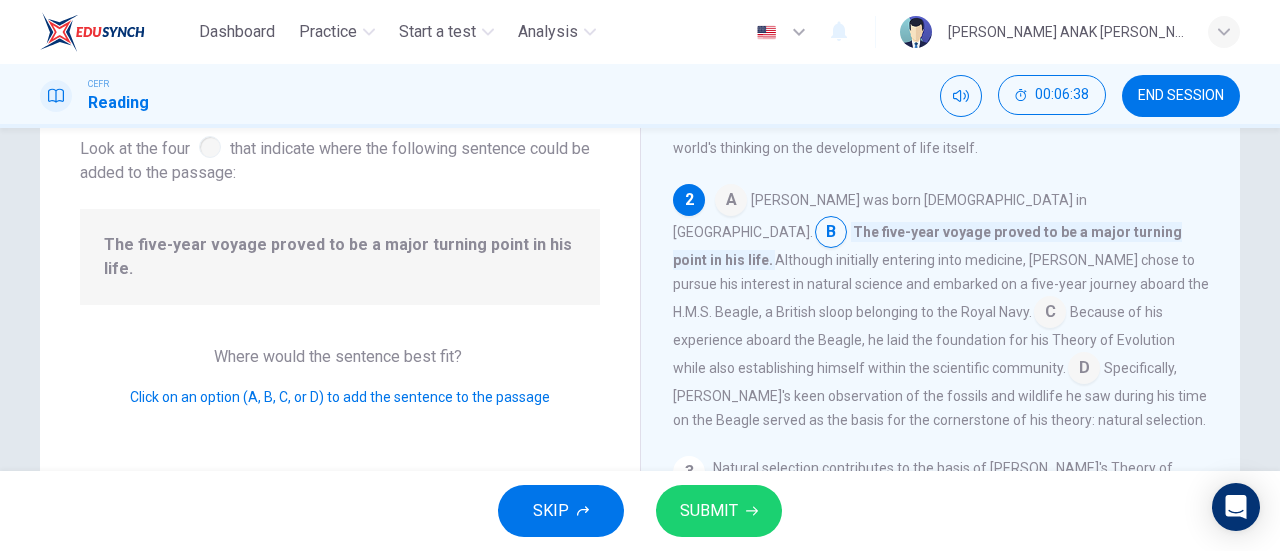 click at bounding box center [1050, 314] 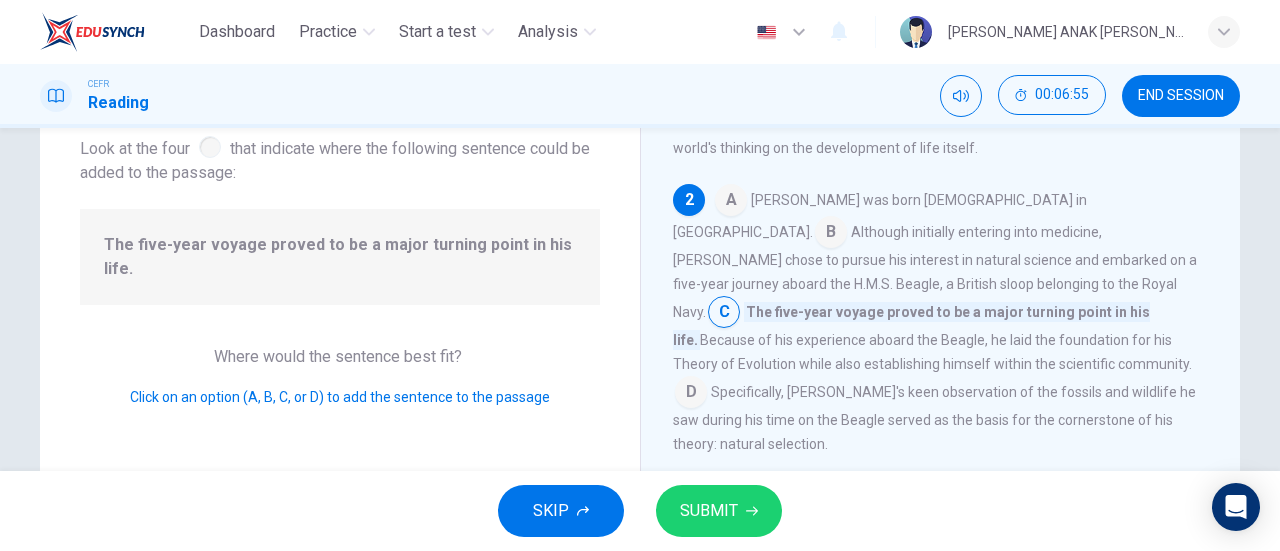 click on "SUBMIT" at bounding box center [709, 511] 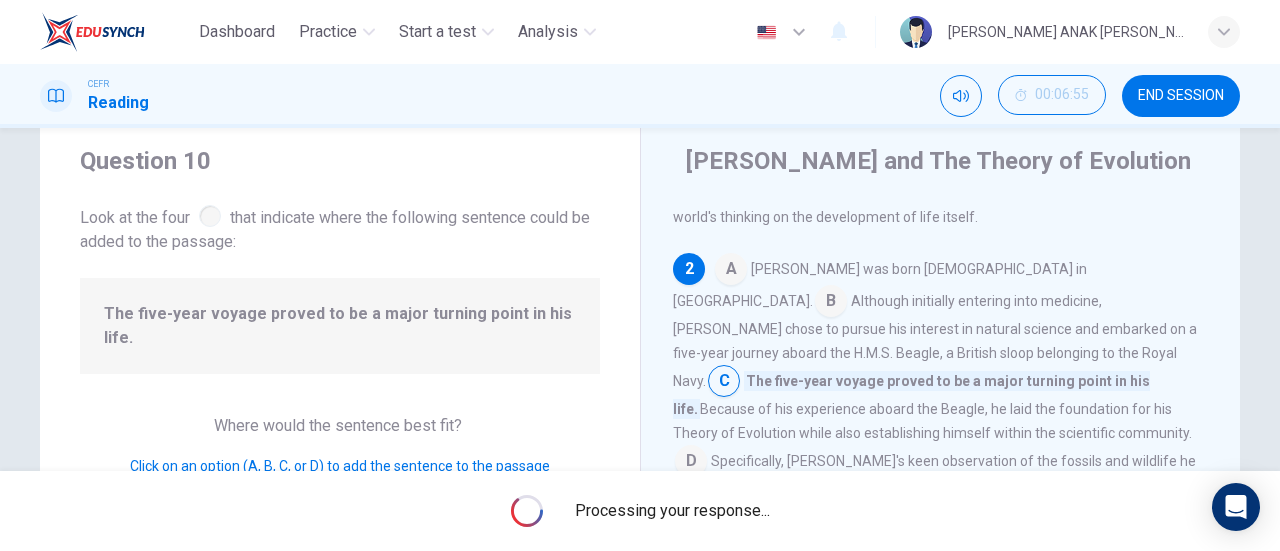 scroll, scrollTop: 24, scrollLeft: 0, axis: vertical 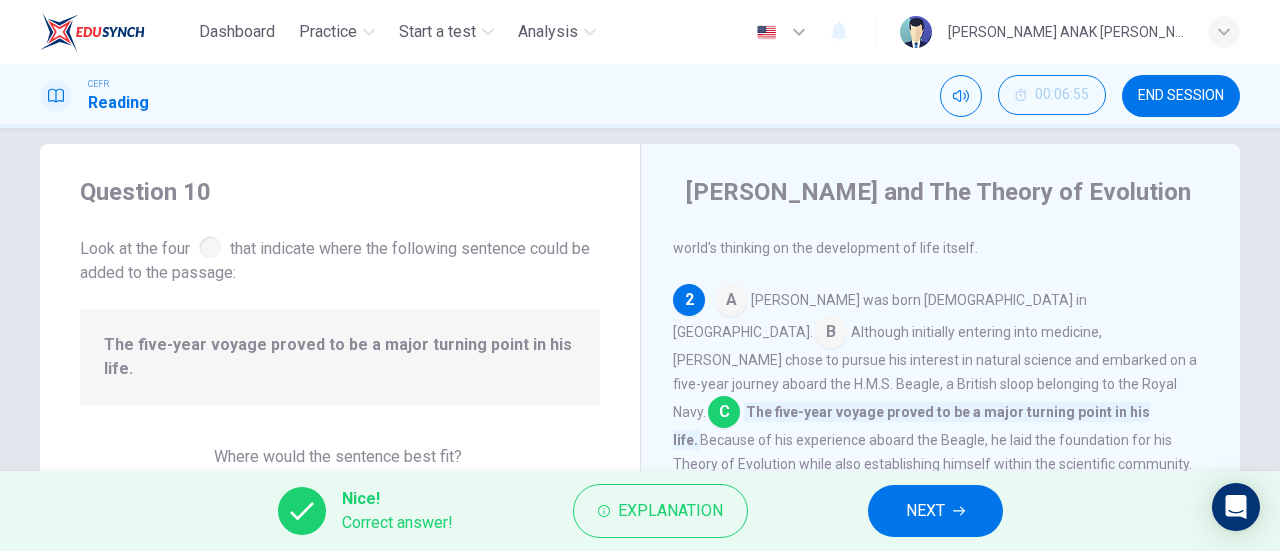 click on "NEXT" at bounding box center (935, 511) 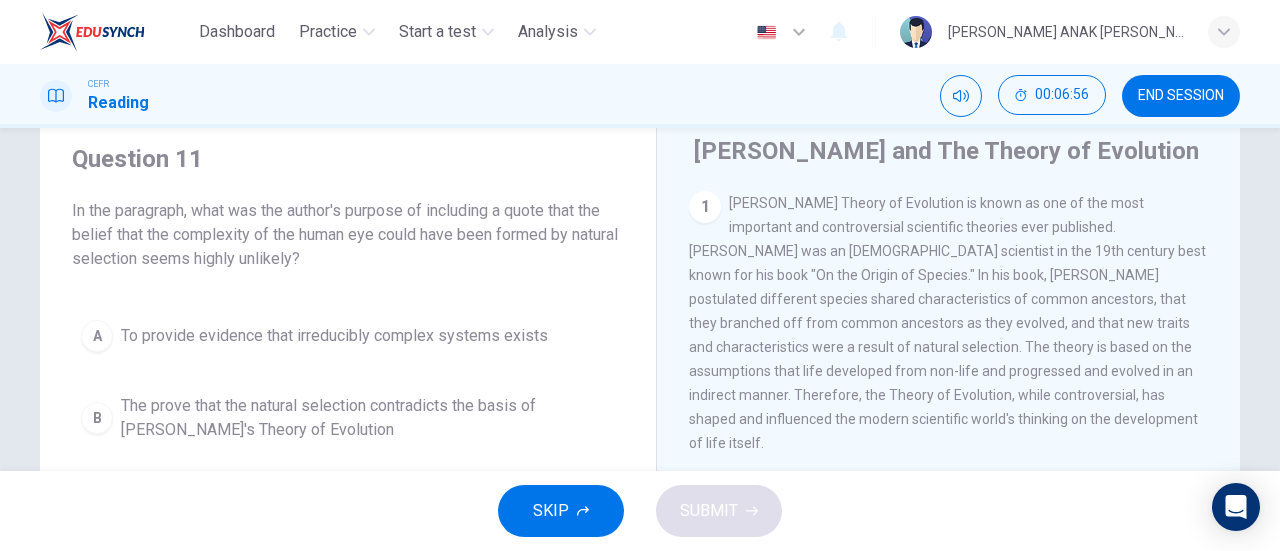 scroll, scrollTop: 124, scrollLeft: 0, axis: vertical 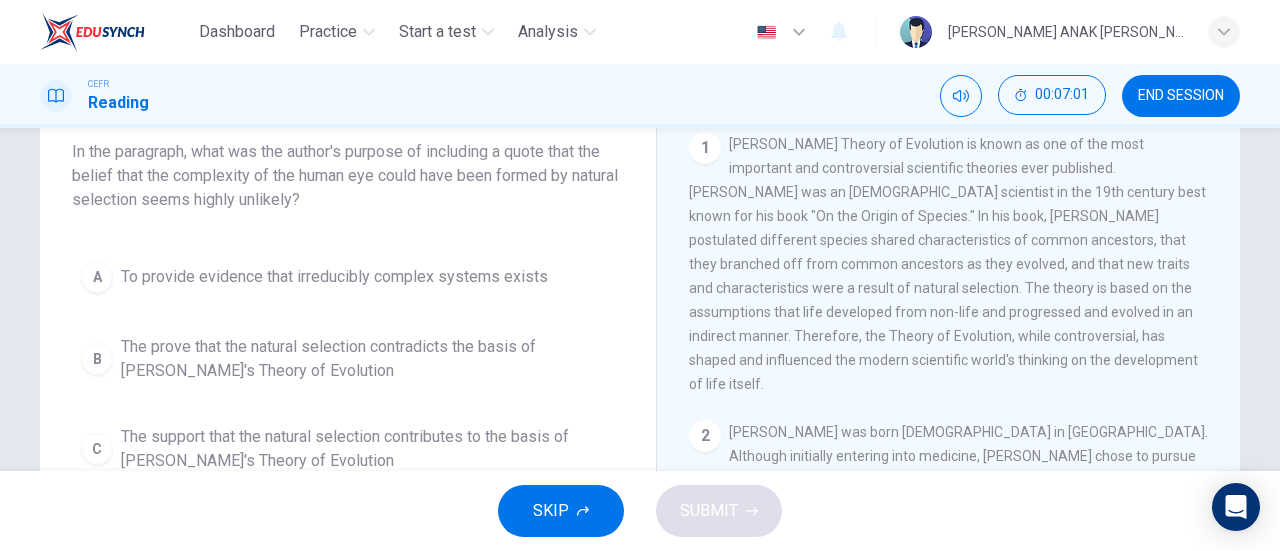 click on "In the paragraph, what was the author's purpose of including a quote that the belief that the complexity of the human eye could have been formed by natural selection seems highly unlikely?" at bounding box center [348, 176] 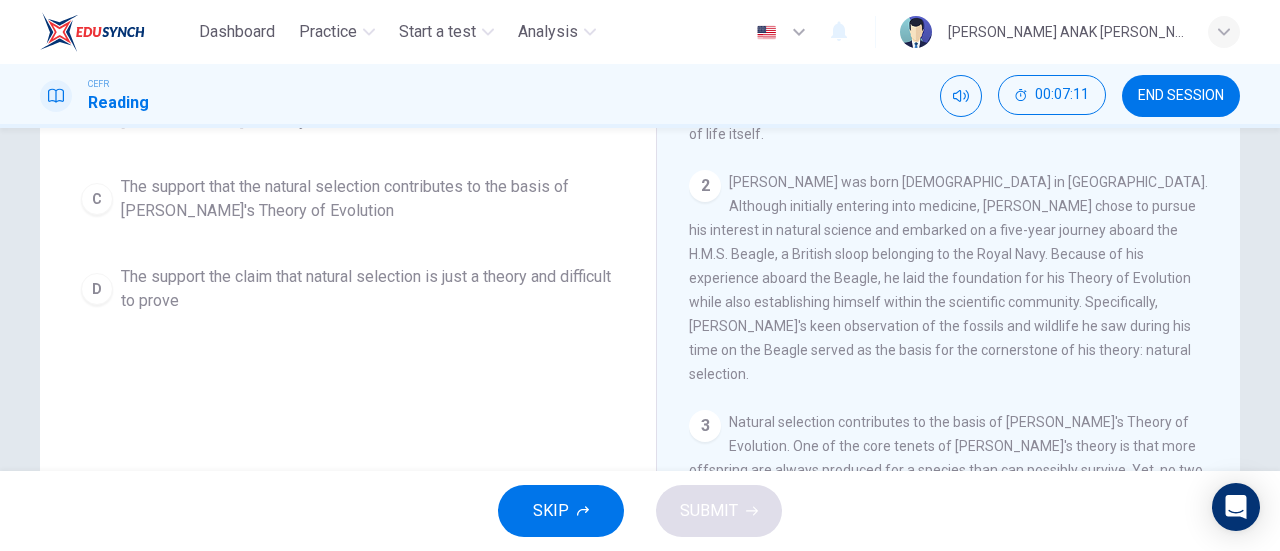 scroll, scrollTop: 400, scrollLeft: 0, axis: vertical 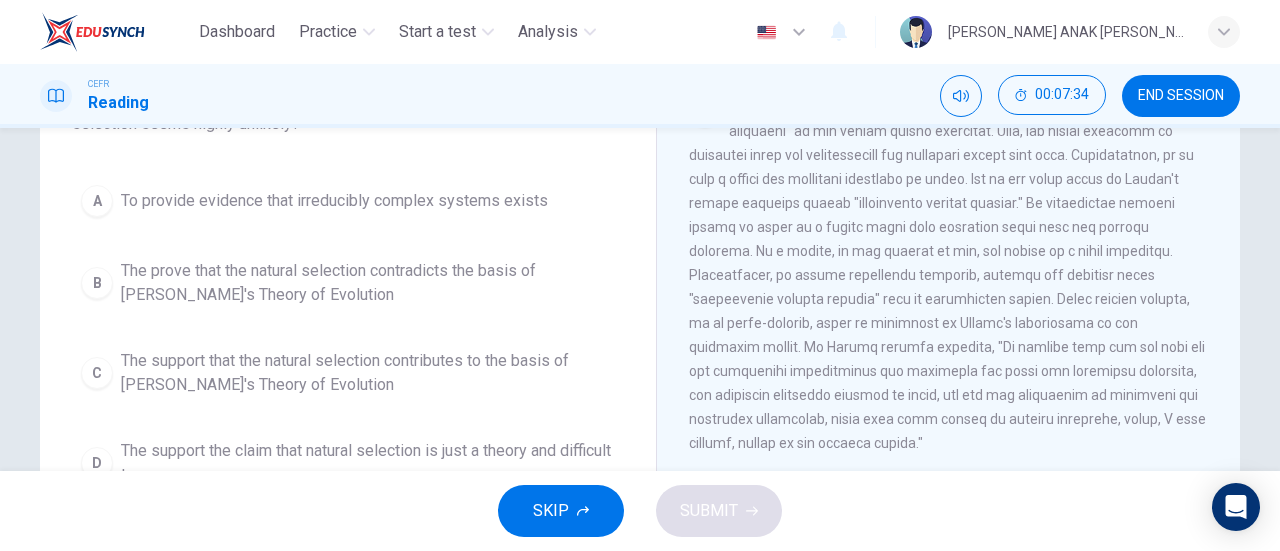 drag, startPoint x: 932, startPoint y: 234, endPoint x: 1075, endPoint y: 277, distance: 149.32515 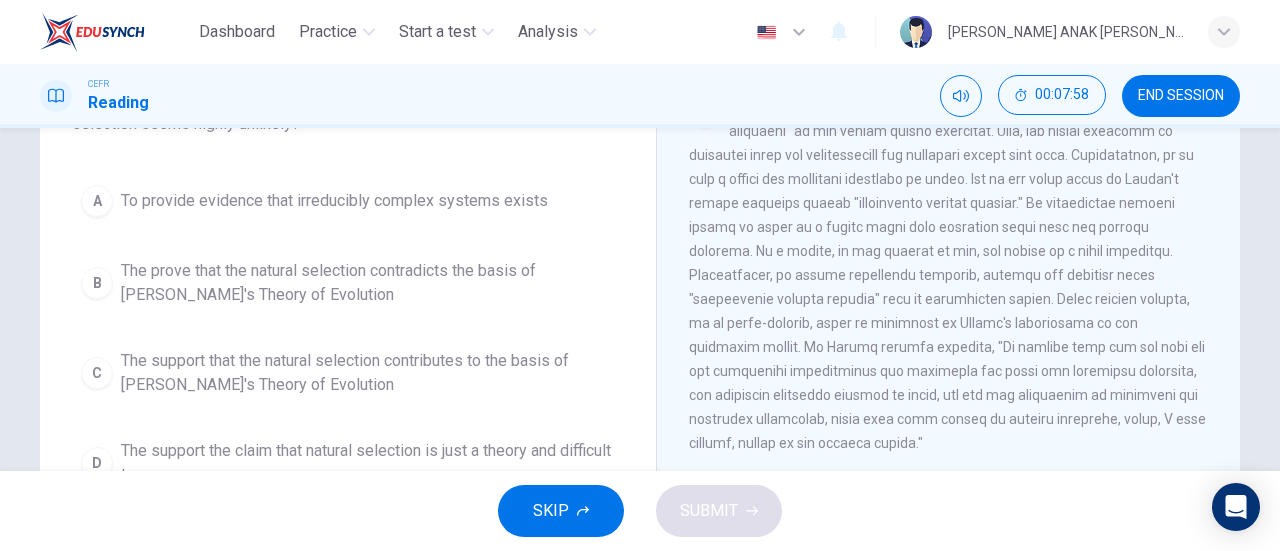 scroll, scrollTop: 300, scrollLeft: 0, axis: vertical 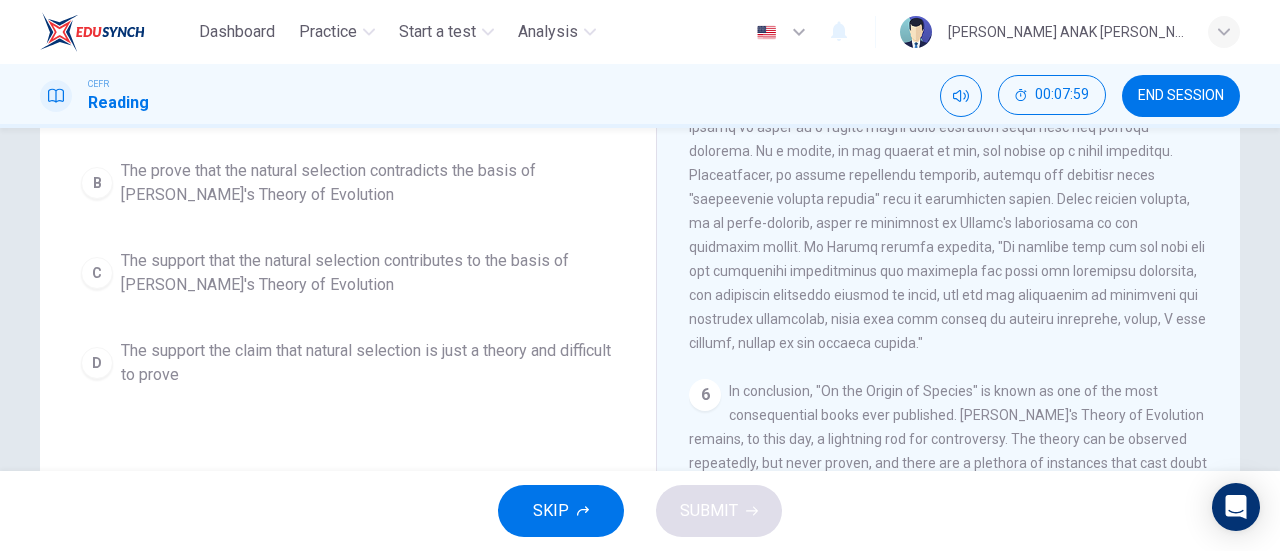 click on "A To provide evidence that irreducibly complex systems exists B The prove that the natural selection contradicts the basis of Darwin's Theory of Evolution C The support that the natural selection contributes to the basis of Darwin's Theory of Evolution D The support the claim that natural selection is just a theory and difficult to prove" at bounding box center (348, 236) 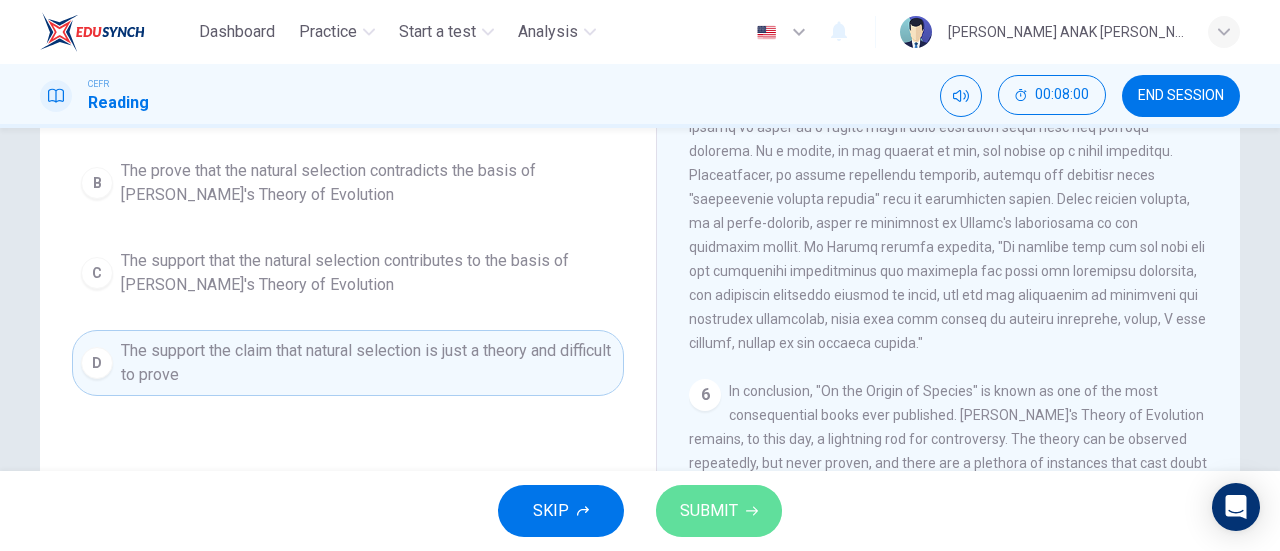 click on "SUBMIT" at bounding box center [719, 511] 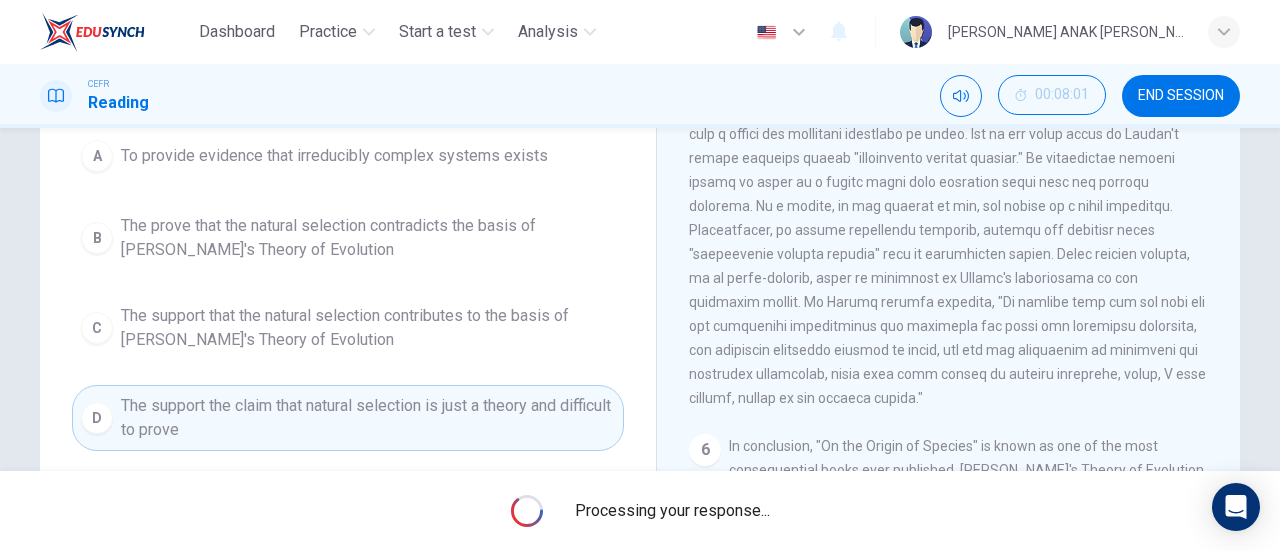 scroll, scrollTop: 200, scrollLeft: 0, axis: vertical 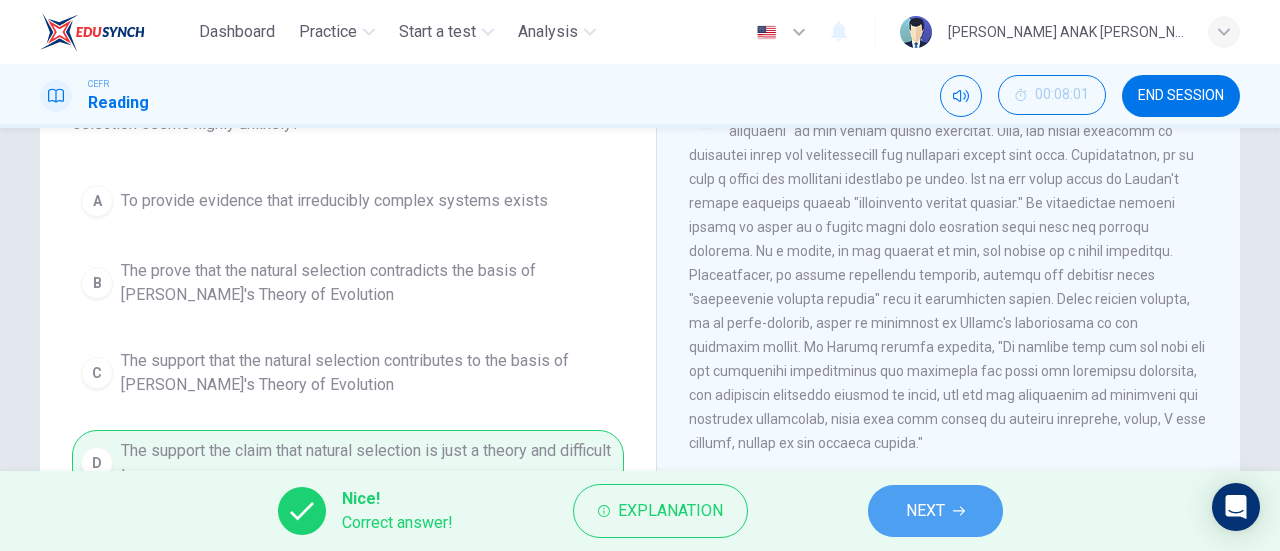 click on "NEXT" at bounding box center [935, 511] 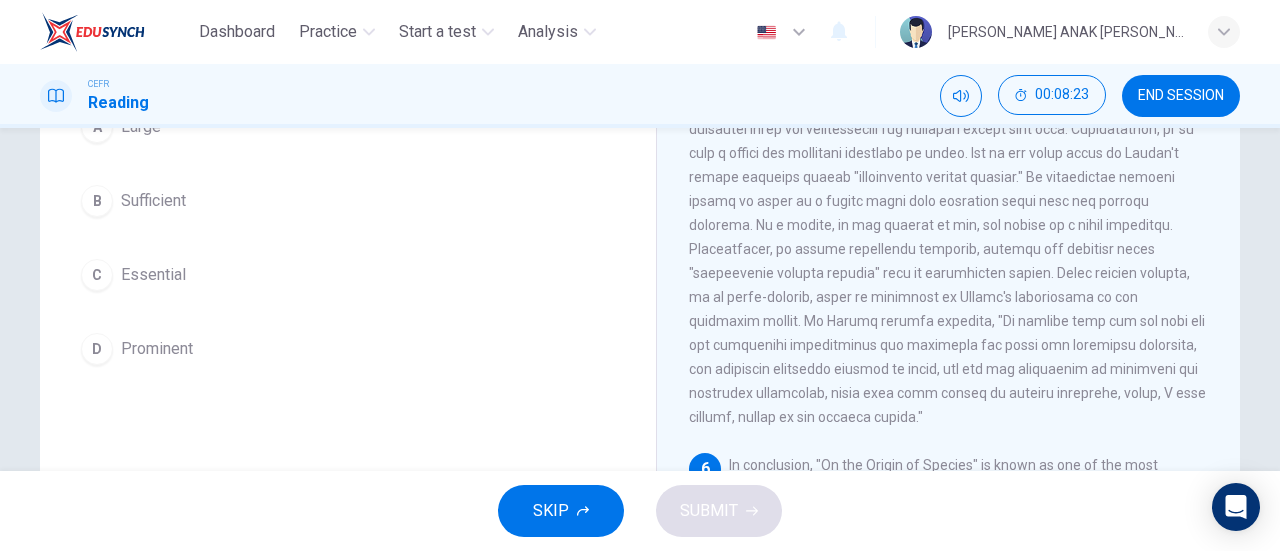 scroll, scrollTop: 200, scrollLeft: 0, axis: vertical 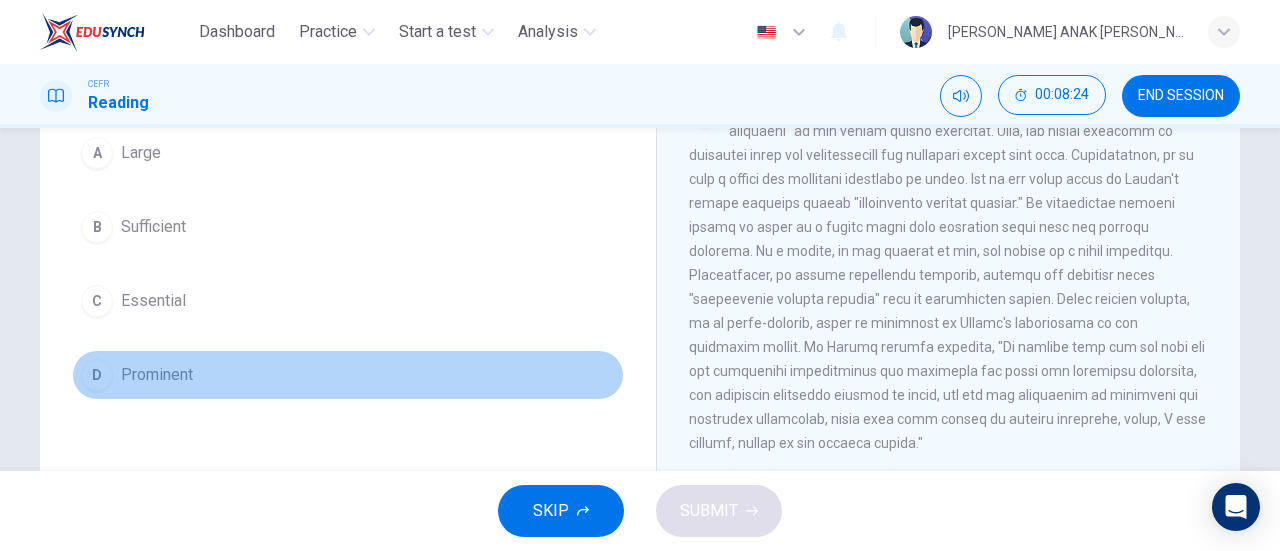 click on "D Prominent" at bounding box center (348, 375) 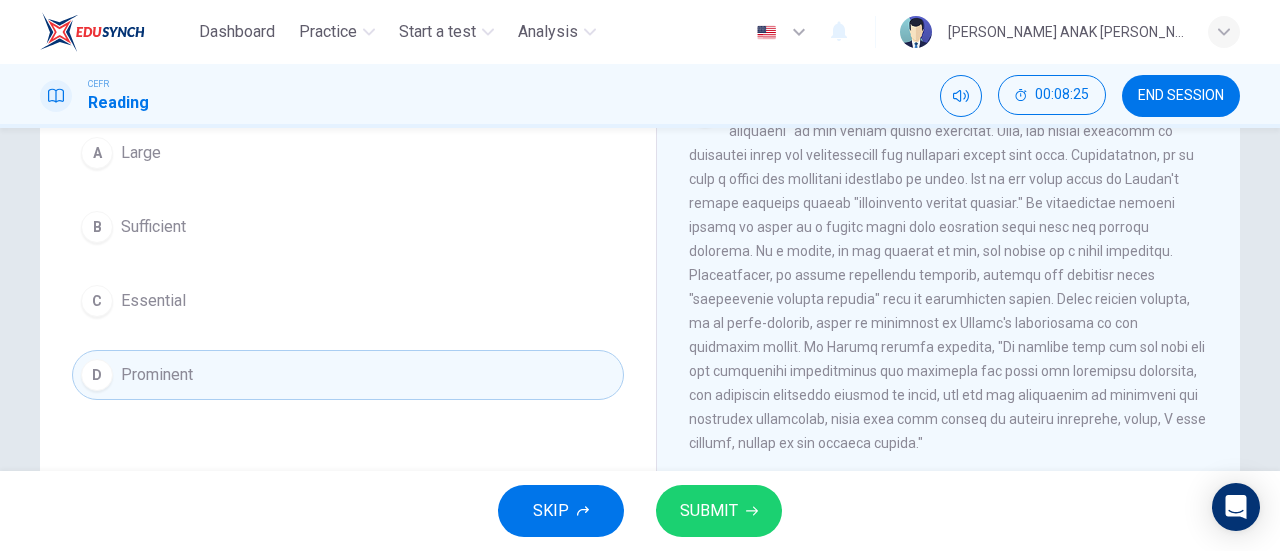 click on "SUBMIT" at bounding box center [719, 511] 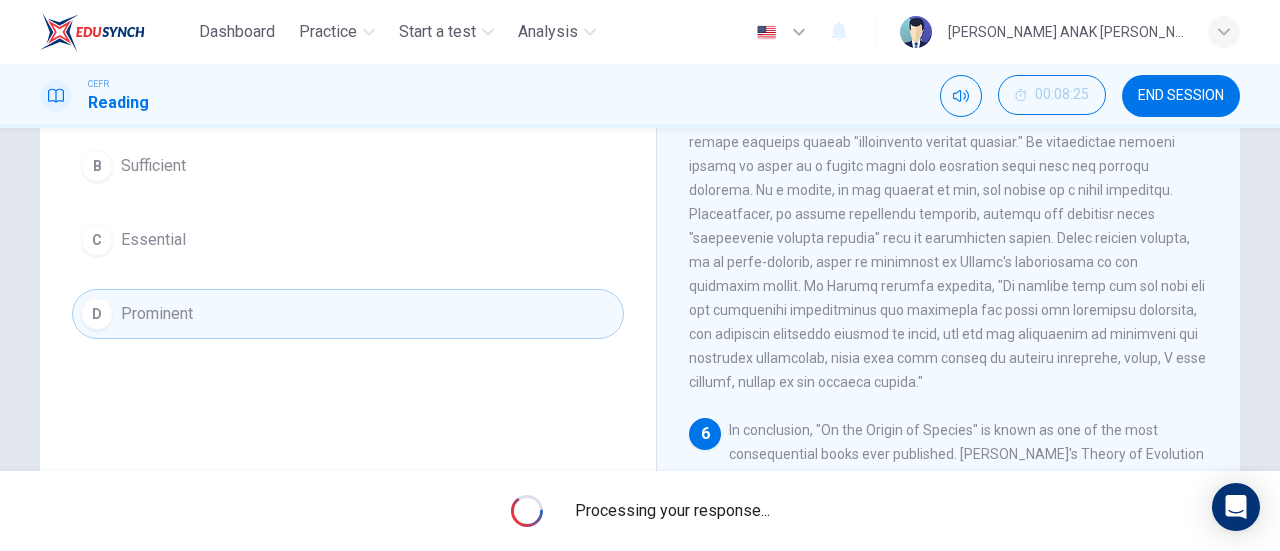 scroll, scrollTop: 300, scrollLeft: 0, axis: vertical 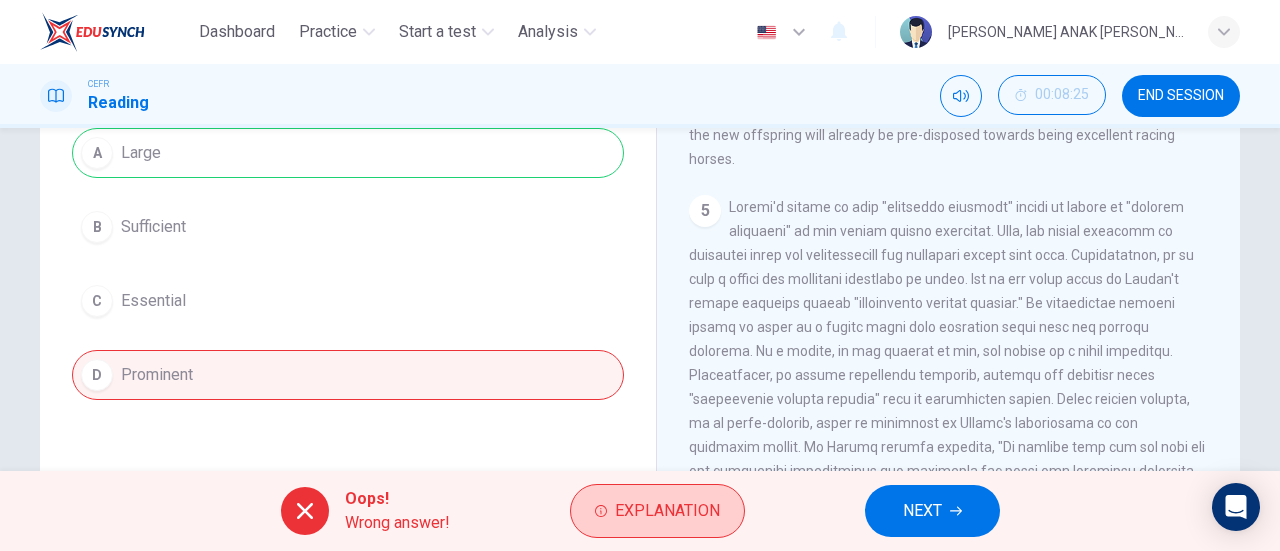 click on "Explanation" at bounding box center (667, 511) 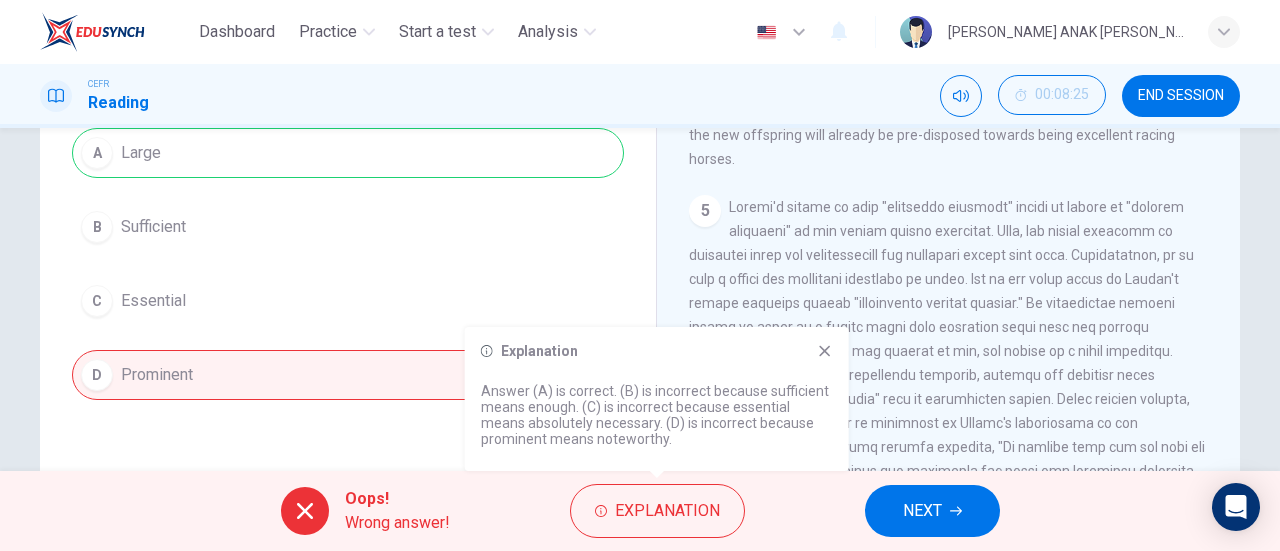 click on "Explanation Answer (A) is correct. (B) is incorrect because sufficient means enough. (C) is incorrect because essential means absolutely necessary. (D) is incorrect because prominent means noteworthy." at bounding box center (657, 399) 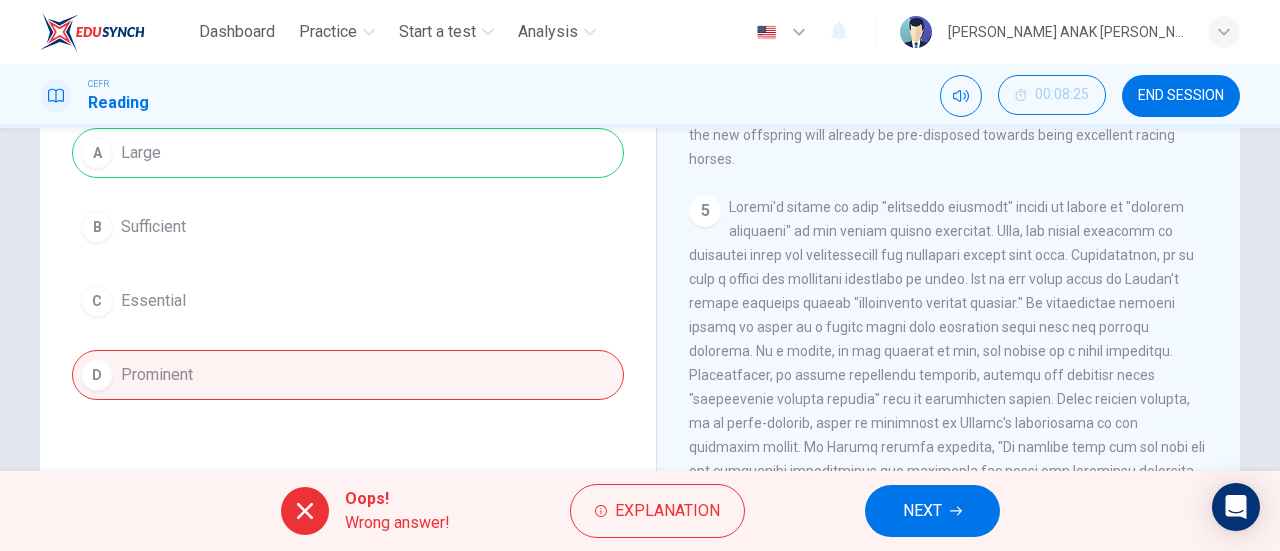 click on "NEXT" at bounding box center [932, 511] 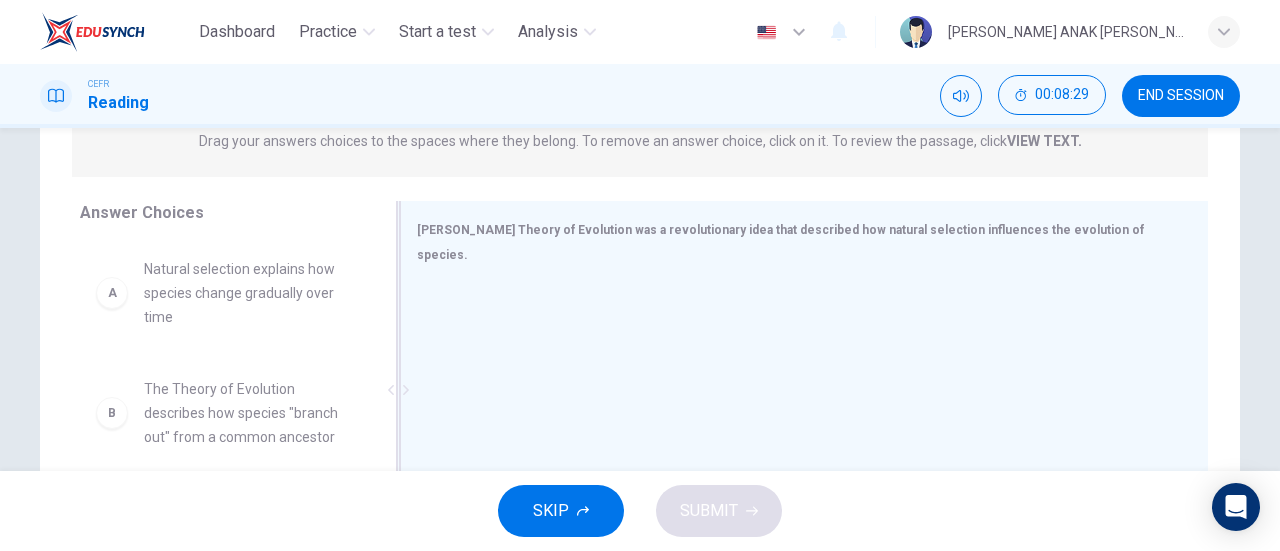 scroll, scrollTop: 300, scrollLeft: 0, axis: vertical 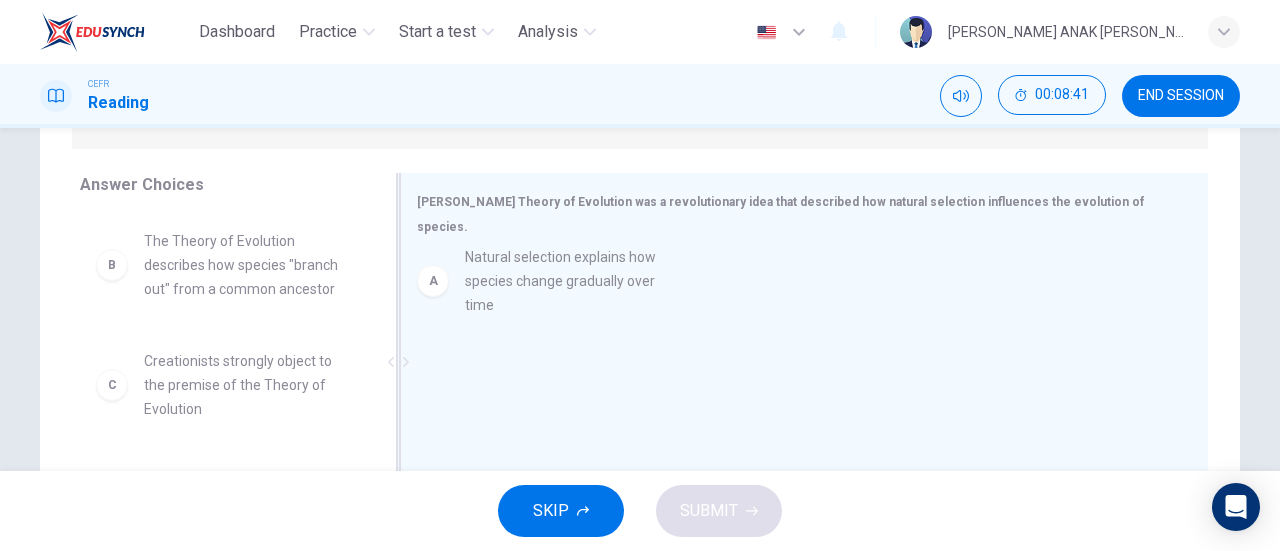 drag, startPoint x: 223, startPoint y: 270, endPoint x: 554, endPoint y: 288, distance: 331.48907 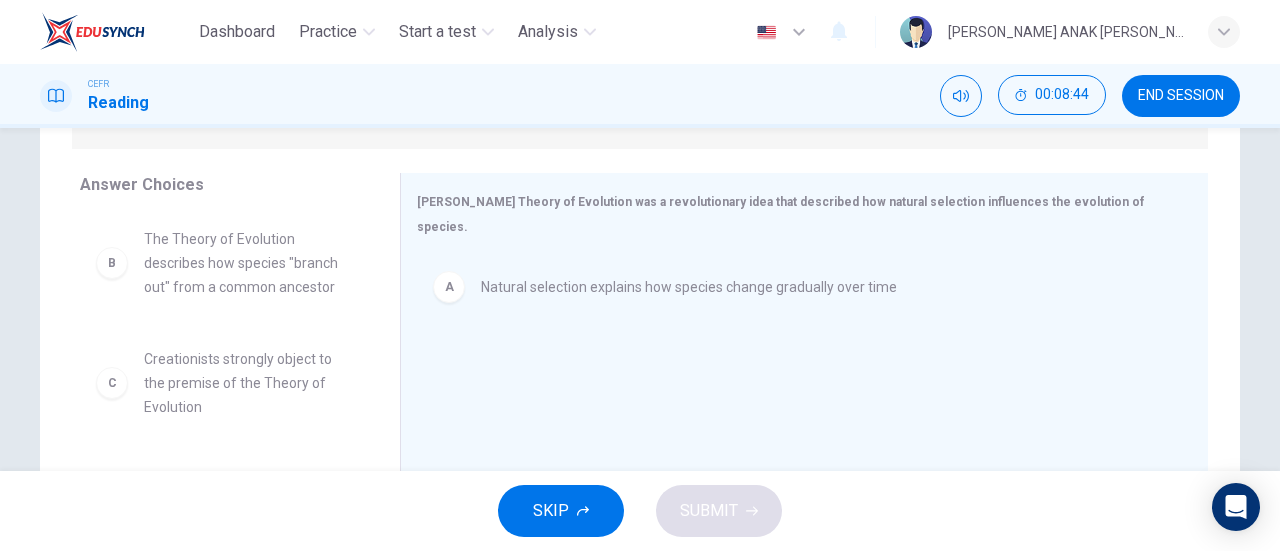 scroll, scrollTop: 0, scrollLeft: 0, axis: both 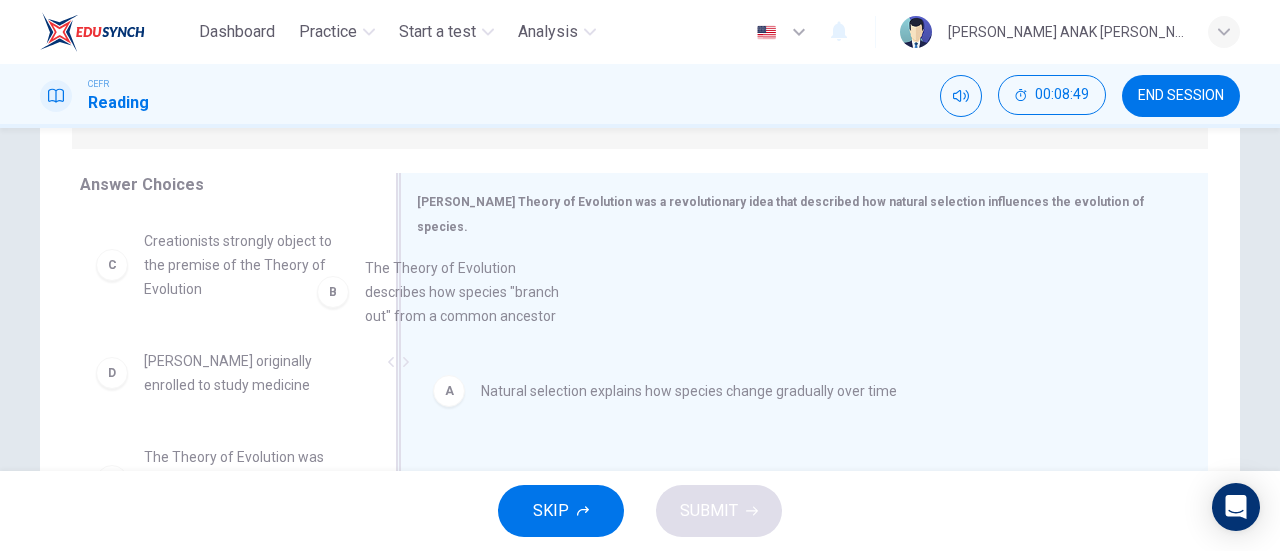 drag, startPoint x: 266, startPoint y: 281, endPoint x: 508, endPoint y: 318, distance: 244.81218 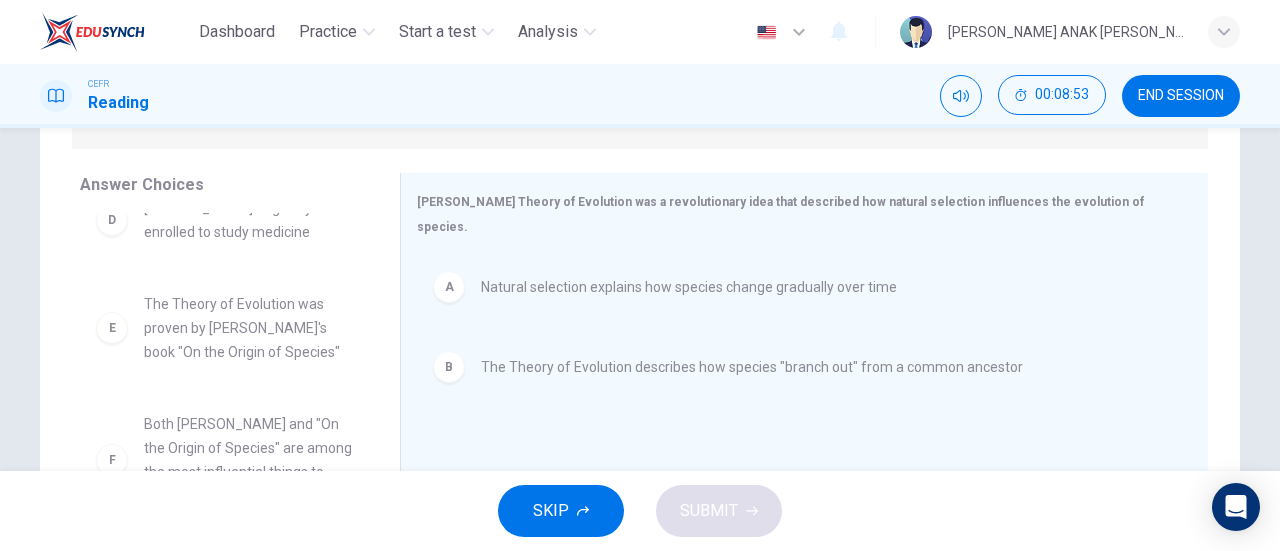 scroll, scrollTop: 156, scrollLeft: 0, axis: vertical 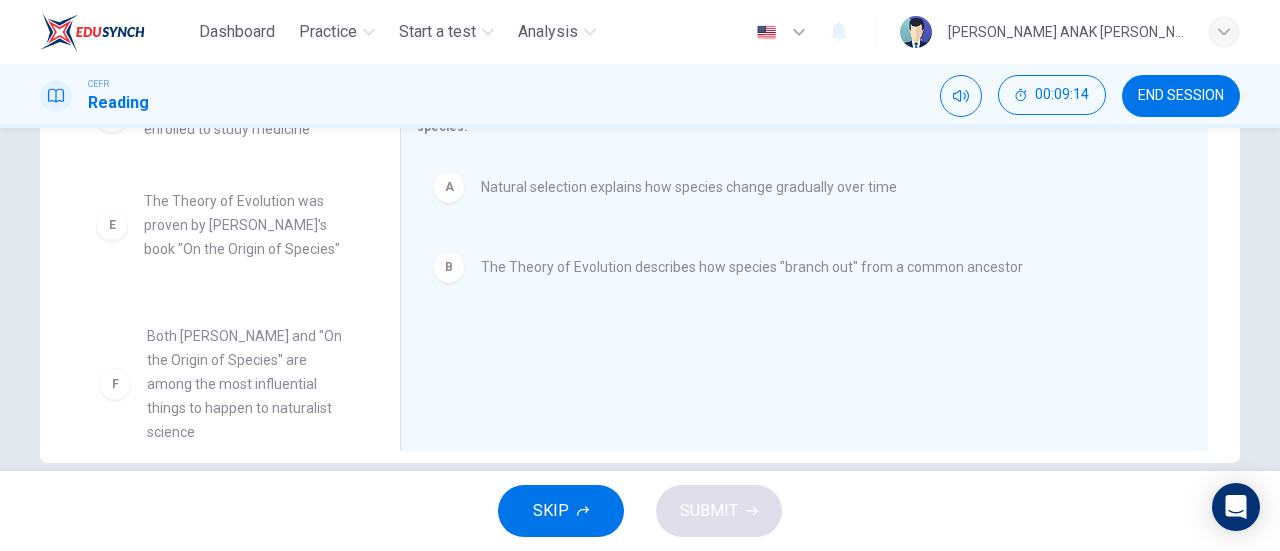 drag, startPoint x: 249, startPoint y: 361, endPoint x: 262, endPoint y: 381, distance: 23.853722 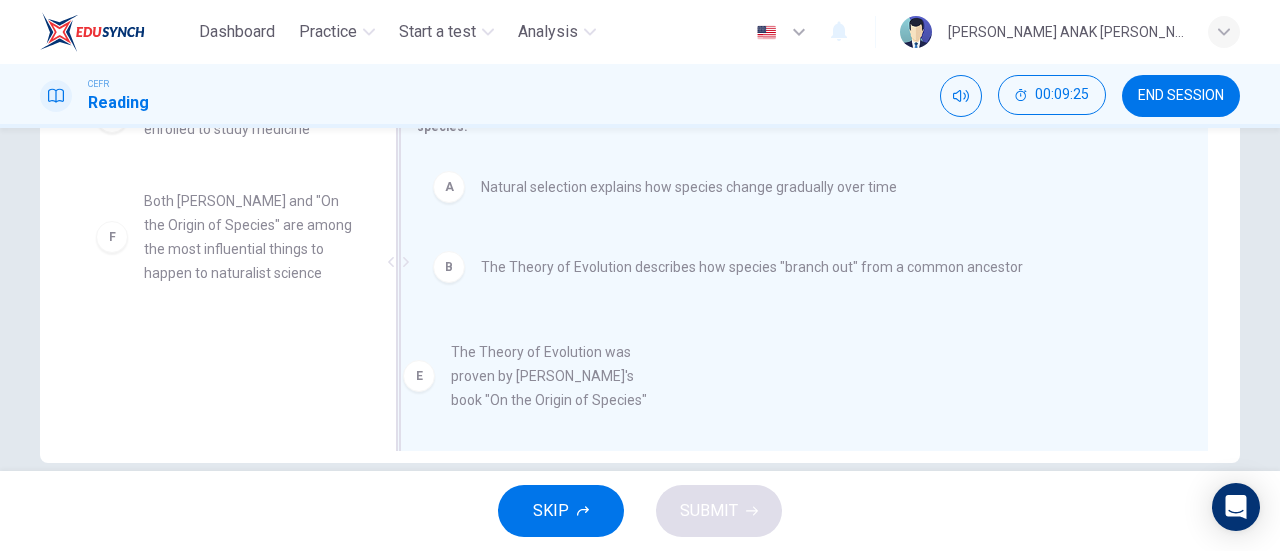 drag, startPoint x: 239, startPoint y: 253, endPoint x: 556, endPoint y: 406, distance: 351.9915 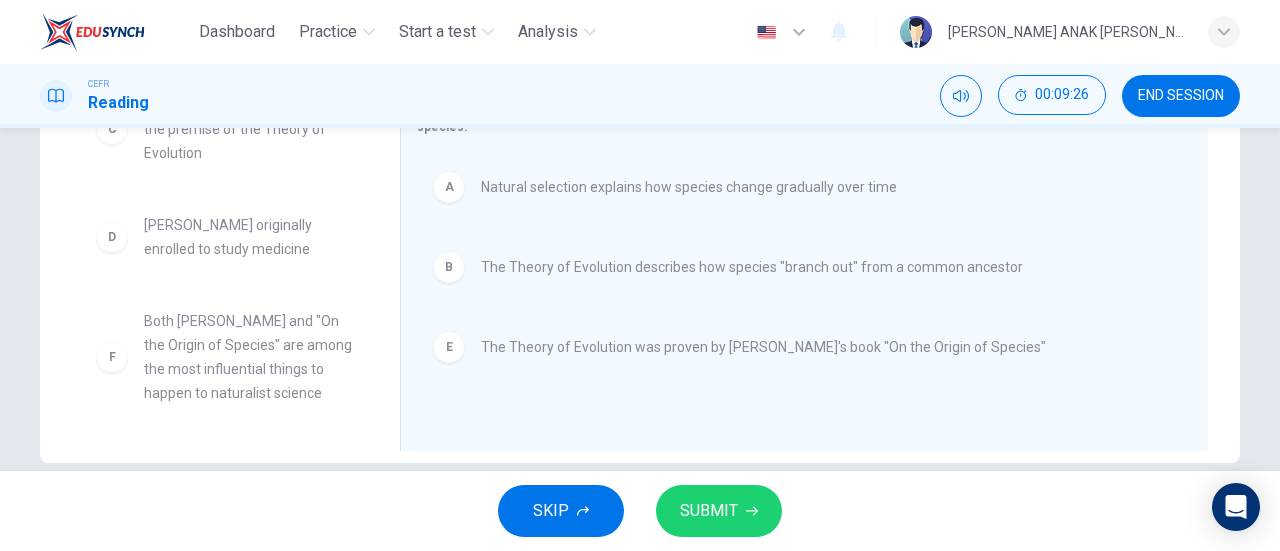 scroll, scrollTop: 36, scrollLeft: 0, axis: vertical 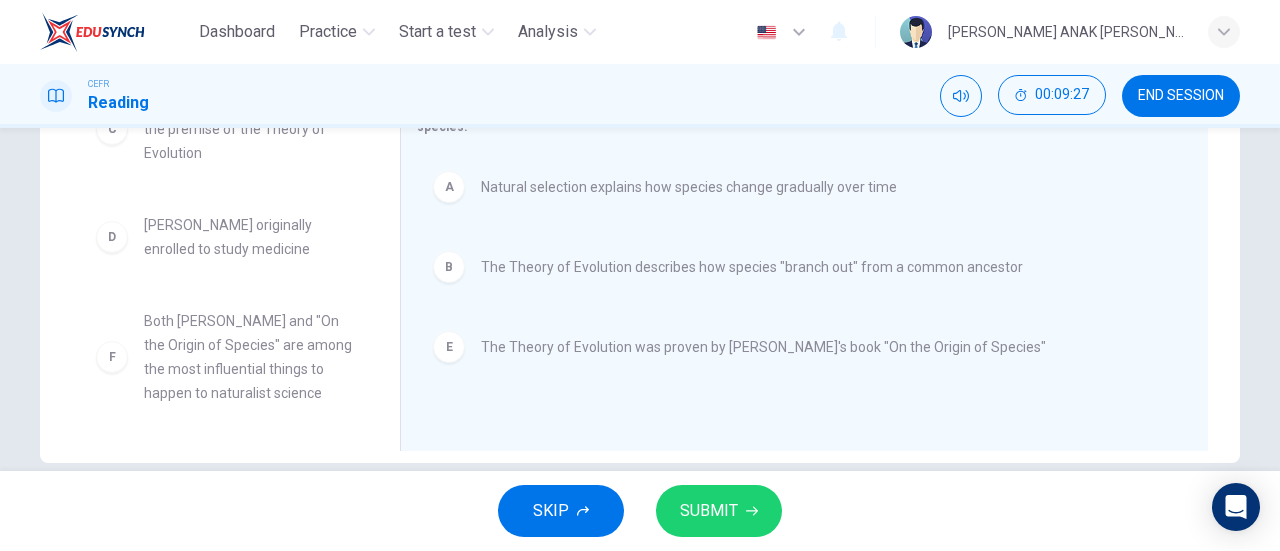 drag, startPoint x: 713, startPoint y: 505, endPoint x: 678, endPoint y: 488, distance: 38.910152 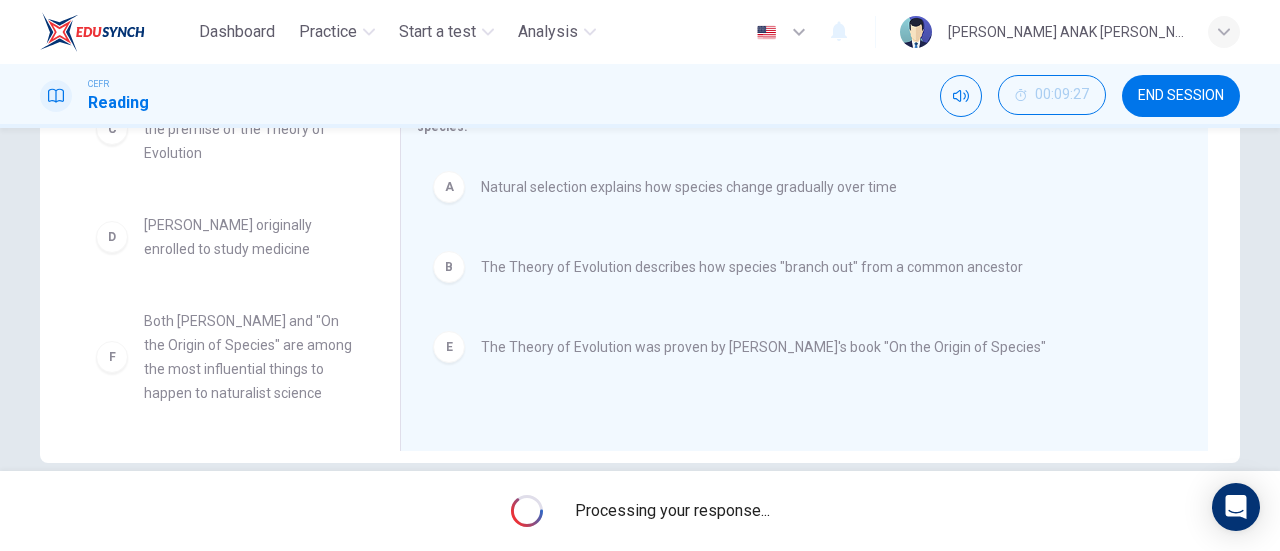 scroll, scrollTop: 0, scrollLeft: 0, axis: both 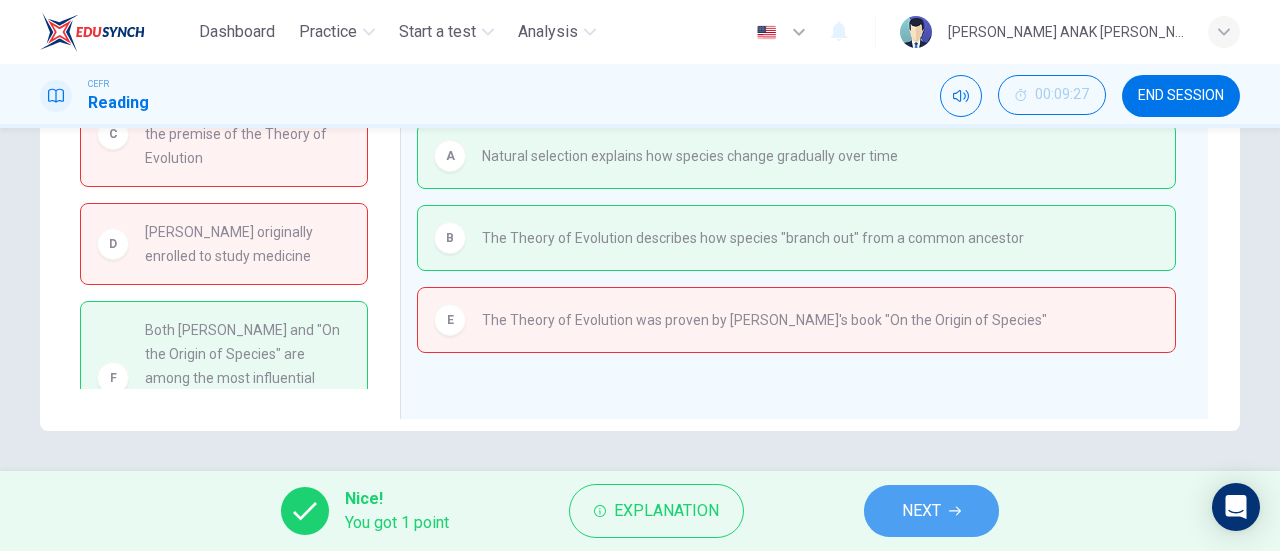 click on "NEXT" at bounding box center [931, 511] 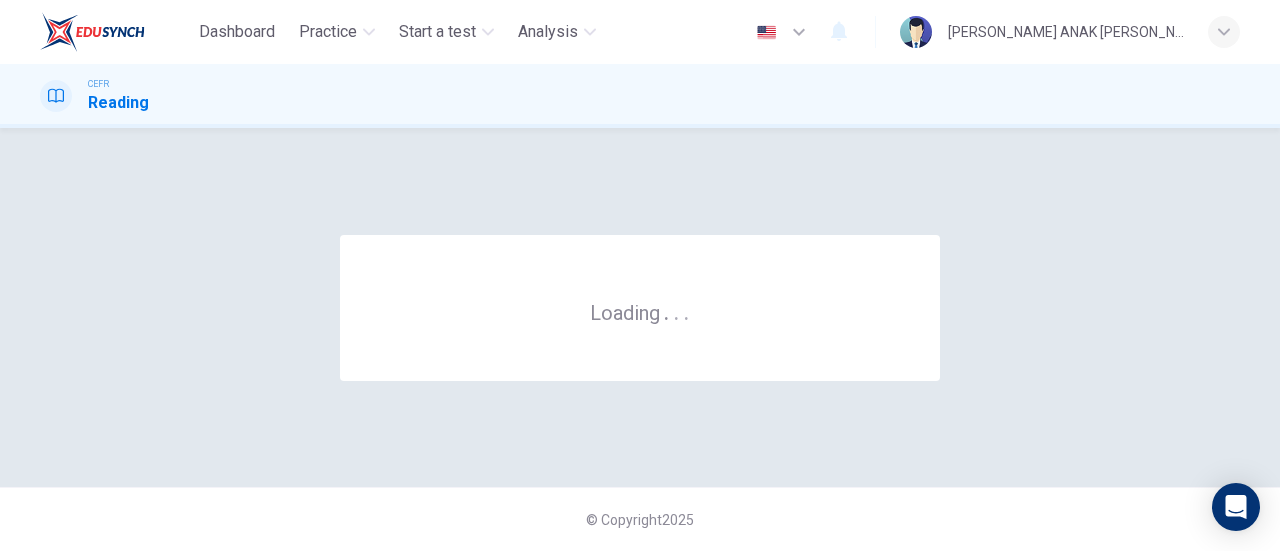 scroll, scrollTop: 0, scrollLeft: 0, axis: both 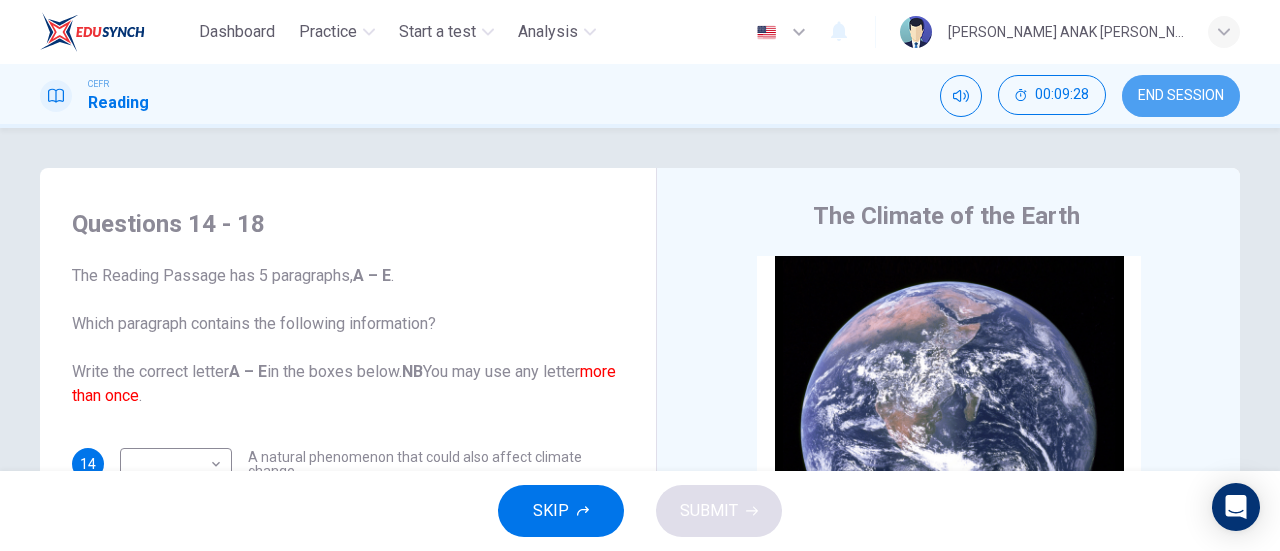 click on "END SESSION" at bounding box center (1181, 96) 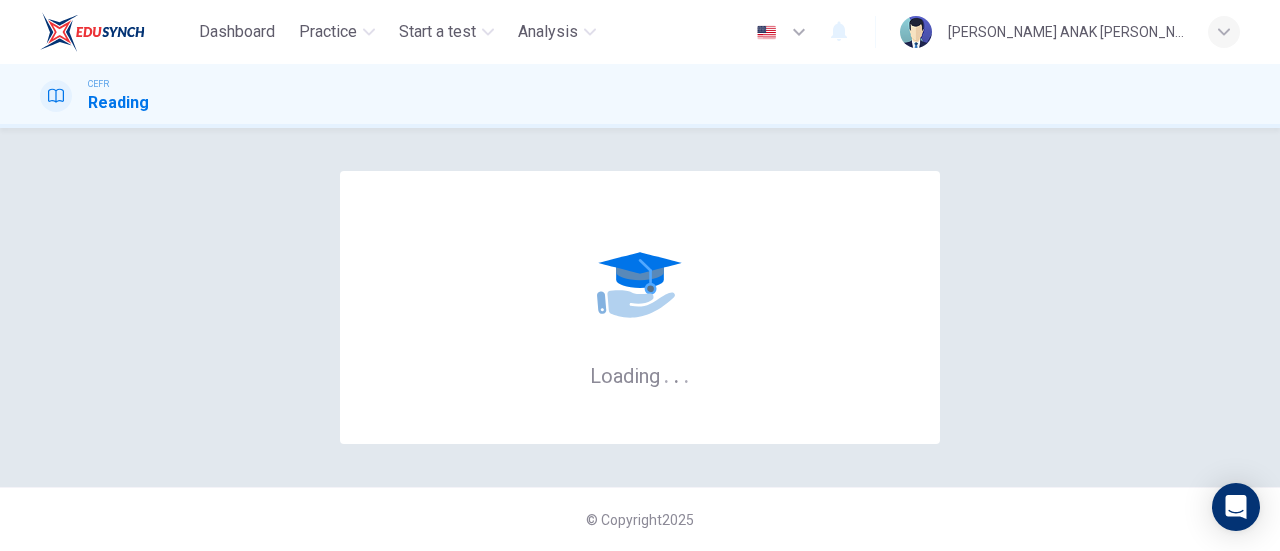 scroll, scrollTop: 0, scrollLeft: 0, axis: both 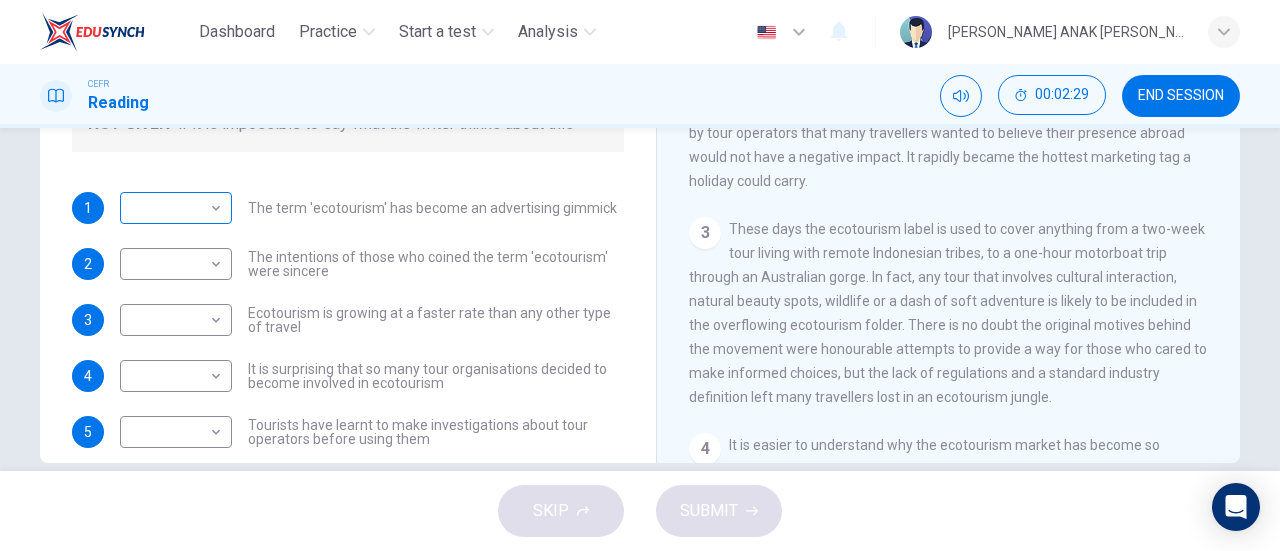 click on "Dashboard Practice Start a test Analysis English en ​ VALLERIE RACHA ANAK REAGAN CEFR Reading 00:02:29 END SESSION Questions 1 - 6 Do the following statements agree with the information given in the Reading Passage ?
In the boxes below write YES if the statement agrees with the views of the writer NO if the statement contradicts the views of the writer NOT GIVEN if it is impossible to say what the writer thinks about this 1 ​ ​ The term 'ecotourism' has become an advertising gimmick 2 ​ ​ The intentions of those who coined the term 'ecotourism' were sincere 3 ​ ​ Ecotourism is growing at a faster rate than any other type of travel 4 ​ ​ It is surprising that so many tour organisations decided to become involved in ecotourism 5 ​ ​ Tourists have learnt to make investigations about tour operators before using them 6 ​ ​ Tourists have had bad experiences on ecotour holidays It's Eco-logical CLICK TO ZOOM Click to Zoom 1 2 3 4 5 6 7 8 SKIP SUBMIT
Dashboard Practice Start a test" at bounding box center [640, 275] 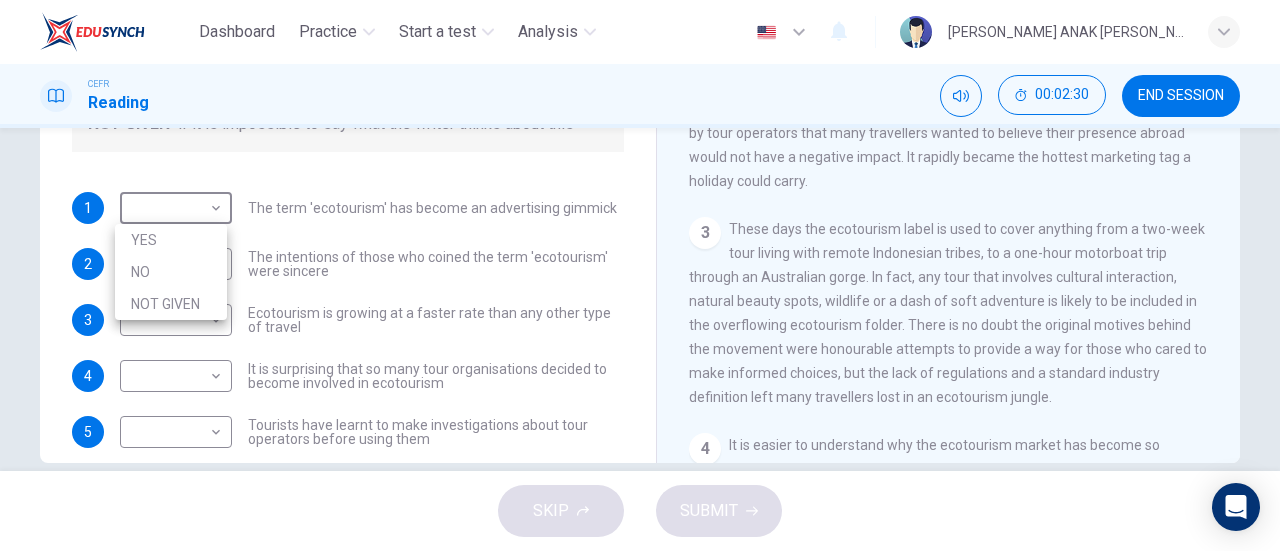 click on "YES" at bounding box center [171, 240] 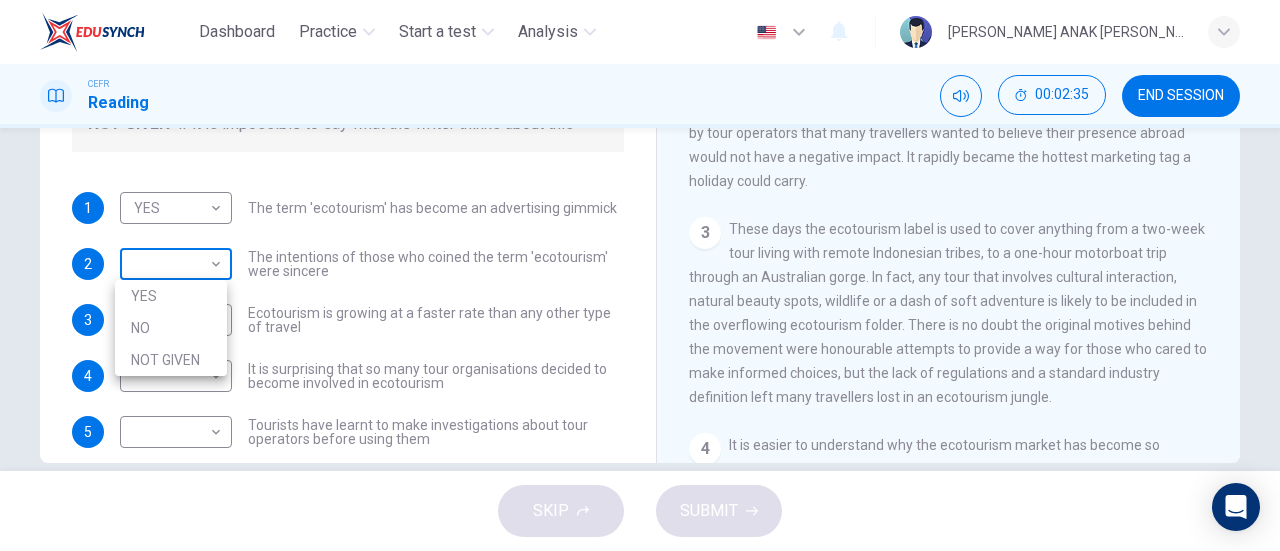 click on "Dashboard Practice Start a test Analysis English en ​ VALLERIE RACHA ANAK REAGAN CEFR Reading 00:02:35 END SESSION Questions 1 - 6 Do the following statements agree with the information given in the Reading Passage ?
In the boxes below write YES if the statement agrees with the views of the writer NO if the statement contradicts the views of the writer NOT GIVEN if it is impossible to say what the writer thinks about this 1 YES YES ​ The term 'ecotourism' has become an advertising gimmick 2 ​ ​ The intentions of those who coined the term 'ecotourism' were sincere 3 ​ ​ Ecotourism is growing at a faster rate than any other type of travel 4 ​ ​ It is surprising that so many tour organisations decided to become involved in ecotourism 5 ​ ​ Tourists have learnt to make investigations about tour operators before using them 6 ​ ​ Tourists have had bad experiences on ecotour holidays It's Eco-logical CLICK TO ZOOM Click to Zoom 1 2 3 4 5 6 7 8 SKIP SUBMIT
Dashboard Practice Analysis" at bounding box center (640, 275) 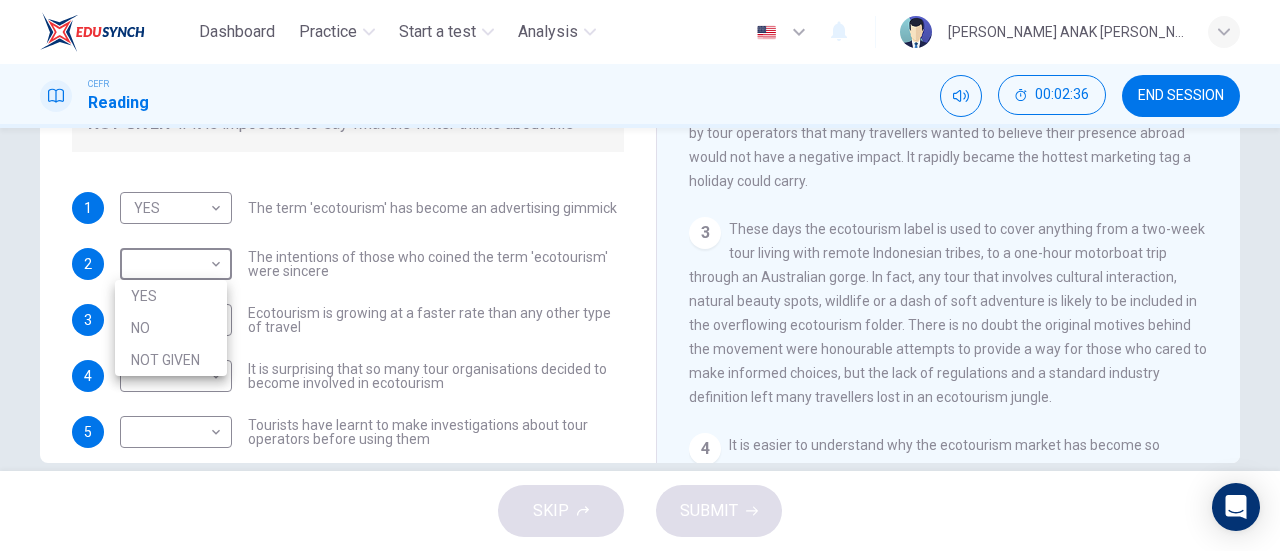 click on "YES" at bounding box center [171, 296] 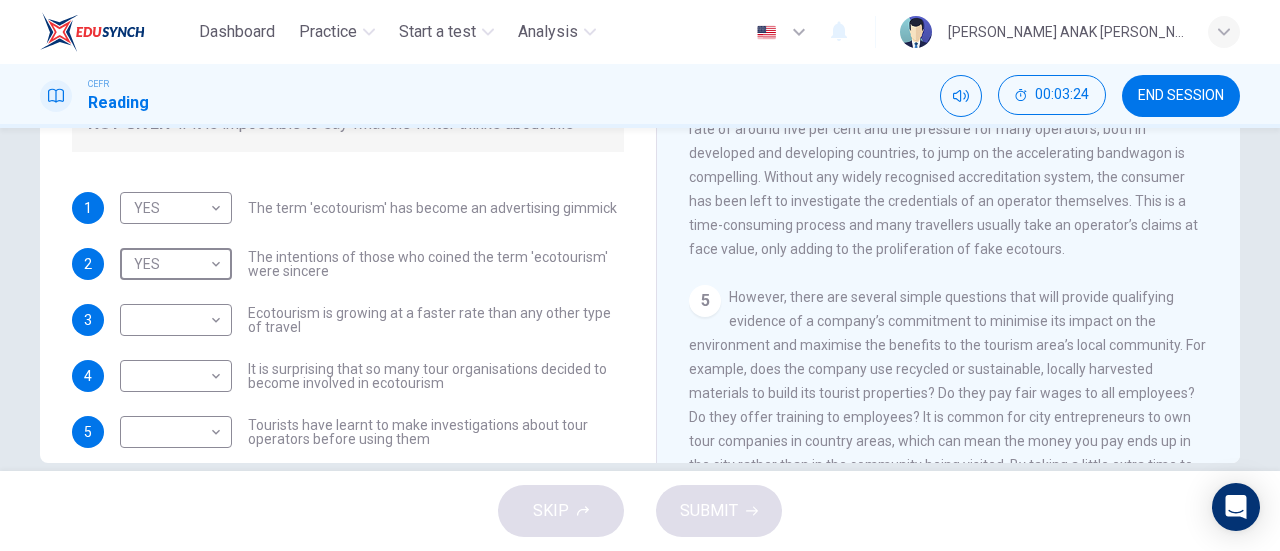 scroll, scrollTop: 828, scrollLeft: 0, axis: vertical 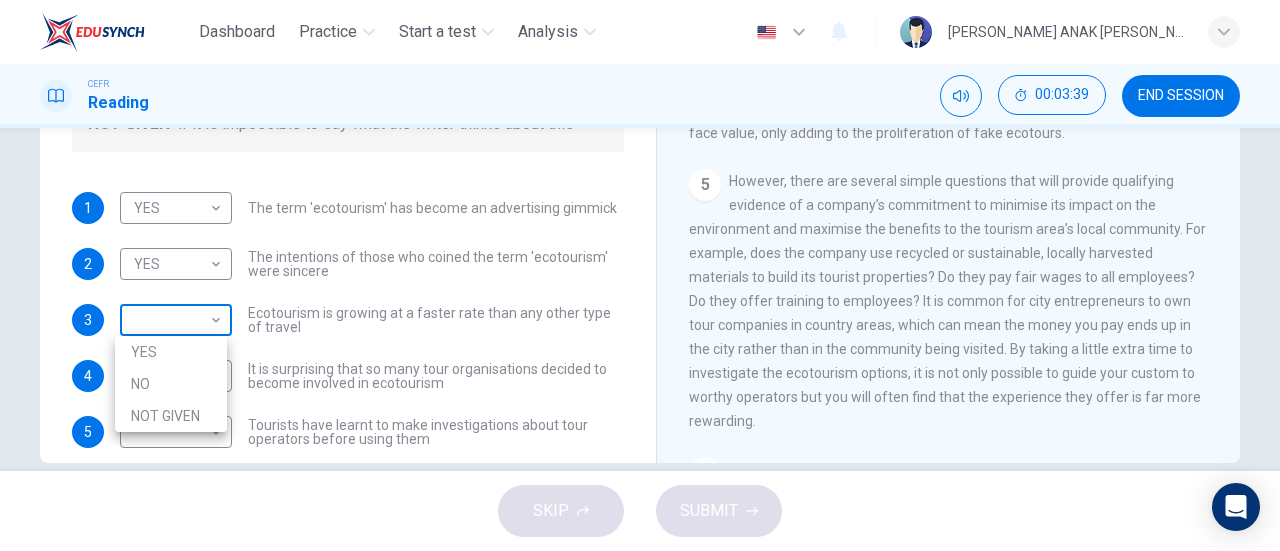 click on "Dashboard Practice Start a test Analysis English en ​ VALLERIE RACHA ANAK REAGAN CEFR Reading 00:03:39 END SESSION Questions 1 - 6 Do the following statements agree with the information given in the Reading Passage ?
In the boxes below write YES if the statement agrees with the views of the writer NO if the statement contradicts the views of the writer NOT GIVEN if it is impossible to say what the writer thinks about this 1 YES YES ​ The term 'ecotourism' has become an advertising gimmick 2 YES YES ​ The intentions of those who coined the term 'ecotourism' were sincere 3 ​ ​ Ecotourism is growing at a faster rate than any other type of travel 4 ​ ​ It is surprising that so many tour organisations decided to become involved in ecotourism 5 ​ ​ Tourists have learnt to make investigations about tour operators before using them 6 ​ ​ Tourists have had bad experiences on ecotour holidays It's Eco-logical CLICK TO ZOOM Click to Zoom 1 2 3 4 5 6 7 8 SKIP SUBMIT
Dashboard Practice 2025" at bounding box center [640, 275] 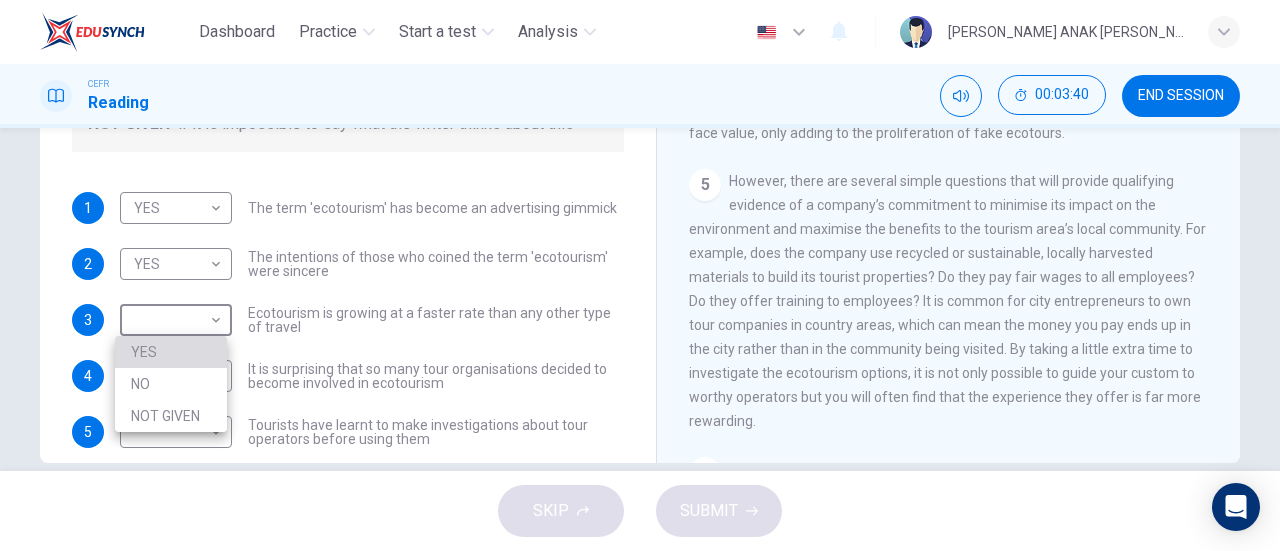 click on "YES" at bounding box center [171, 352] 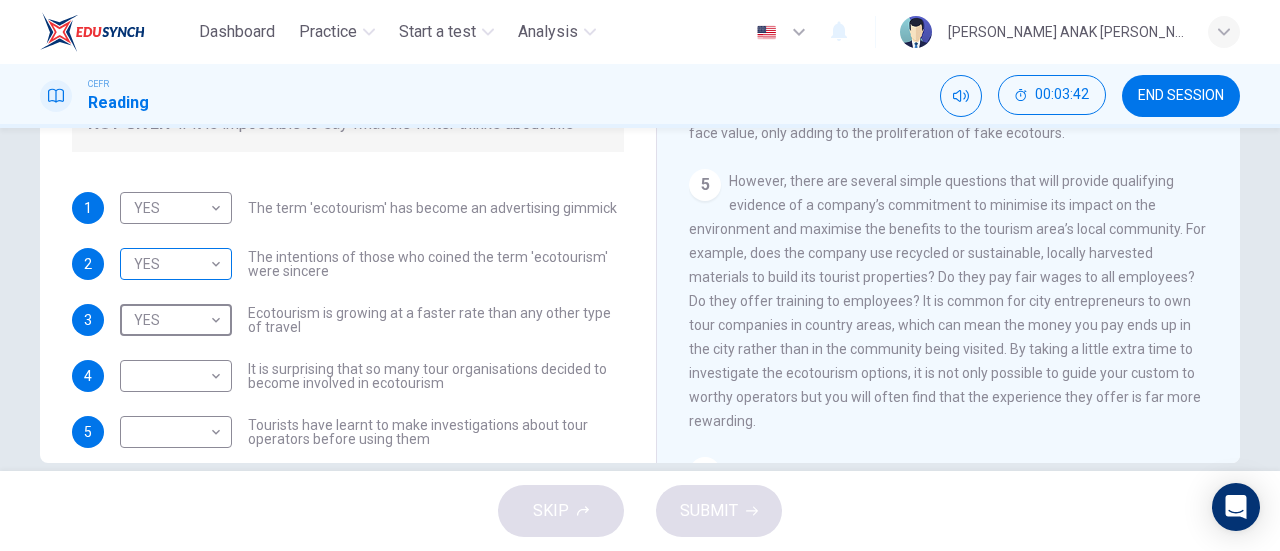 click on "Dashboard Practice Start a test Analysis English en ​ VALLERIE RACHA ANAK REAGAN CEFR Reading 00:03:42 END SESSION Questions 1 - 6 Do the following statements agree with the information given in the Reading Passage ?
In the boxes below write YES if the statement agrees with the views of the writer NO if the statement contradicts the views of the writer NOT GIVEN if it is impossible to say what the writer thinks about this 1 YES YES ​ The term 'ecotourism' has become an advertising gimmick 2 YES YES ​ The intentions of those who coined the term 'ecotourism' were sincere 3 YES YES ​ Ecotourism is growing at a faster rate than any other type of travel 4 ​ ​ It is surprising that so many tour organisations decided to become involved in ecotourism 5 ​ ​ Tourists have learnt to make investigations about tour operators before using them 6 ​ ​ Tourists have had bad experiences on ecotour holidays It's Eco-logical CLICK TO ZOOM Click to Zoom 1 2 3 4 5 6 7 8 SKIP SUBMIT
Dashboard Practice" at bounding box center (640, 275) 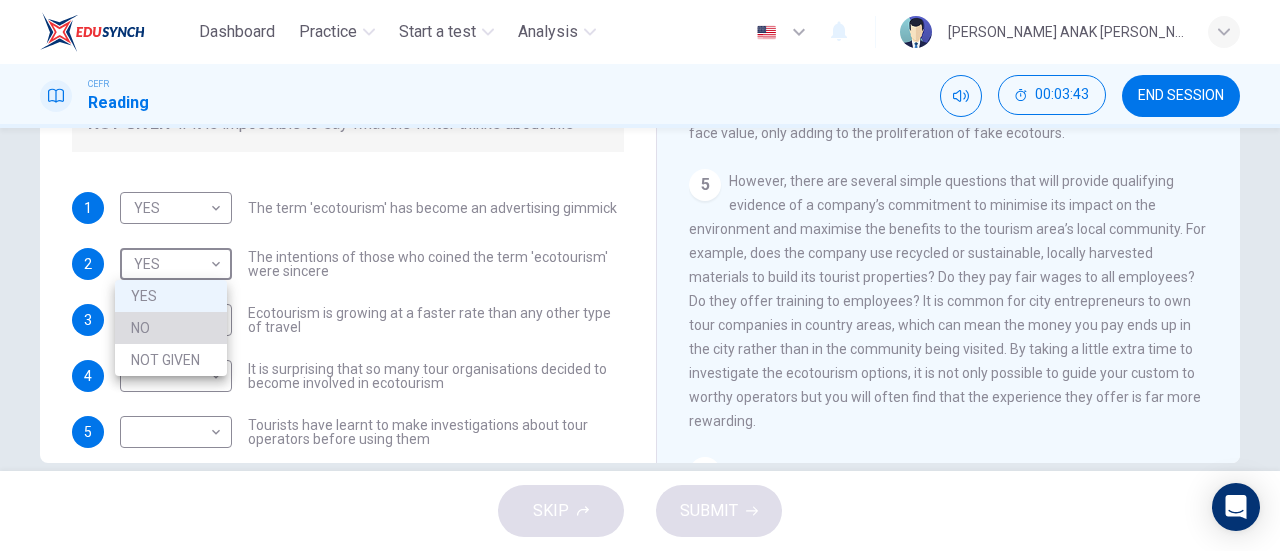 click on "NO" at bounding box center [171, 328] 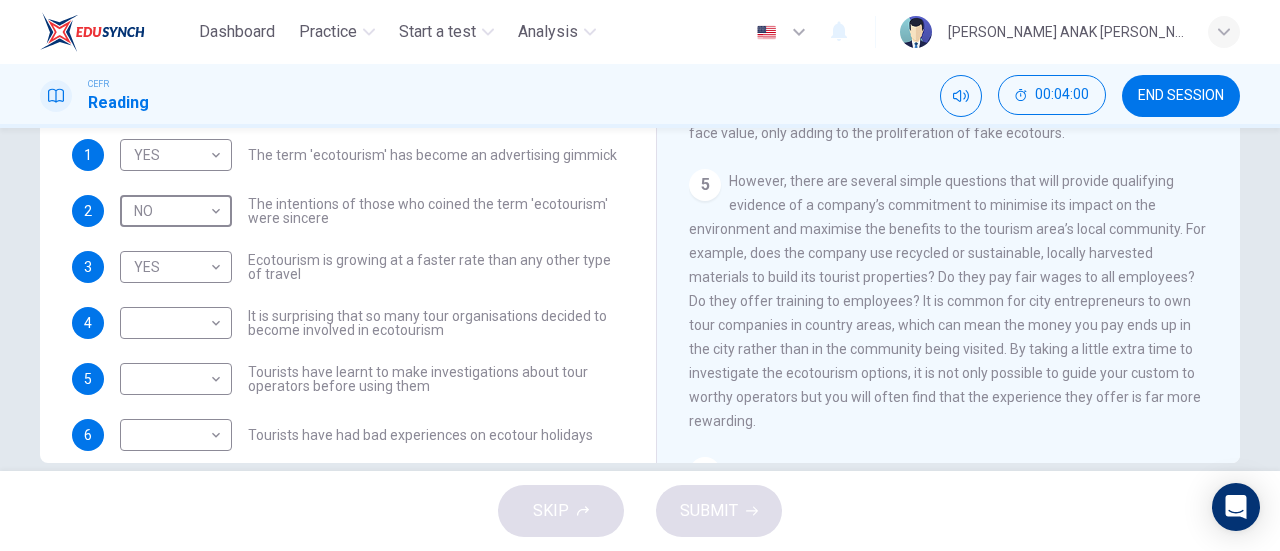 scroll, scrollTop: 80, scrollLeft: 0, axis: vertical 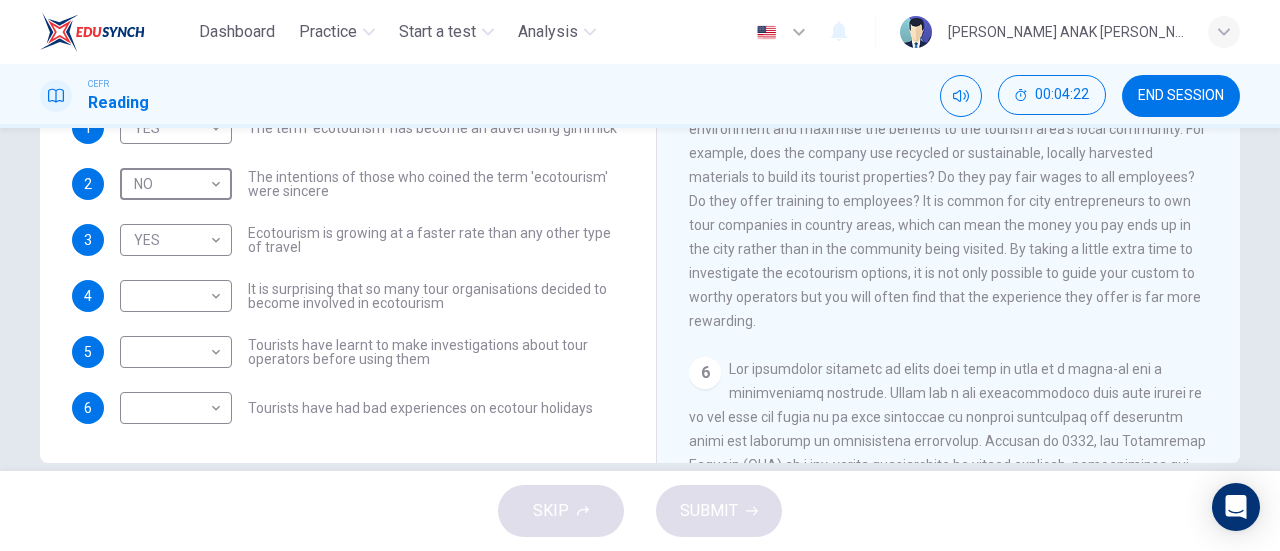 click on "However, there are several simple questions that will provide qualifying evidence of a company’s commitment to minimise its impact on the environment and maximise the benefits to the tourism area’s local community. For example, does the company use recycled or sustainable, locally harvested materials to build its tourist properties? Do they pay fair wages to all employees? Do they offer training to employees? It is common for city entrepreneurs to own tour companies in country areas, which can mean the money you pay ends up in the city rather than in the community being visited. By taking a little extra time to investigate the ecotourism options, it is not only possible to guide your custom to worthy operators but you will often find that the experience they offer is far more rewarding." at bounding box center [947, 201] 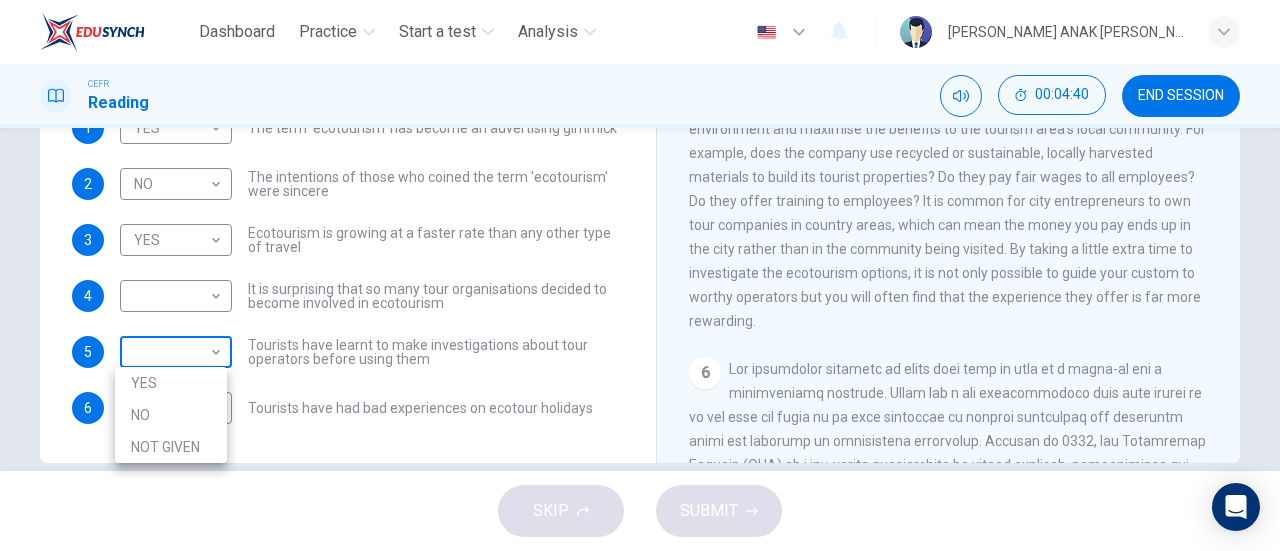click on "Dashboard Practice Start a test Analysis English en ​ VALLERIE RACHA ANAK REAGAN CEFR Reading 00:04:40 END SESSION Questions 1 - 6 Do the following statements agree with the information given in the Reading Passage ?
In the boxes below write YES if the statement agrees with the views of the writer NO if the statement contradicts the views of the writer NOT GIVEN if it is impossible to say what the writer thinks about this 1 YES YES ​ The term 'ecotourism' has become an advertising gimmick 2 NO NO ​ The intentions of those who coined the term 'ecotourism' were sincere 3 YES YES ​ Ecotourism is growing at a faster rate than any other type of travel 4 ​ ​ It is surprising that so many tour organisations decided to become involved in ecotourism 5 ​ ​ Tourists have learnt to make investigations about tour operators before using them 6 ​ ​ Tourists have had bad experiences on ecotour holidays It's Eco-logical CLICK TO ZOOM Click to Zoom 1 2 3 4 5 6 7 8 SKIP SUBMIT
Dashboard Practice NO" at bounding box center [640, 275] 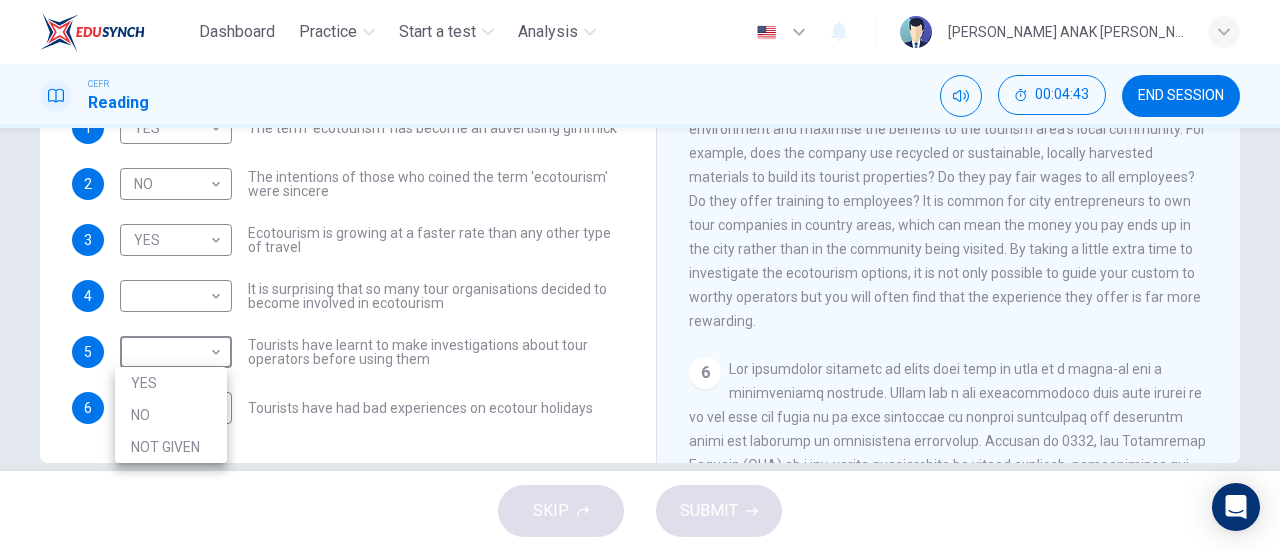 click on "YES" at bounding box center [171, 383] 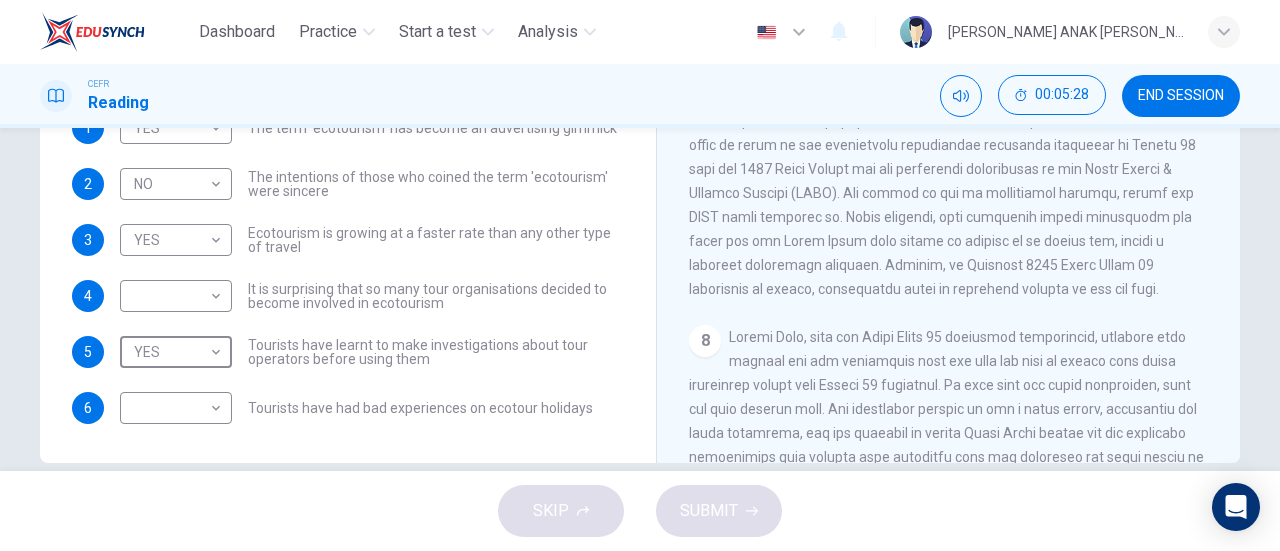 scroll, scrollTop: 1828, scrollLeft: 0, axis: vertical 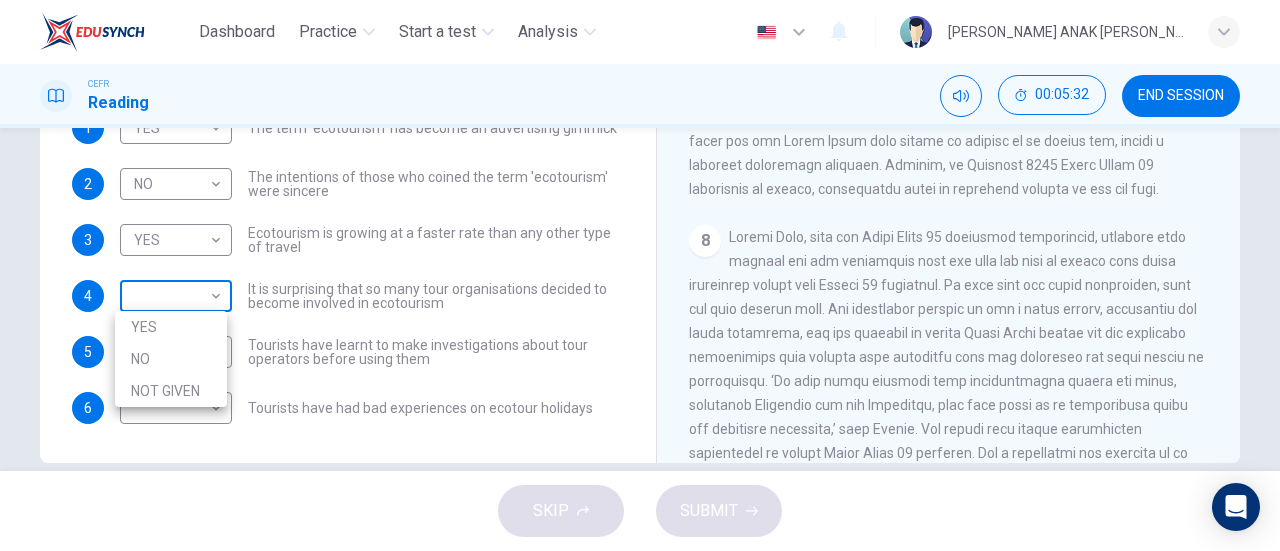 click on "Dashboard Practice Start a test Analysis English en ​ VALLERIE RACHA ANAK REAGAN CEFR Reading 00:05:32 END SESSION Questions 1 - 6 Do the following statements agree with the information given in the Reading Passage ?
In the boxes below write YES if the statement agrees with the views of the writer NO if the statement contradicts the views of the writer NOT GIVEN if it is impossible to say what the writer thinks about this 1 YES YES ​ The term 'ecotourism' has become an advertising gimmick 2 NO NO ​ The intentions of those who coined the term 'ecotourism' were sincere 3 YES YES ​ Ecotourism is growing at a faster rate than any other type of travel 4 ​ ​ It is surprising that so many tour organisations decided to become involved in ecotourism 5 YES YES ​ Tourists have learnt to make investigations about tour operators before using them 6 ​ ​ Tourists have had bad experiences on ecotour holidays It's Eco-logical CLICK TO ZOOM Click to Zoom 1 2 3 4 5 6 7 8 SKIP SUBMIT
Dashboard 2025 NO" at bounding box center [640, 275] 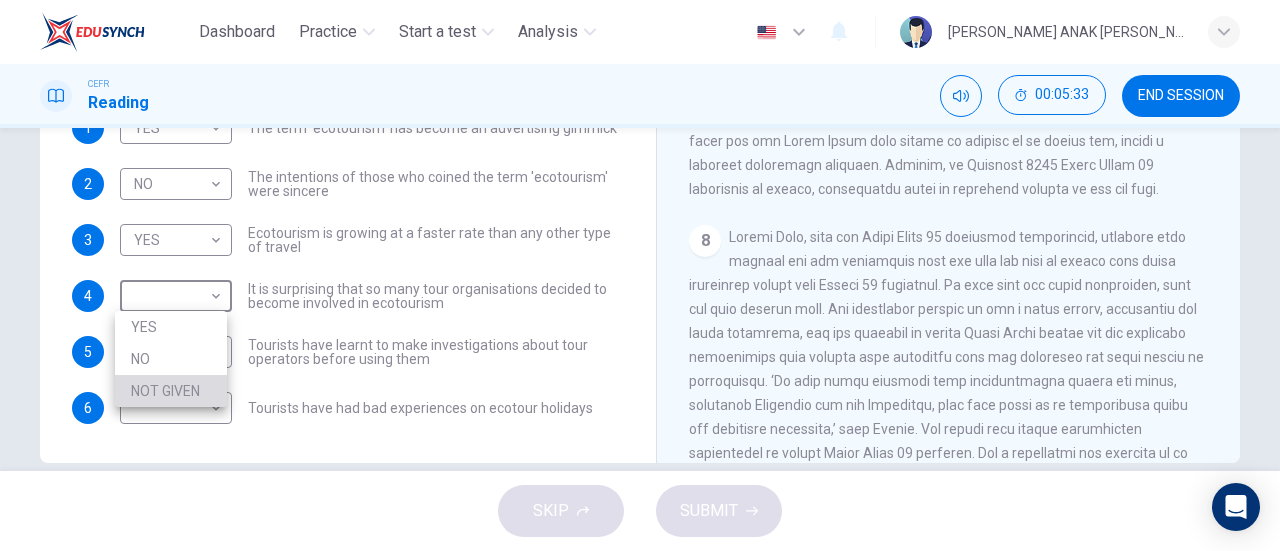 click on "NOT GIVEN" at bounding box center (171, 391) 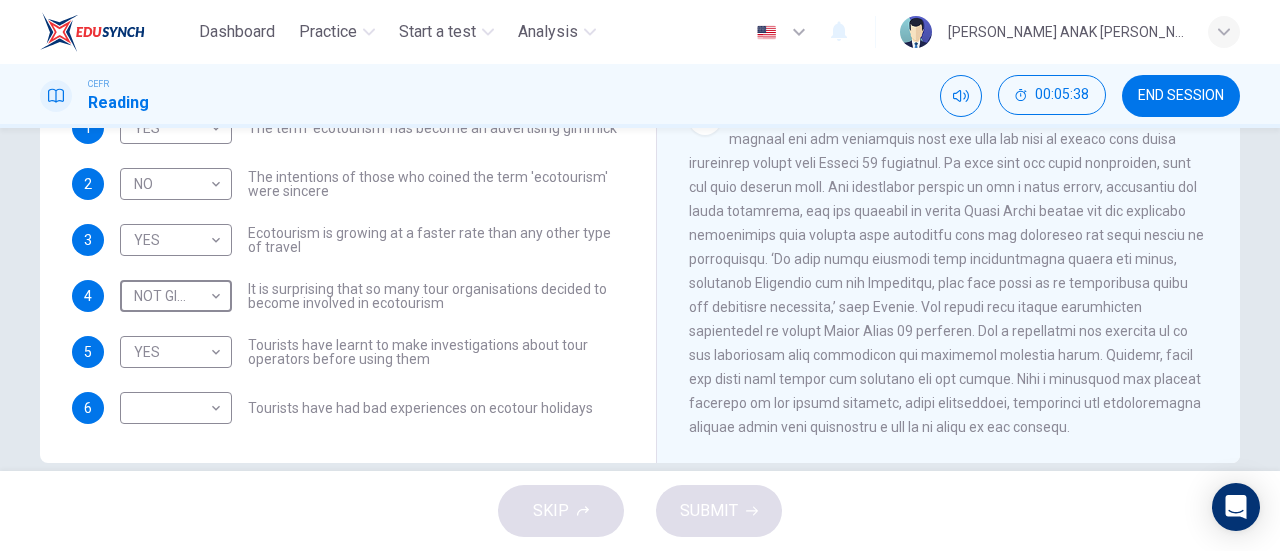scroll, scrollTop: 2028, scrollLeft: 0, axis: vertical 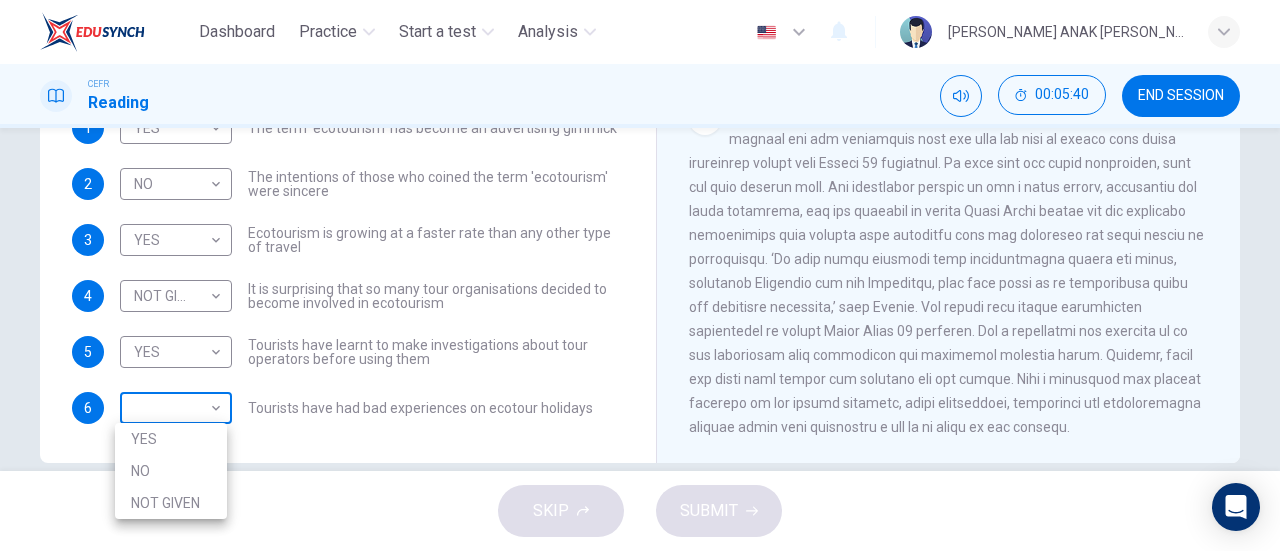 click on "Dashboard Practice Start a test Analysis English en ​ VALLERIE RACHA ANAK REAGAN CEFR Reading 00:05:40 END SESSION Questions 1 - 6 Do the following statements agree with the information given in the Reading Passage ?
In the boxes below write YES if the statement agrees with the views of the writer NO if the statement contradicts the views of the writer NOT GIVEN if it is impossible to say what the writer thinks about this 1 YES YES ​ The term 'ecotourism' has become an advertising gimmick 2 NO NO ​ The intentions of those who coined the term 'ecotourism' were sincere 3 YES YES ​ Ecotourism is growing at a faster rate than any other type of travel 4 NOT GIVEN NOT GIVEN ​ It is surprising that so many tour organisations decided to become involved in ecotourism 5 YES YES ​ Tourists have learnt to make investigations about tour operators before using them 6 ​ ​ Tourists have had bad experiences on ecotour holidays It's Eco-logical CLICK TO ZOOM Click to Zoom 1 2 3 4 5 6 7 8 SKIP SUBMIT" at bounding box center [640, 275] 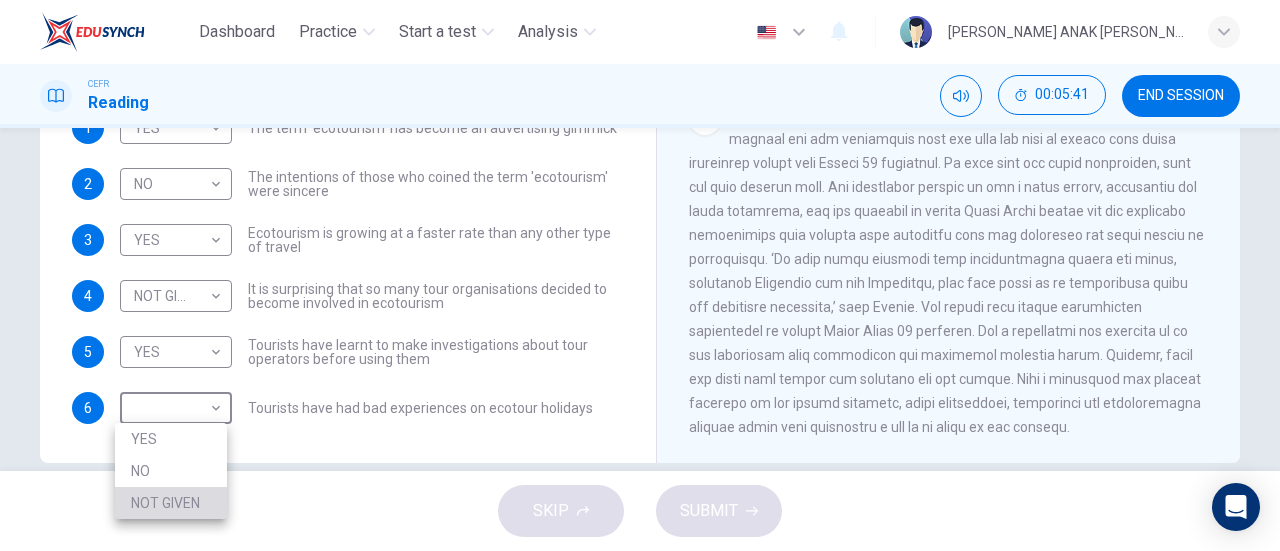 click on "NOT GIVEN" at bounding box center (171, 503) 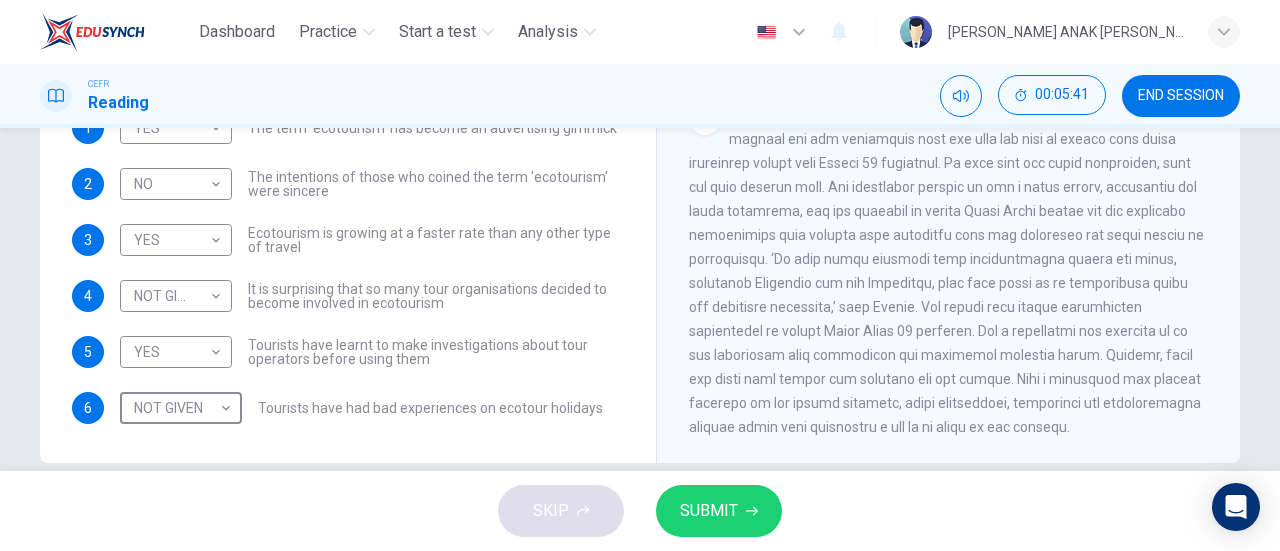 click on "SUBMIT" at bounding box center (719, 511) 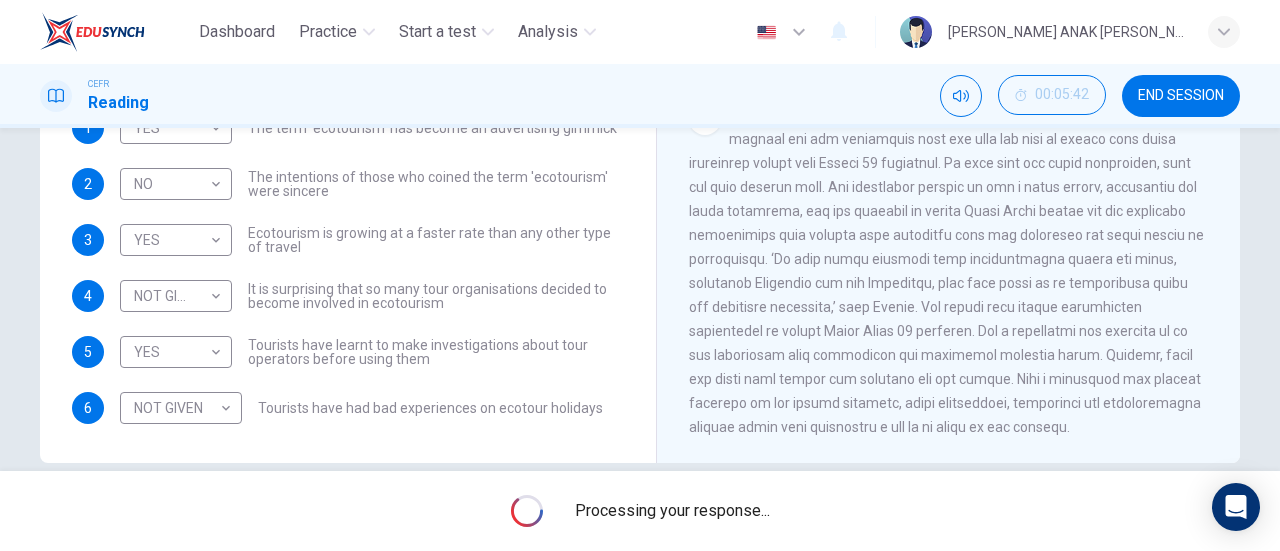 click on "Processing your response..." at bounding box center (640, 511) 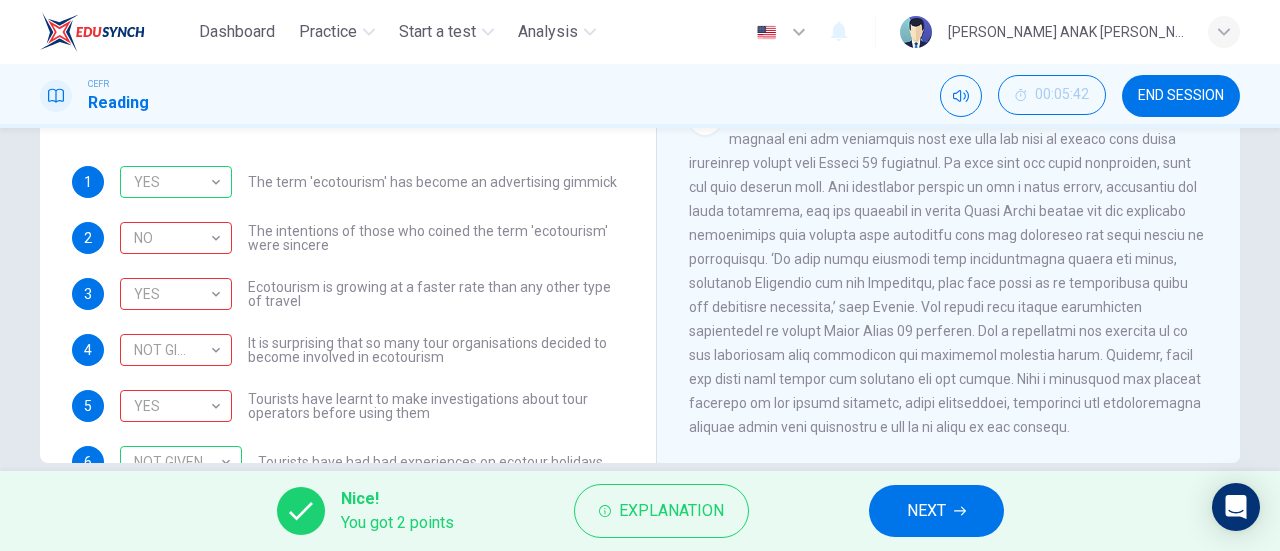 scroll, scrollTop: 0, scrollLeft: 0, axis: both 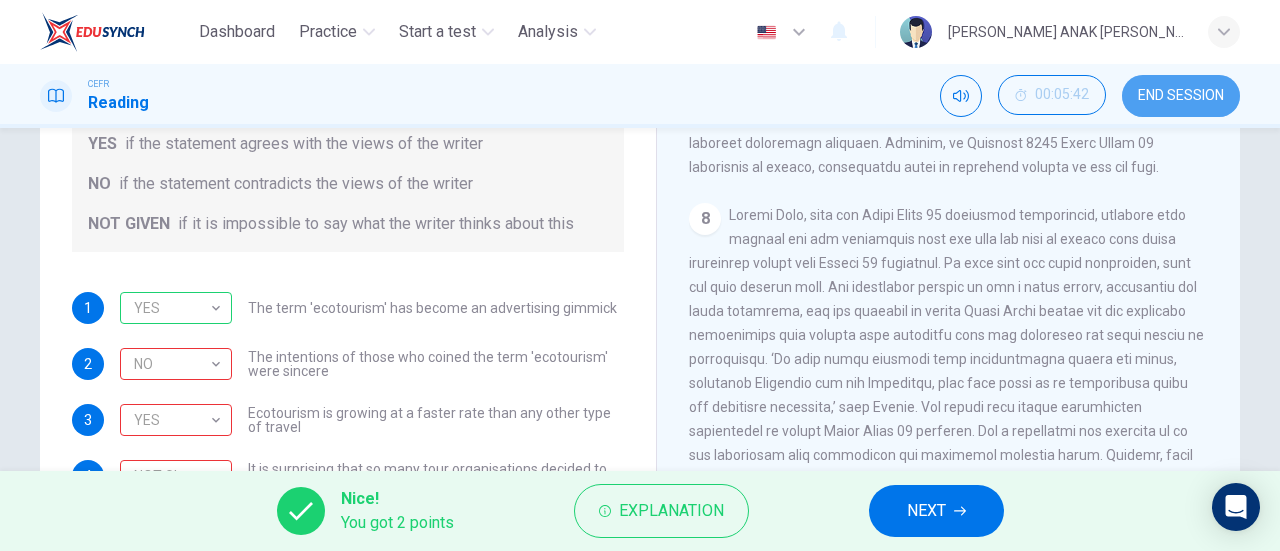 drag, startPoint x: 1134, startPoint y: 105, endPoint x: 722, endPoint y: 85, distance: 412.48514 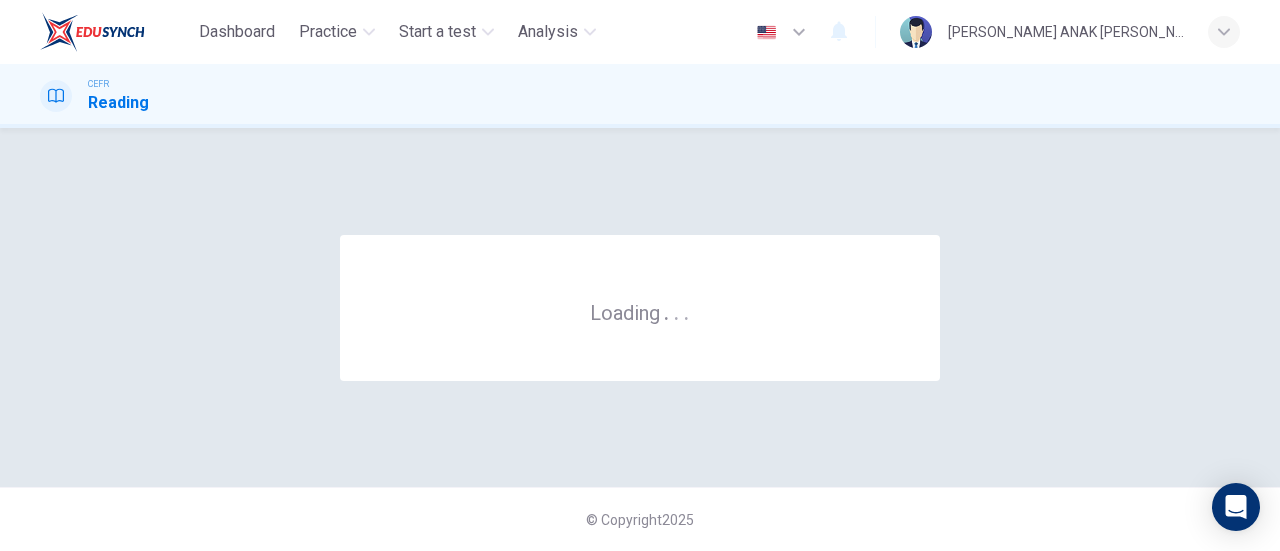 scroll, scrollTop: 0, scrollLeft: 0, axis: both 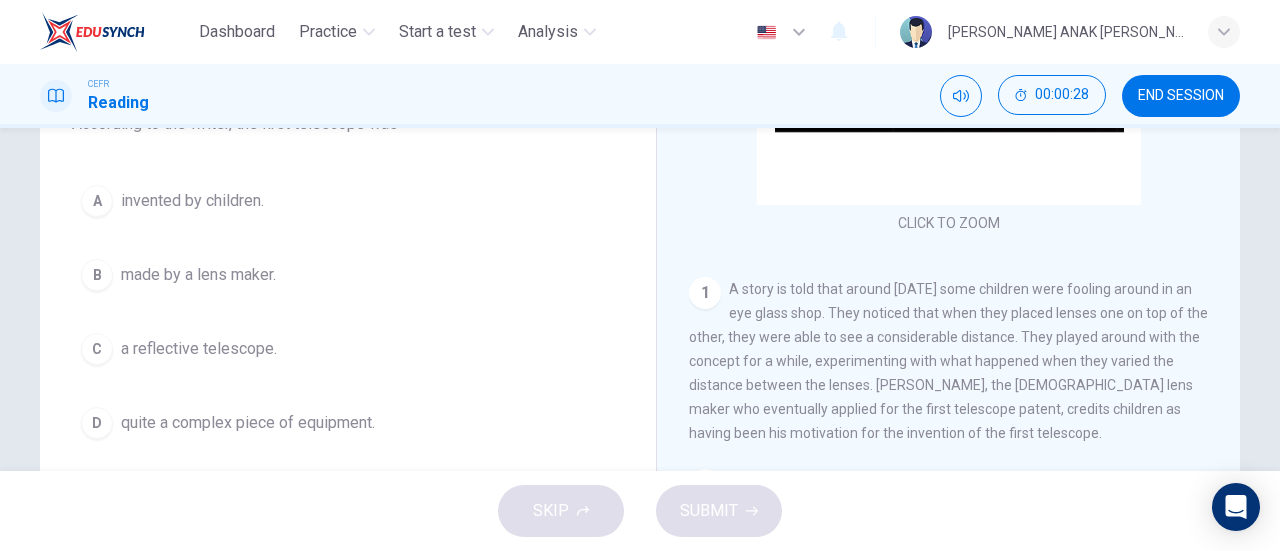 drag, startPoint x: 794, startPoint y: 342, endPoint x: 1011, endPoint y: 364, distance: 218.11235 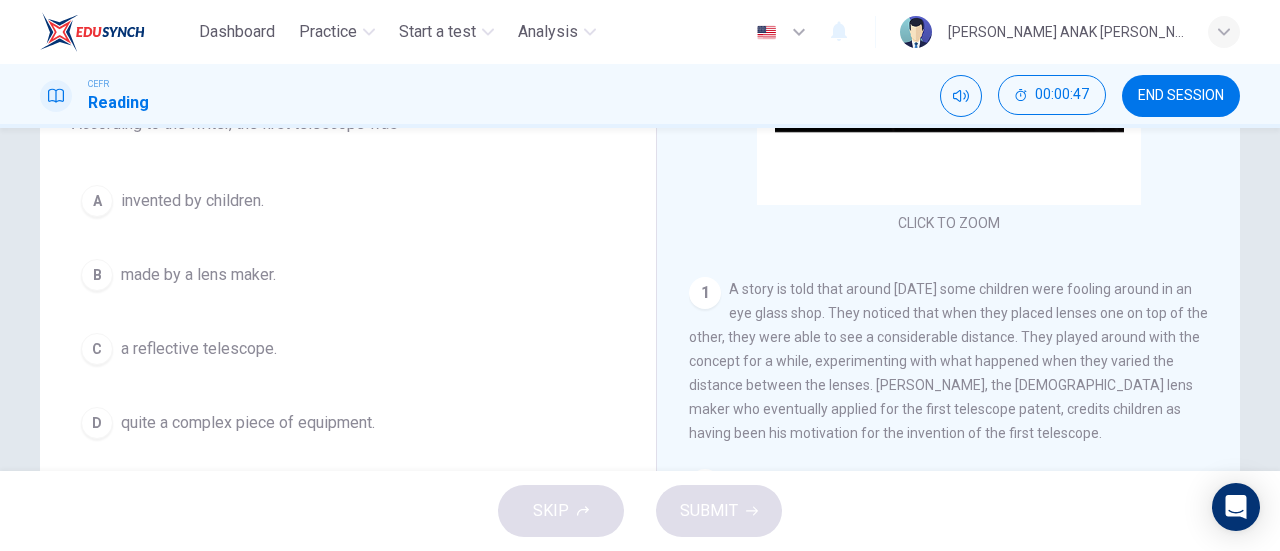 scroll, scrollTop: 300, scrollLeft: 0, axis: vertical 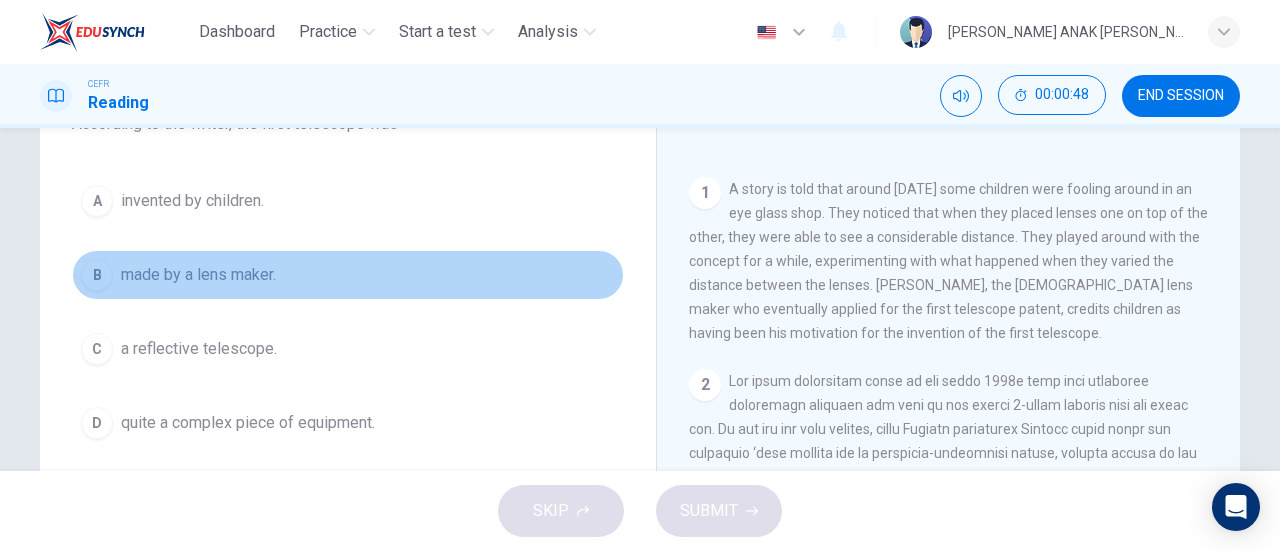 click on "B made by a lens maker." at bounding box center (348, 275) 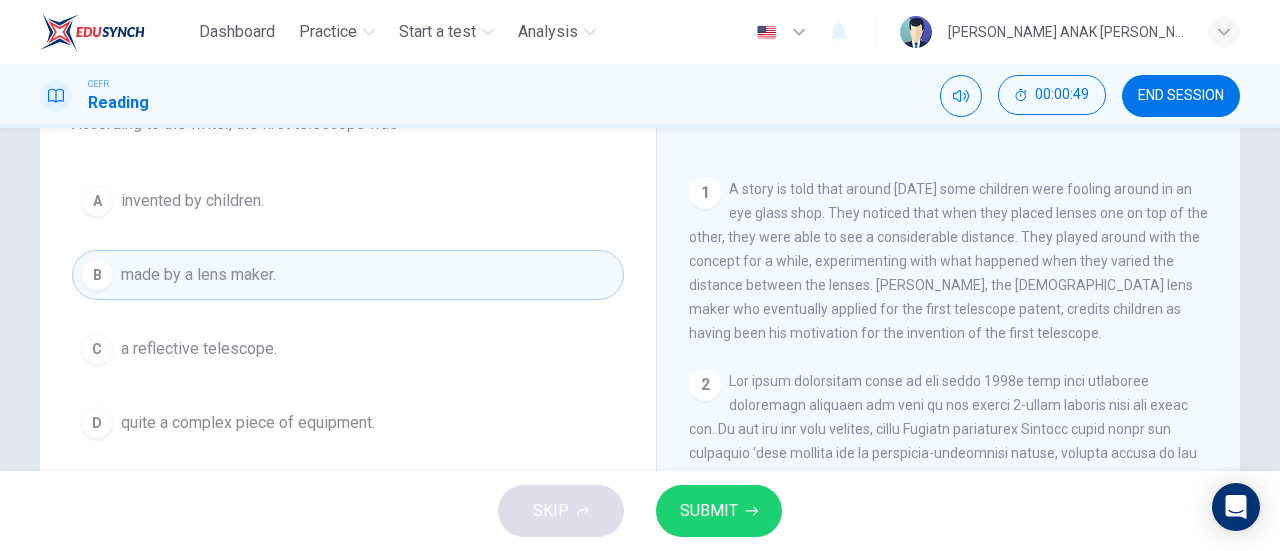 click on "SUBMIT" at bounding box center (709, 511) 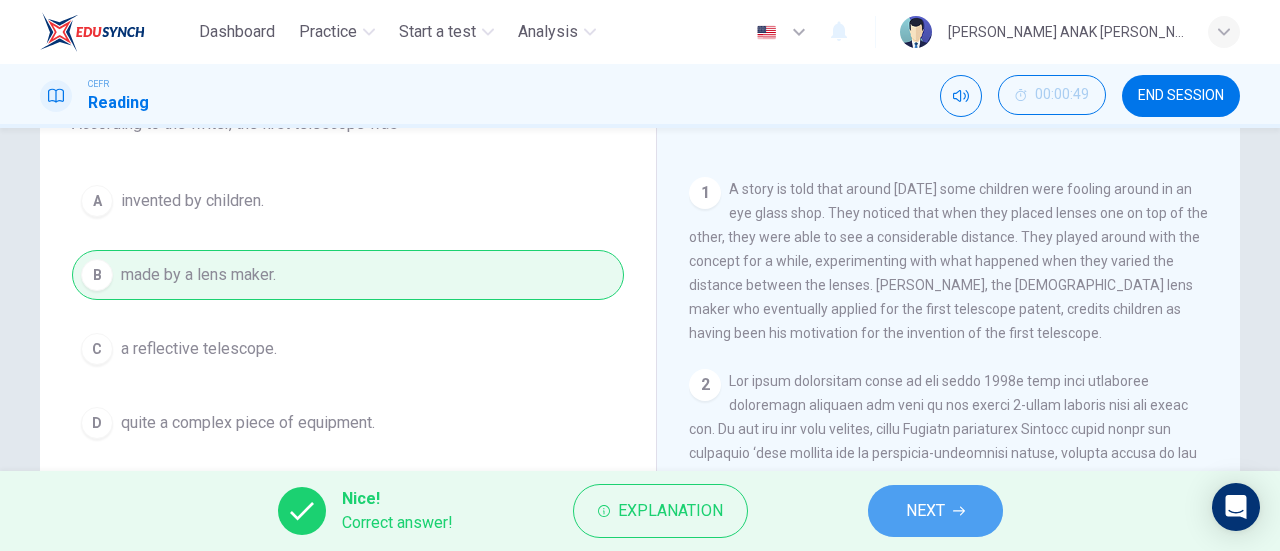 click on "NEXT" at bounding box center [925, 511] 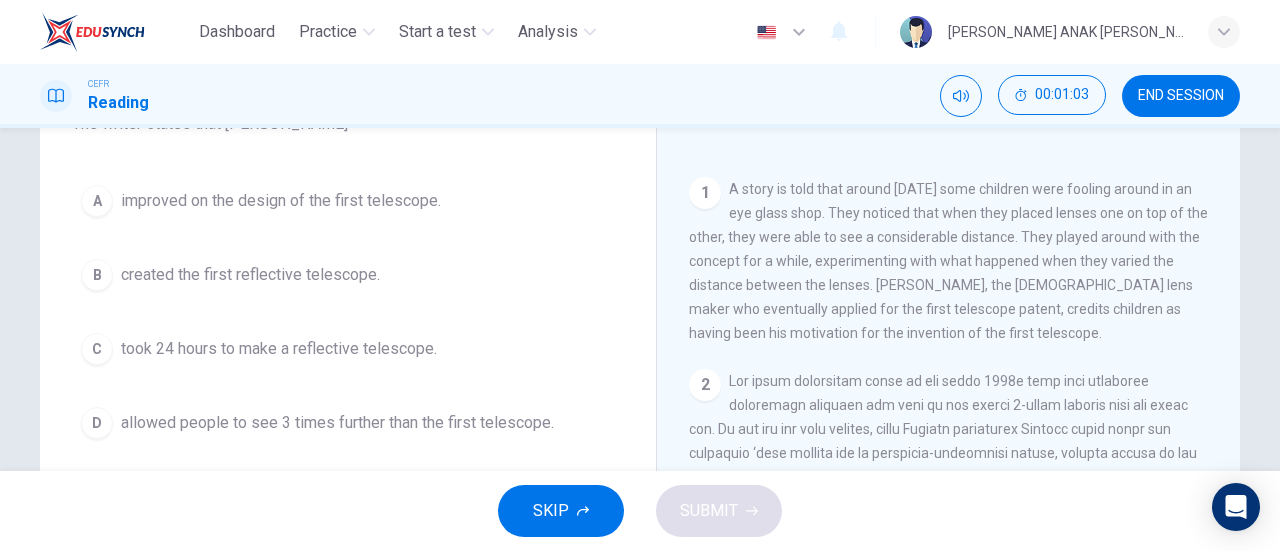 scroll, scrollTop: 100, scrollLeft: 0, axis: vertical 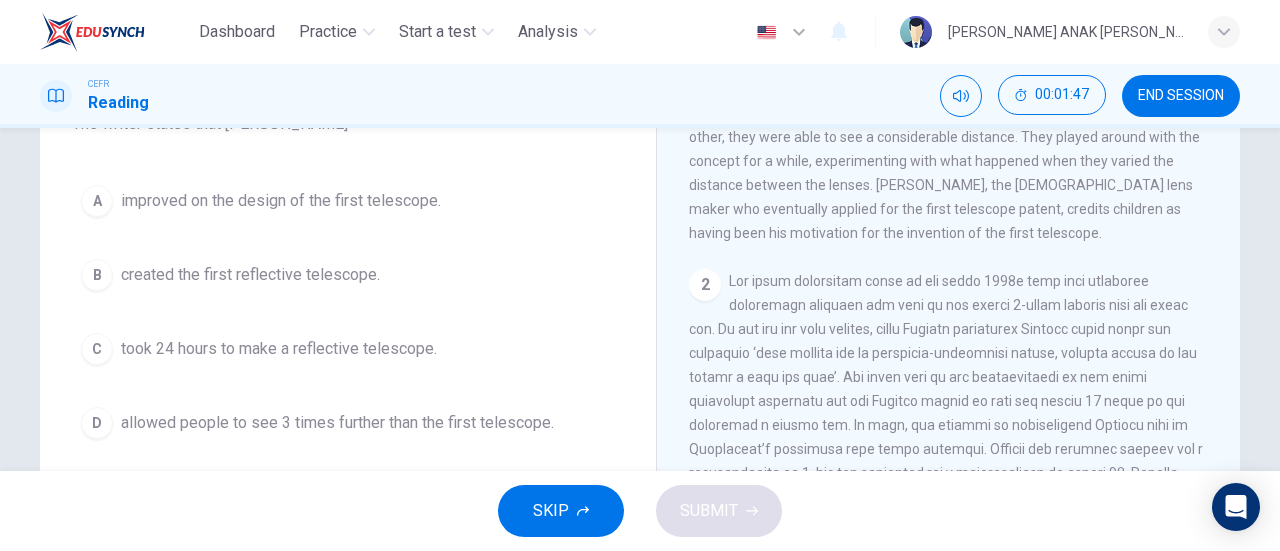 click on "D allowed people to see 3 times further than the first telescope." at bounding box center (348, 423) 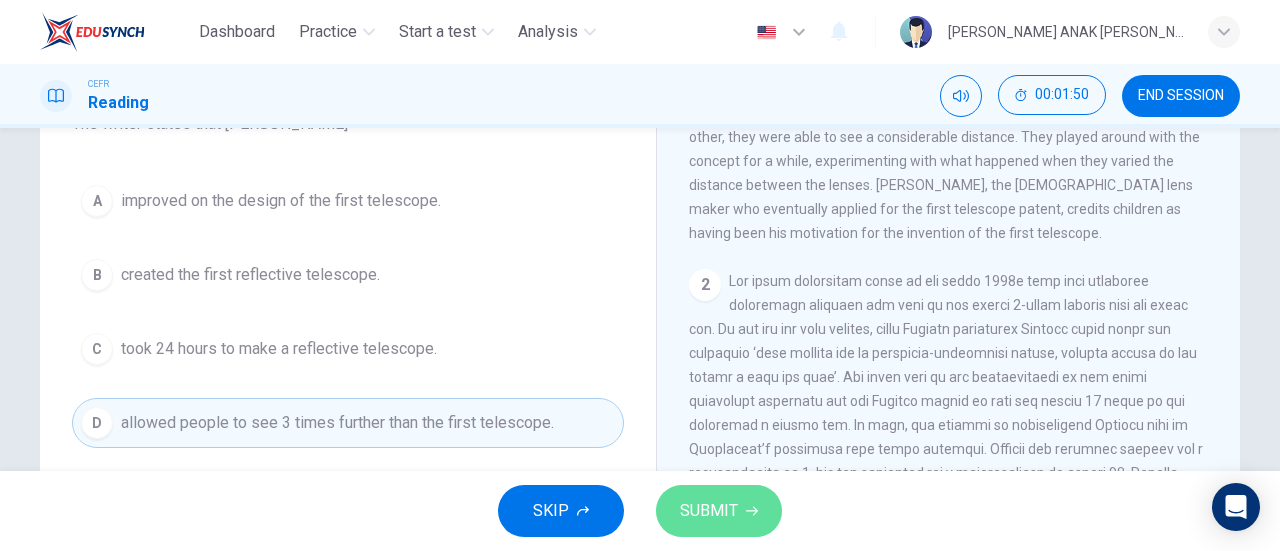 click on "SUBMIT" at bounding box center (719, 511) 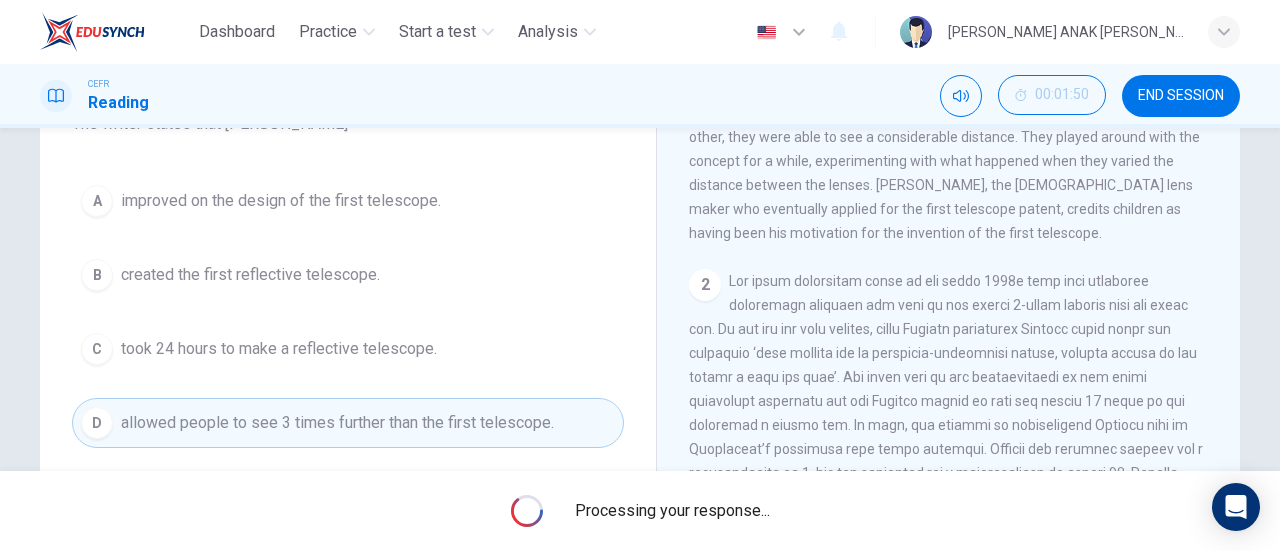 scroll, scrollTop: 300, scrollLeft: 0, axis: vertical 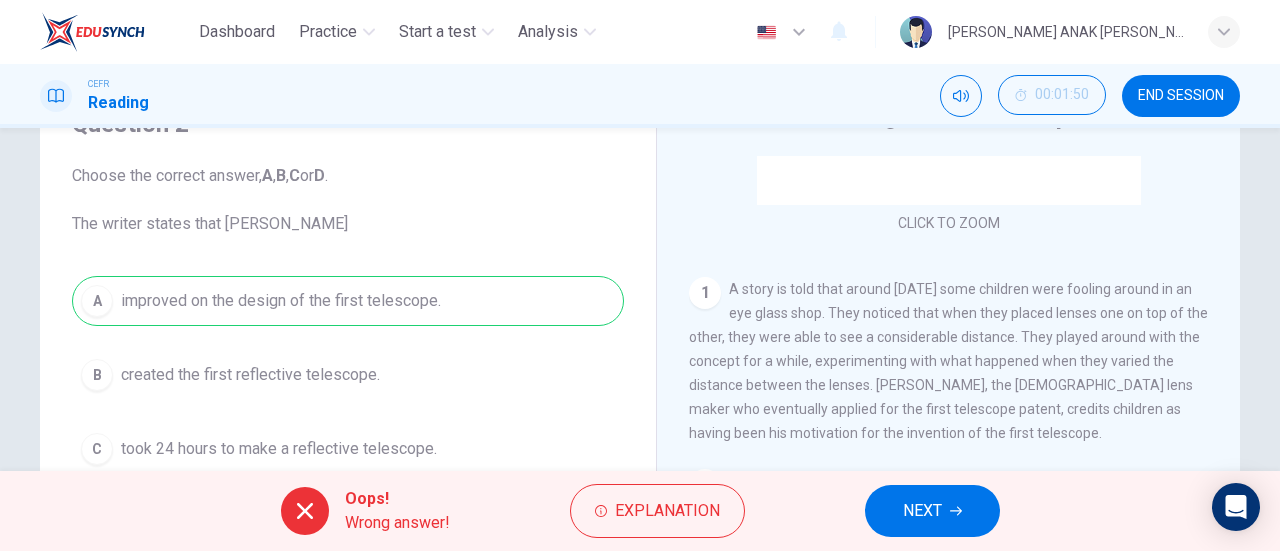 click on "NEXT" at bounding box center [932, 511] 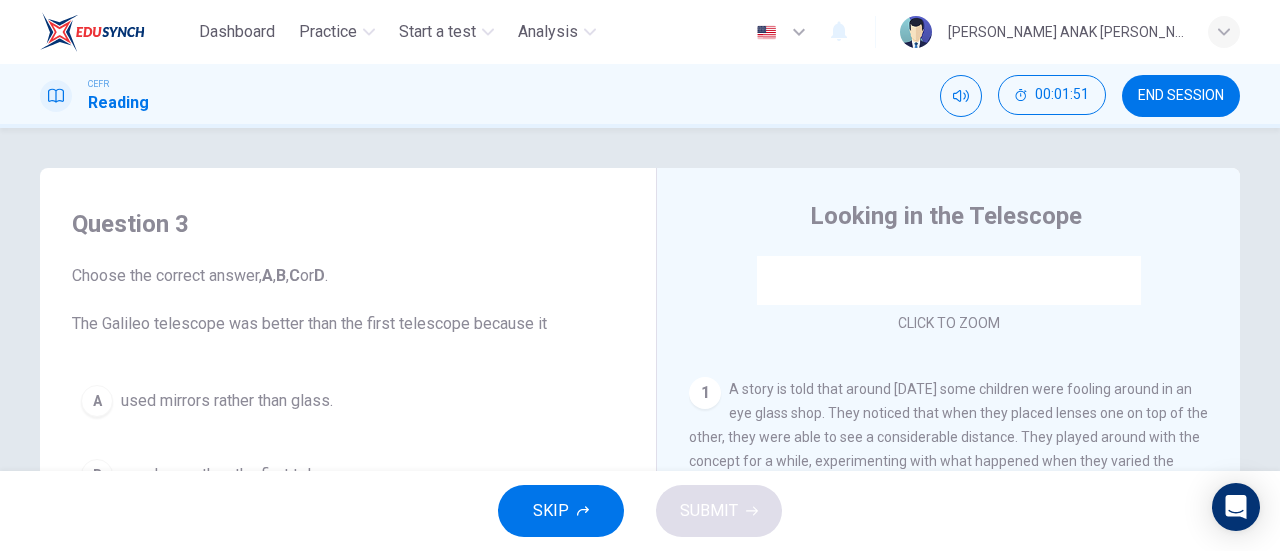 scroll, scrollTop: 100, scrollLeft: 0, axis: vertical 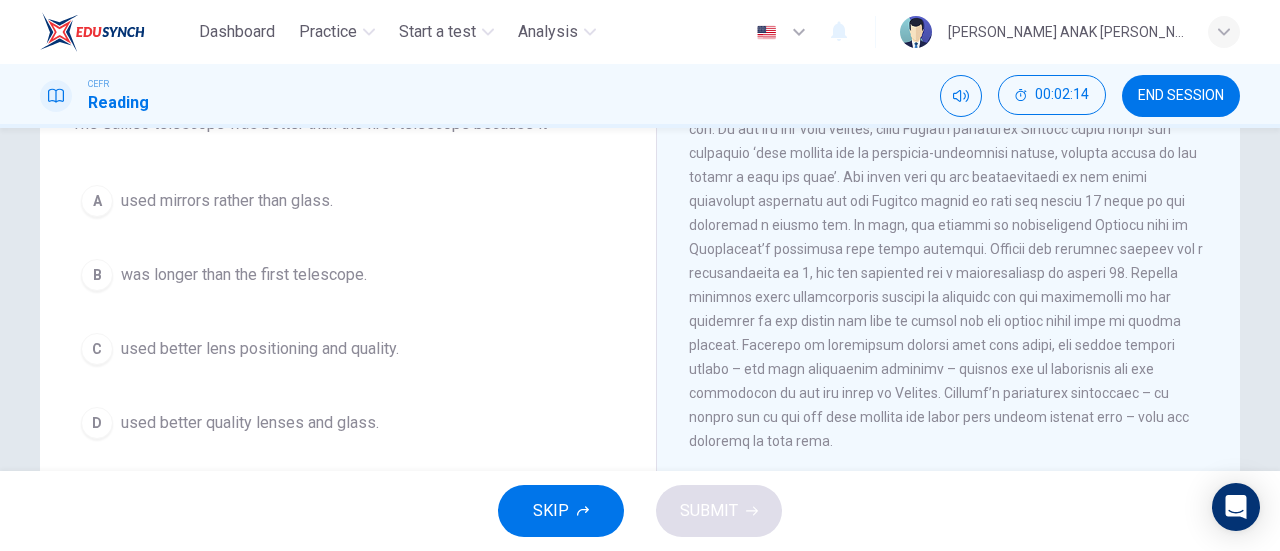 click on "used better lens positioning and quality." at bounding box center (260, 349) 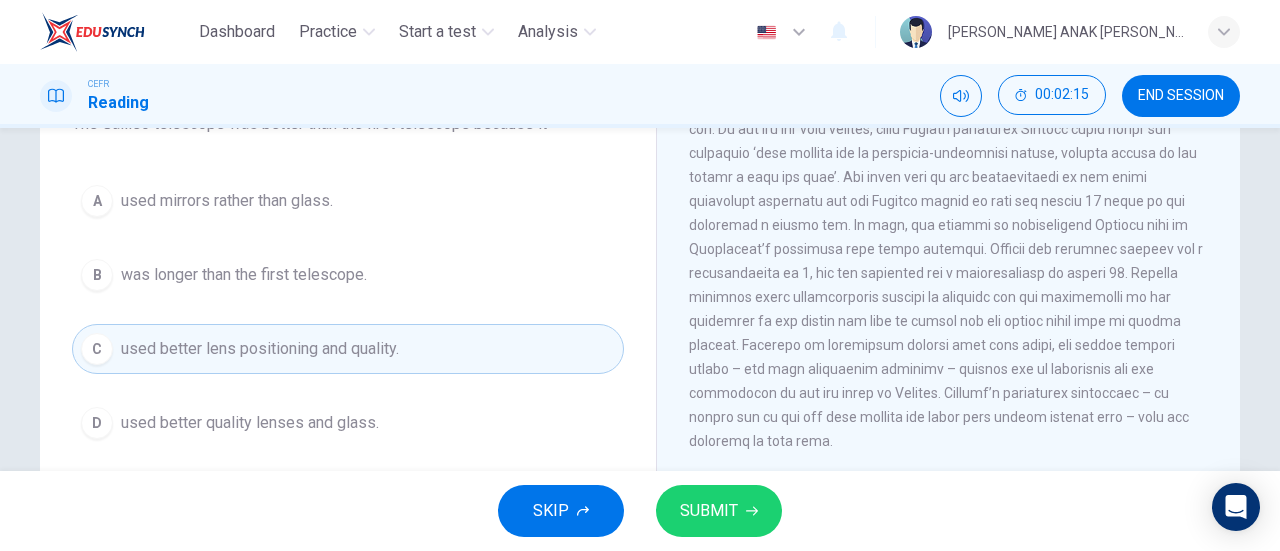 click on "SUBMIT" at bounding box center [719, 511] 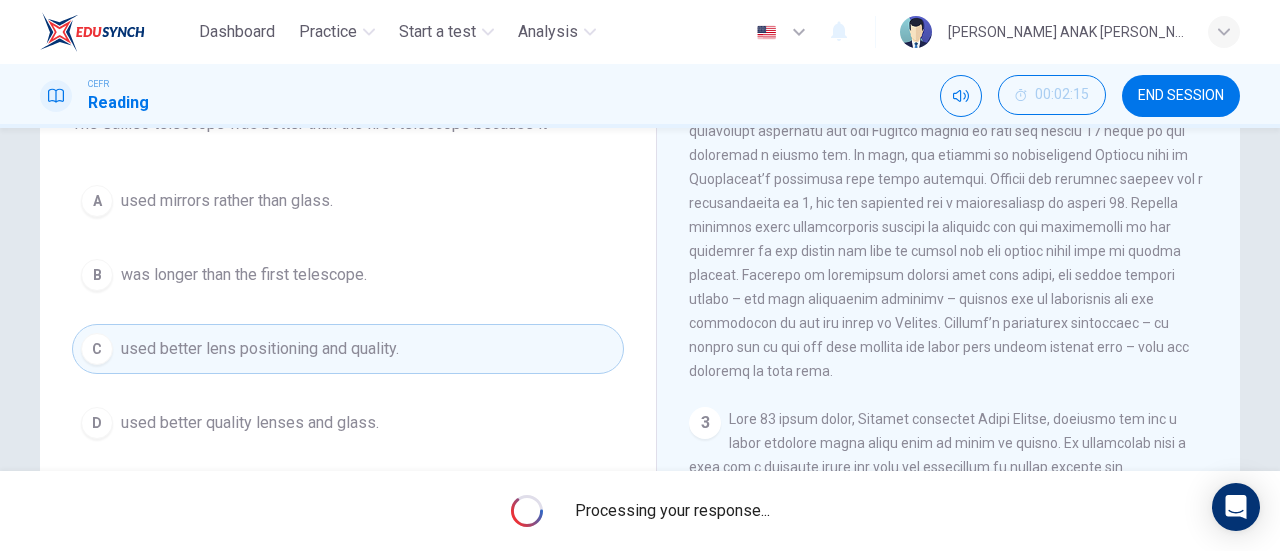scroll, scrollTop: 700, scrollLeft: 0, axis: vertical 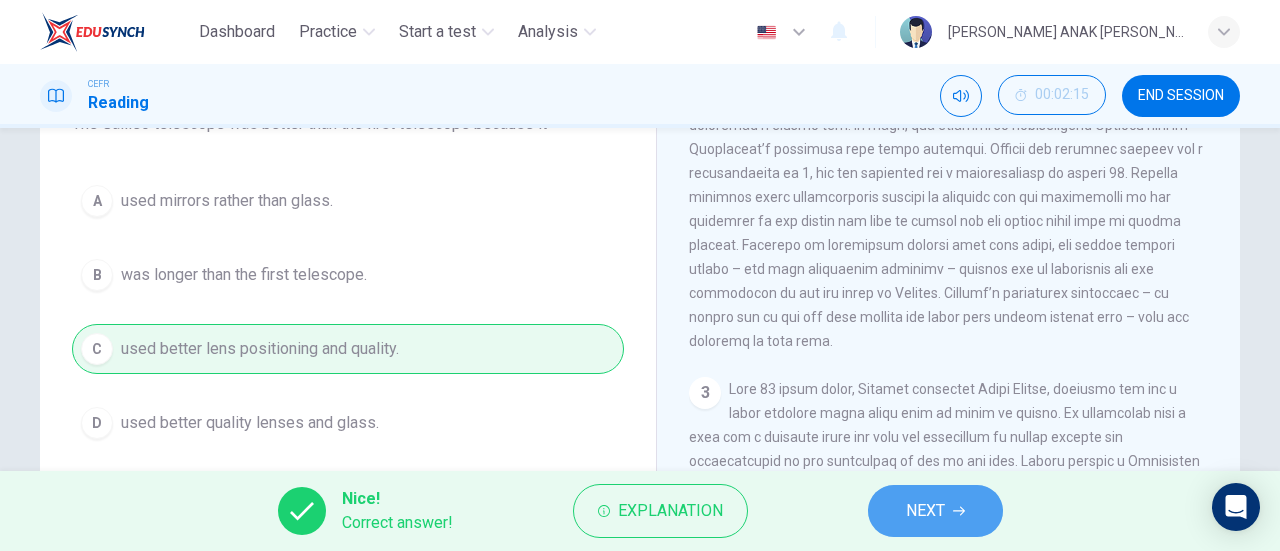 click on "NEXT" at bounding box center [935, 511] 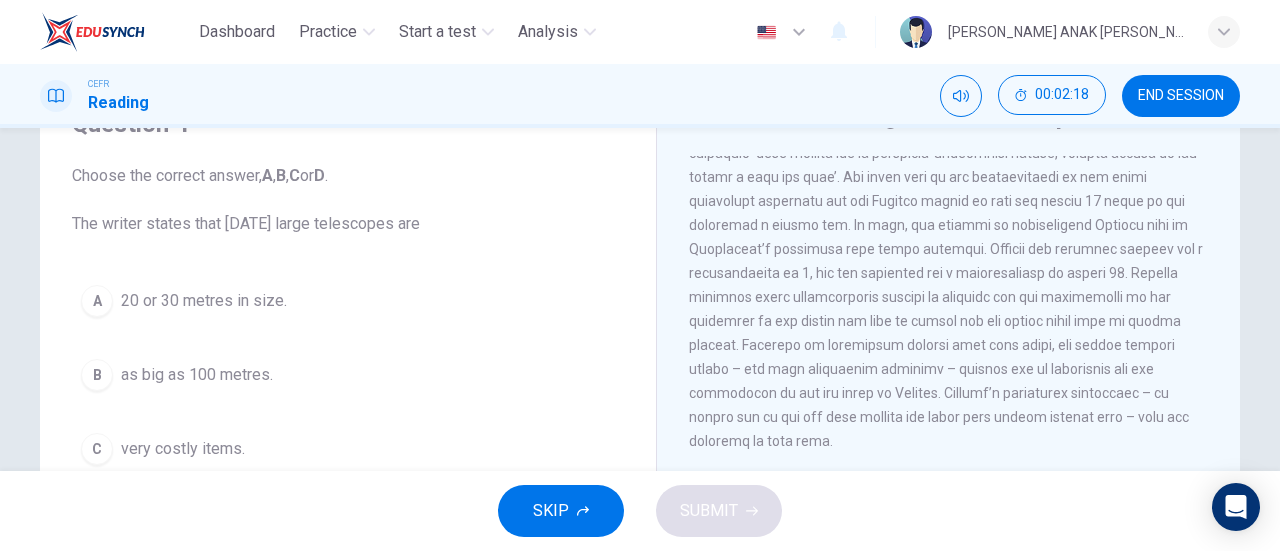scroll, scrollTop: 200, scrollLeft: 0, axis: vertical 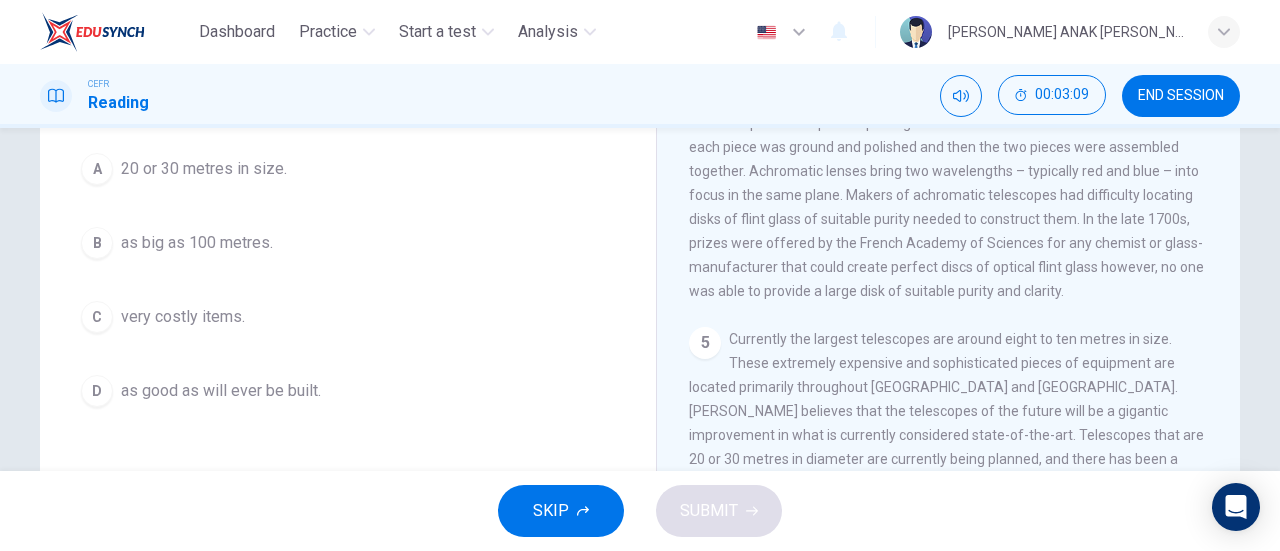 click on "C very costly items." at bounding box center (348, 317) 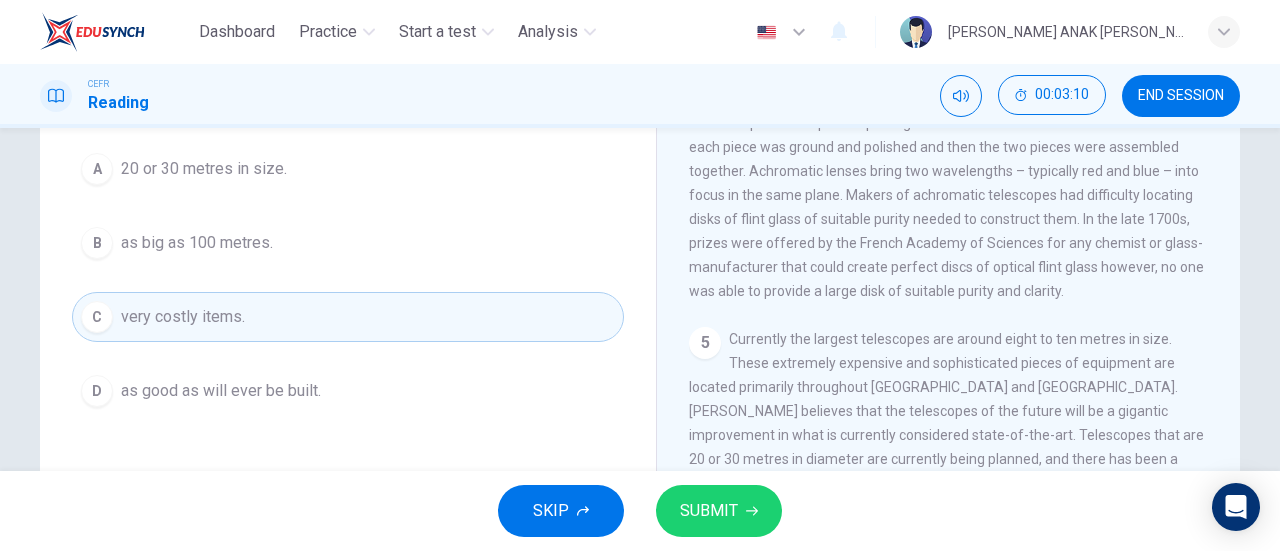 click on "SUBMIT" at bounding box center [719, 511] 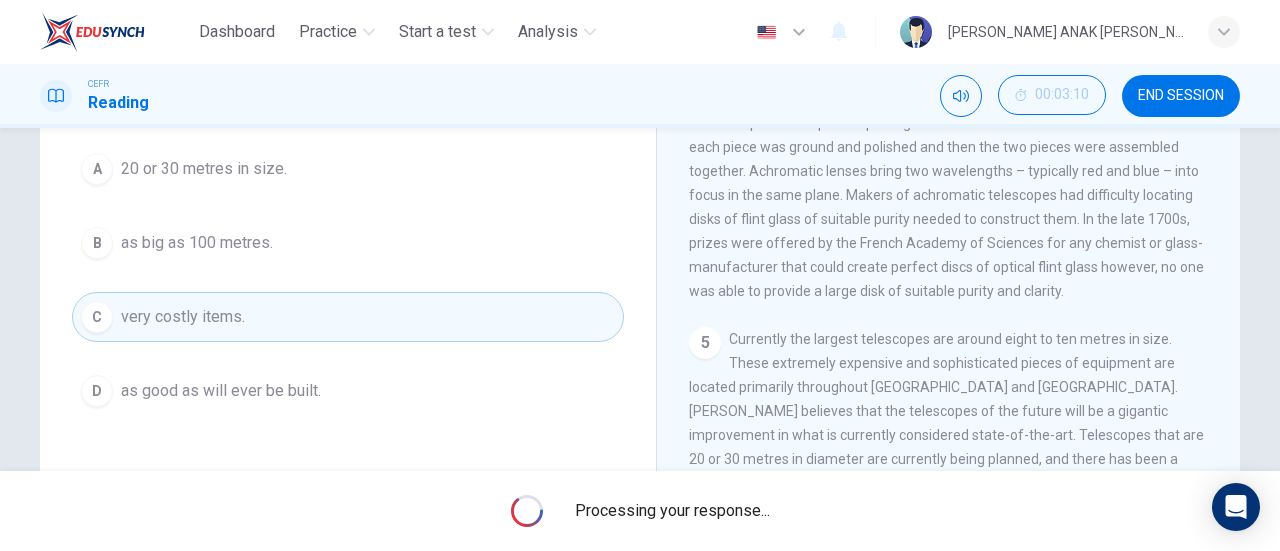 scroll, scrollTop: 132, scrollLeft: 0, axis: vertical 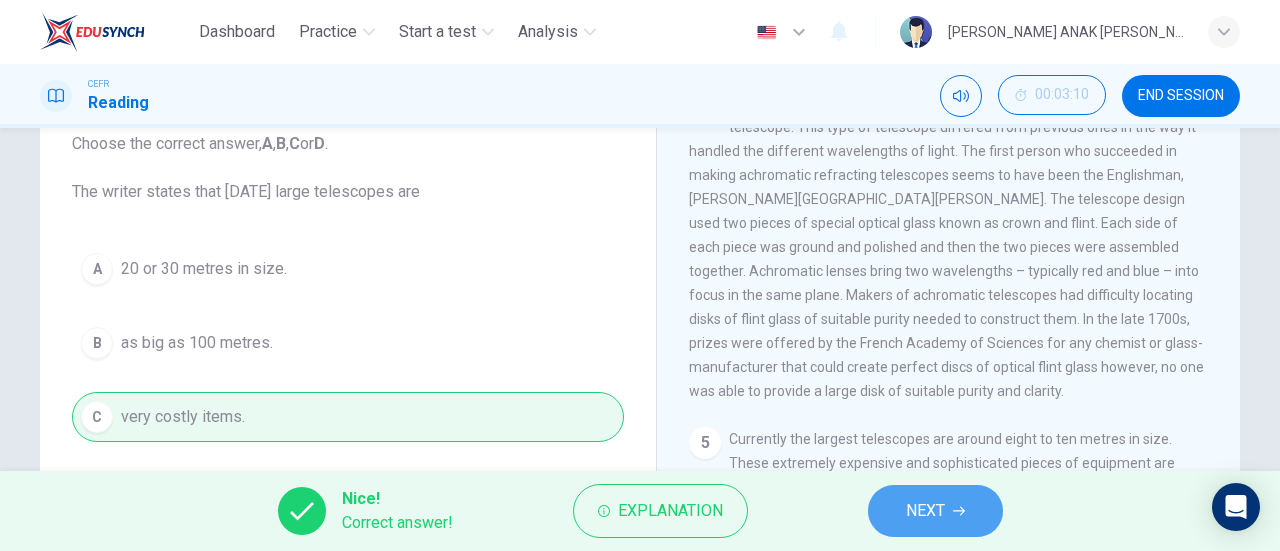 click on "NEXT" at bounding box center (935, 511) 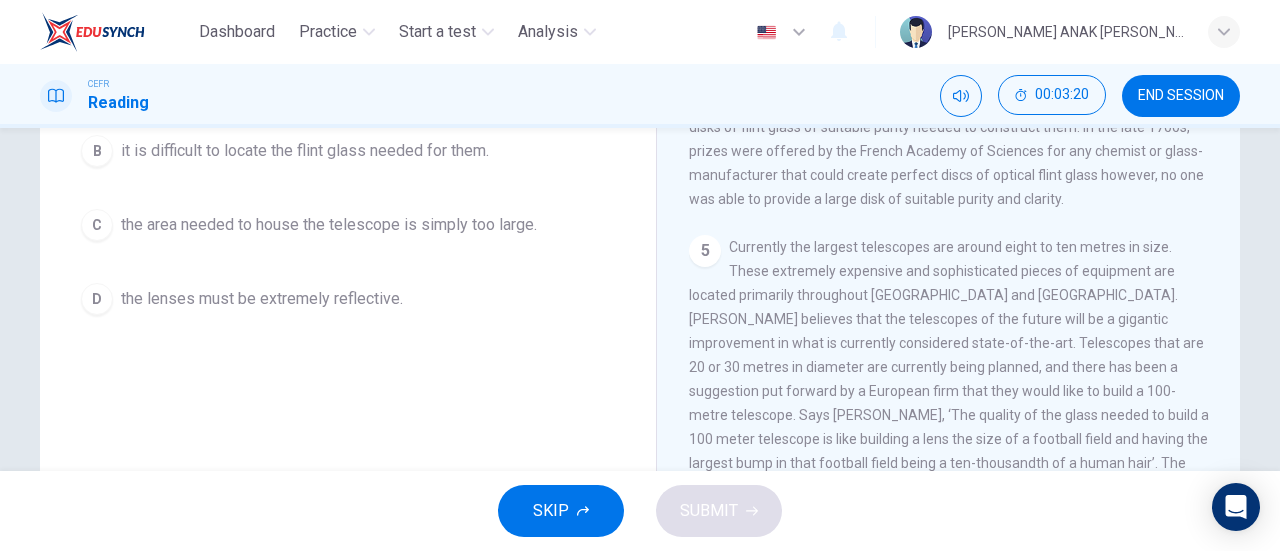 scroll, scrollTop: 432, scrollLeft: 0, axis: vertical 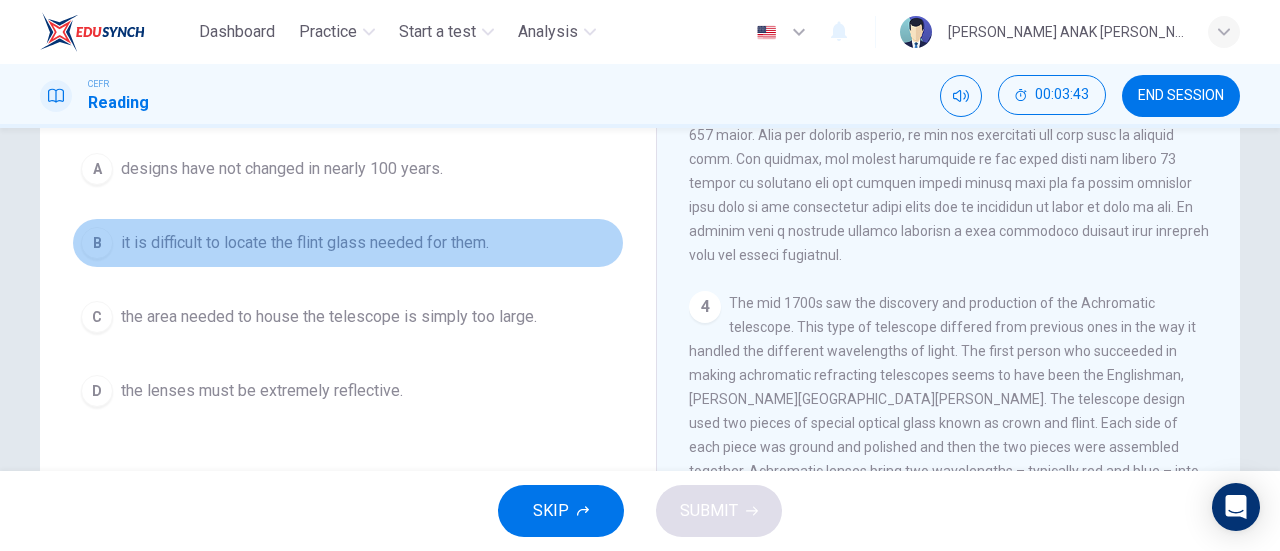 click on "B it is difficult to locate the flint glass needed for them." at bounding box center (348, 243) 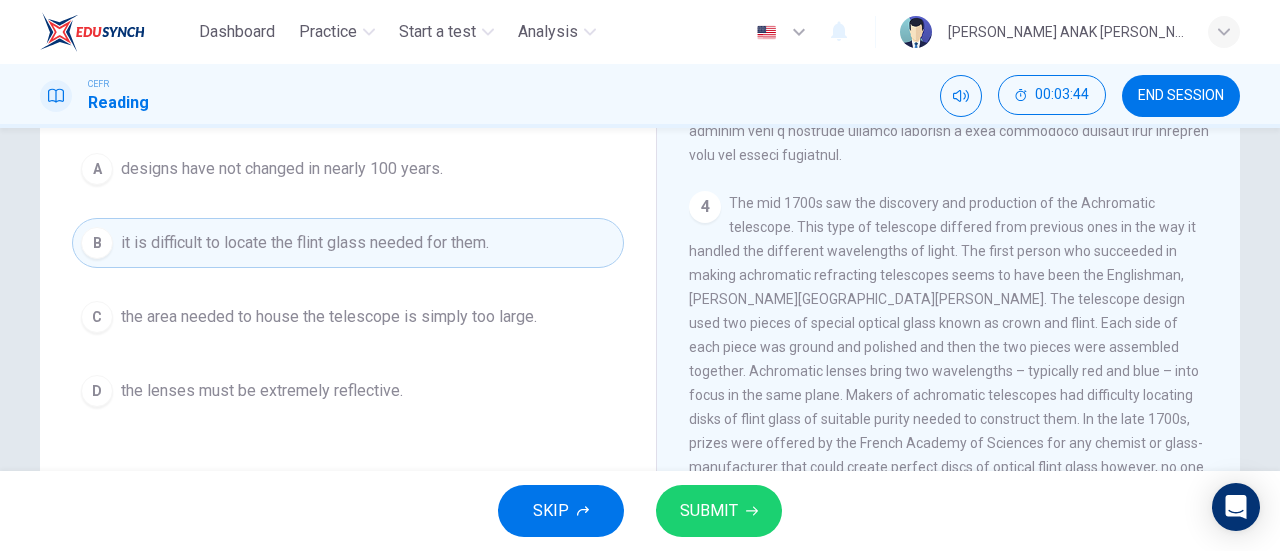 scroll, scrollTop: 1338, scrollLeft: 0, axis: vertical 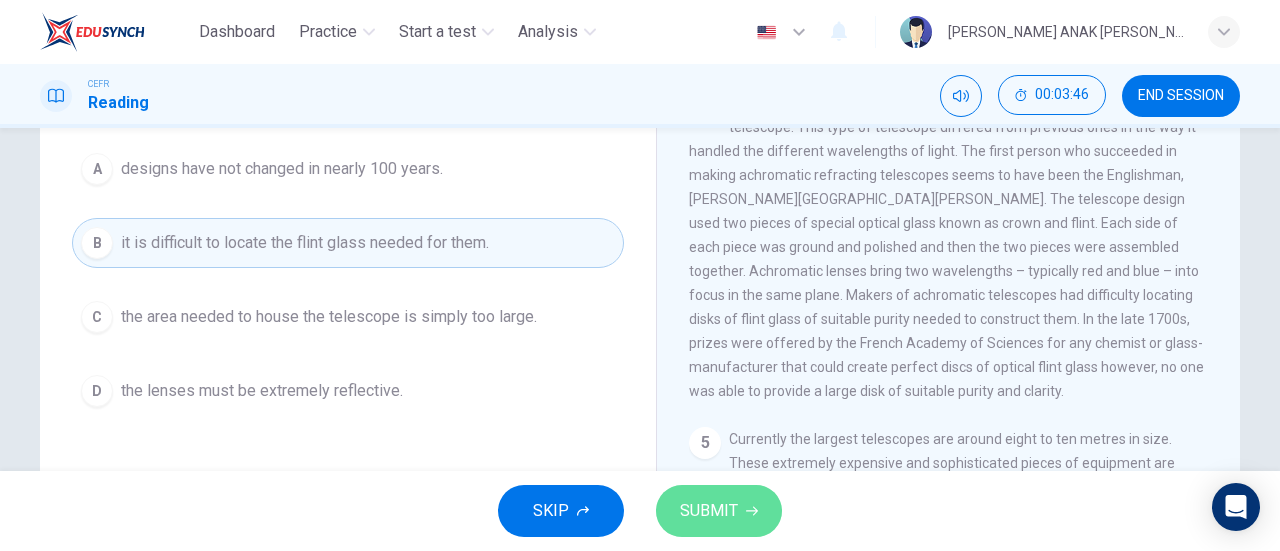 click on "SUBMIT" at bounding box center [719, 511] 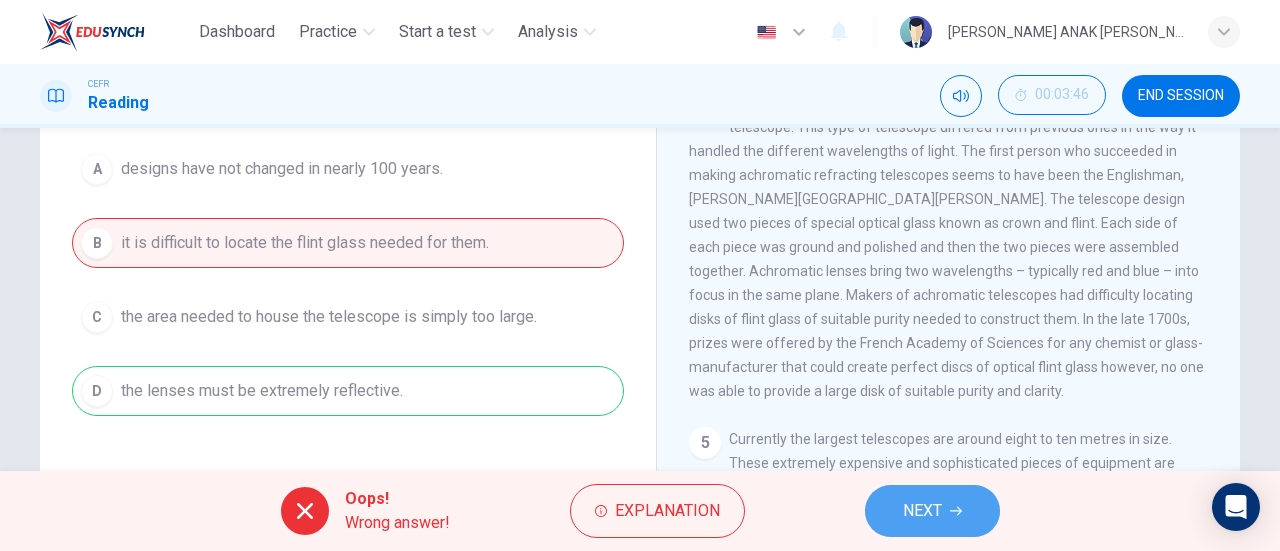 click on "NEXT" at bounding box center (922, 511) 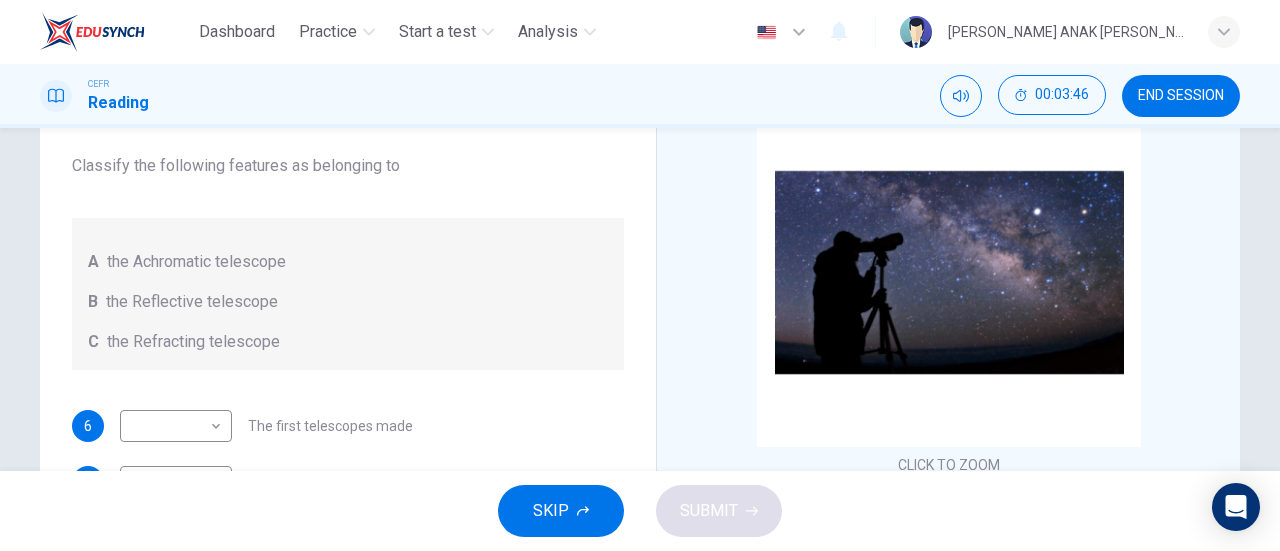 scroll, scrollTop: 132, scrollLeft: 0, axis: vertical 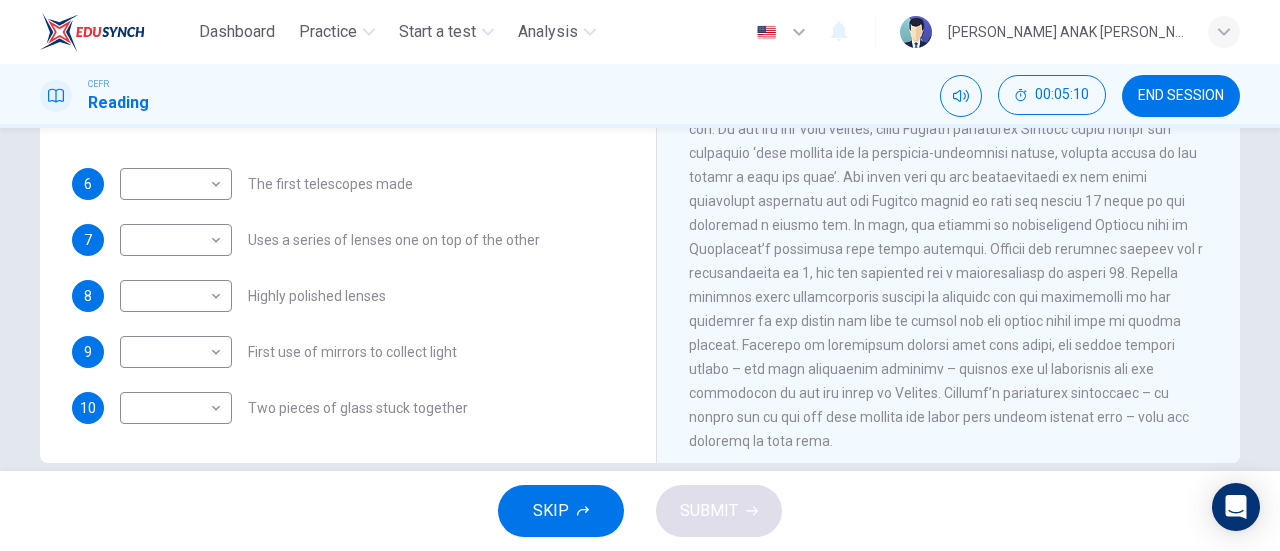 drag, startPoint x: 956, startPoint y: 381, endPoint x: 1132, endPoint y: 385, distance: 176.04546 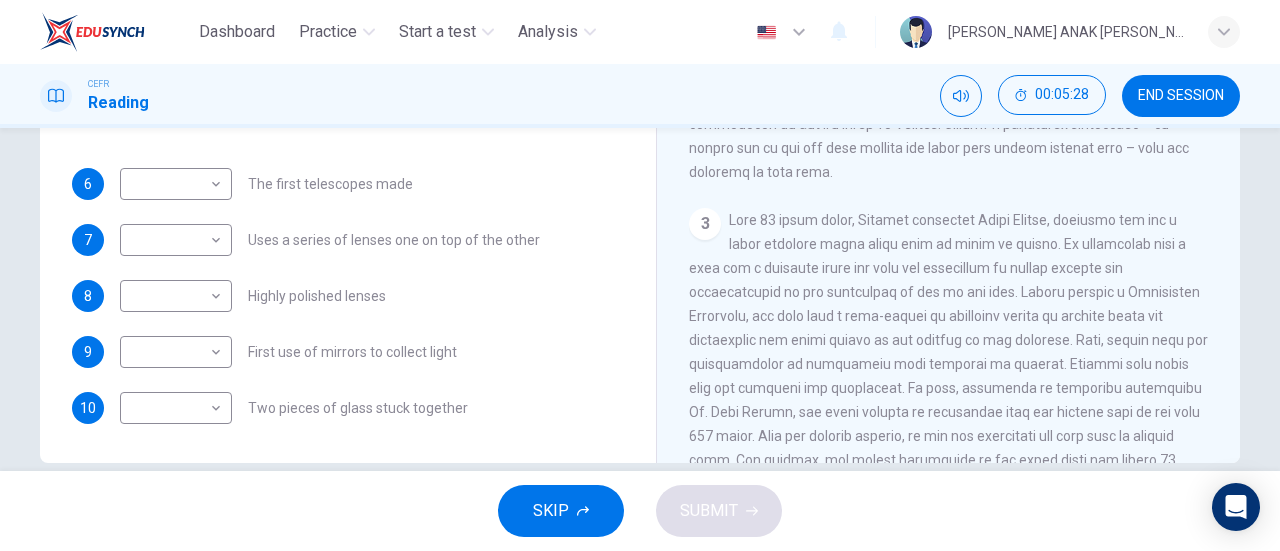 scroll, scrollTop: 700, scrollLeft: 0, axis: vertical 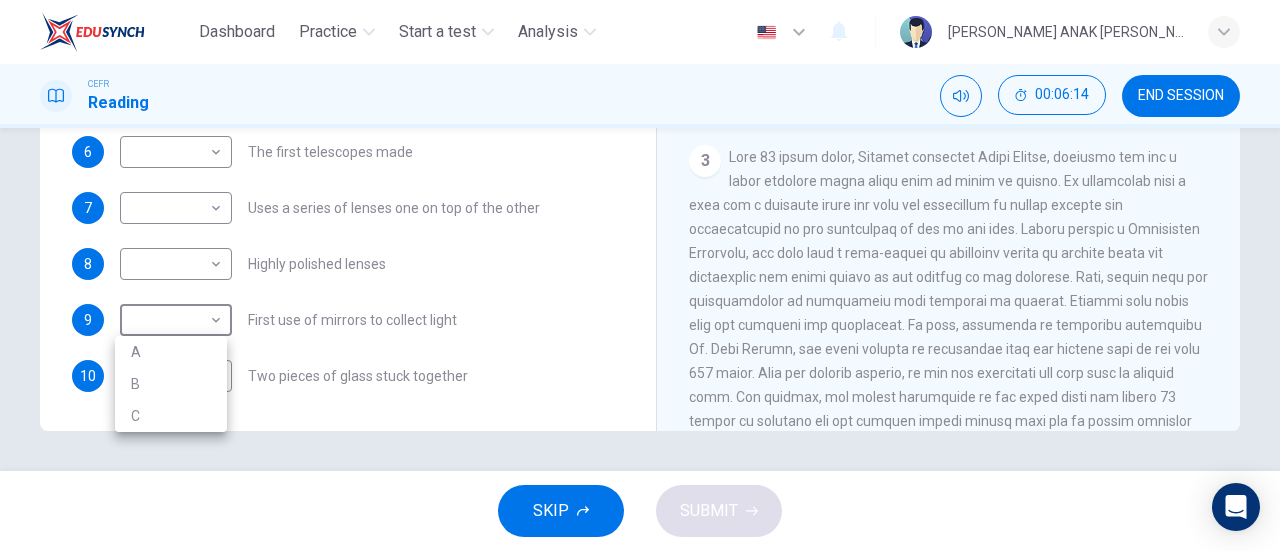 click on "Dashboard Practice Start a test Analysis English en ​ VALLERIE RACHA ANAK REAGAN CEFR Reading 00:06:14 END SESSION Questions 6 - 10 Write the correct letter A, B or C, in the boxes below.
Classify the following features as belonging to A the Achromatic telescope B the Reflective telescope C the Refracting telescope 6 ​ ​ The first telescopes made 7 ​ ​ Uses a series of lenses one on top of the other 8 ​ ​ Highly polished lenses 9 ​ ​ First use of mirrors to collect light 10 ​ ​ Two pieces of glass stuck together Looking in the Telescope CLICK TO ZOOM Click to Zoom 1 2 3 4 5 SKIP SUBMIT EduSynch - Online Language Proficiency Testing
Dashboard Practice Start a test Analysis Notifications © Copyright  2025 A B C" at bounding box center (640, 275) 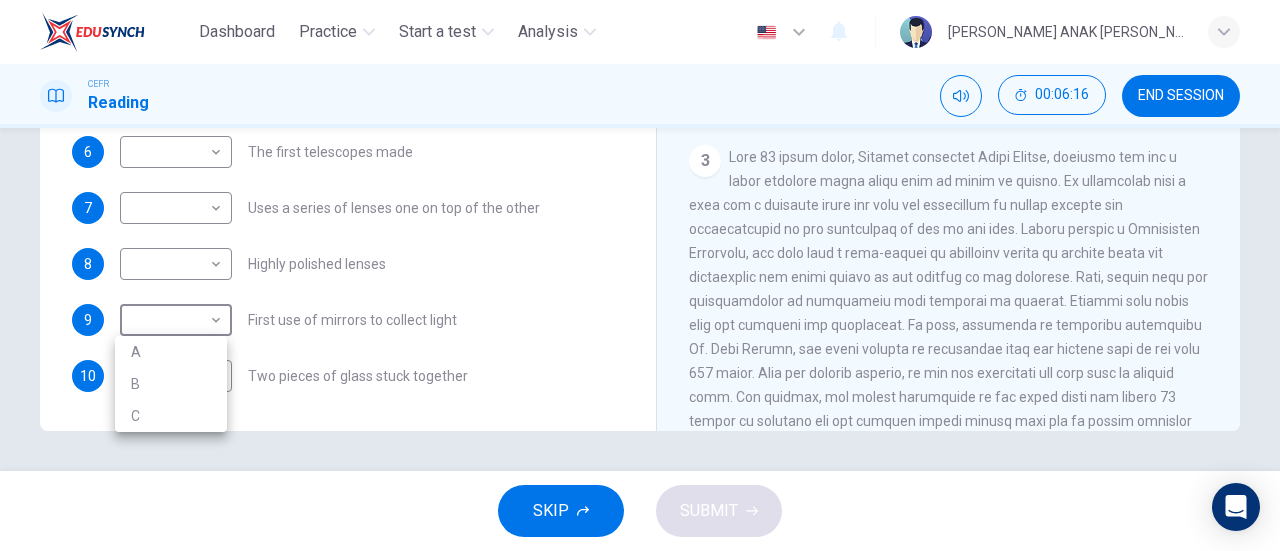 click at bounding box center [640, 275] 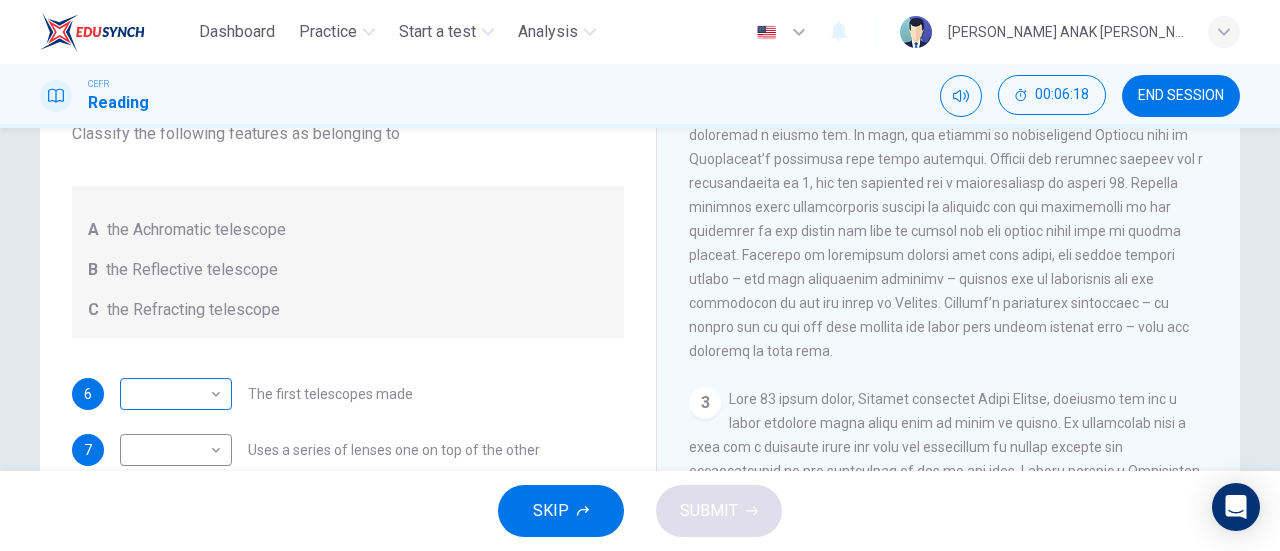 scroll, scrollTop: 232, scrollLeft: 0, axis: vertical 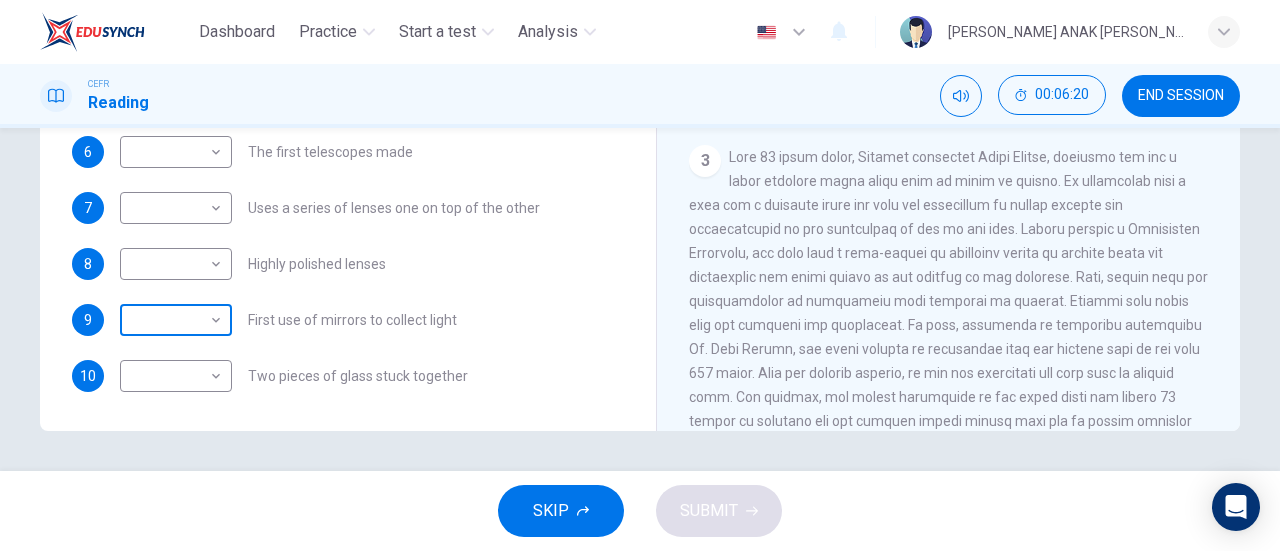 click on "Dashboard Practice Start a test Analysis English en ​ VALLERIE RACHA ANAK REAGAN CEFR Reading 00:06:20 END SESSION Questions 6 - 10 Write the correct letter A, B or C, in the boxes below.
Classify the following features as belonging to A the Achromatic telescope B the Reflective telescope C the Refracting telescope 6 ​ ​ The first telescopes made 7 ​ ​ Uses a series of lenses one on top of the other 8 ​ ​ Highly polished lenses 9 ​ ​ First use of mirrors to collect light 10 ​ ​ Two pieces of glass stuck together Looking in the Telescope CLICK TO ZOOM Click to Zoom 1 2 3 4 5 SKIP SUBMIT EduSynch - Online Language Proficiency Testing
Dashboard Practice Start a test Analysis Notifications © Copyright  2025" at bounding box center (640, 275) 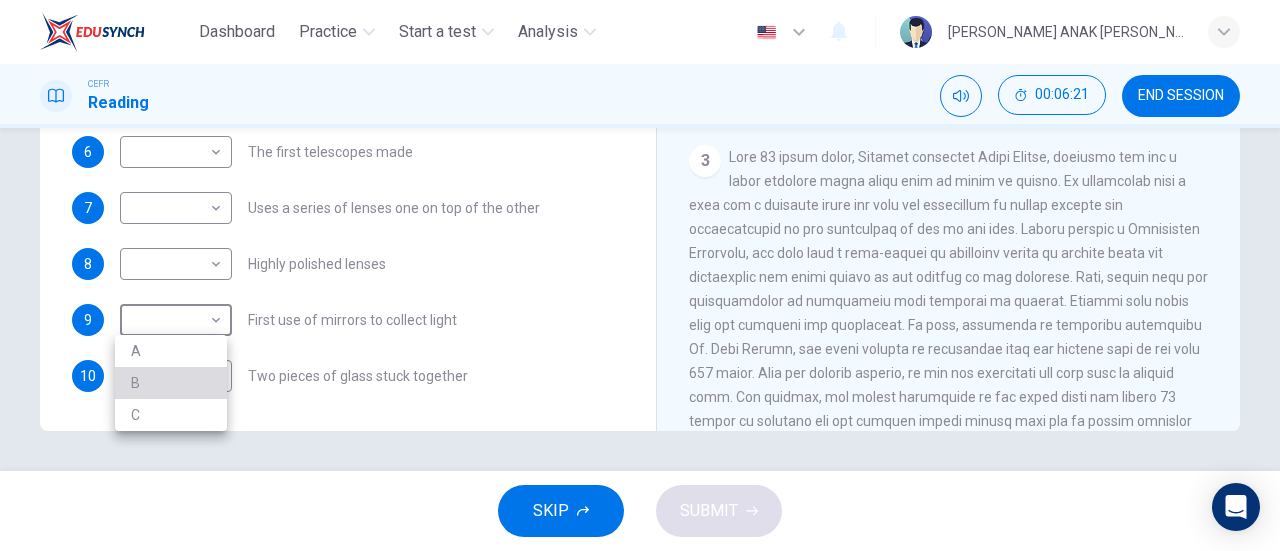 click on "B" at bounding box center [171, 383] 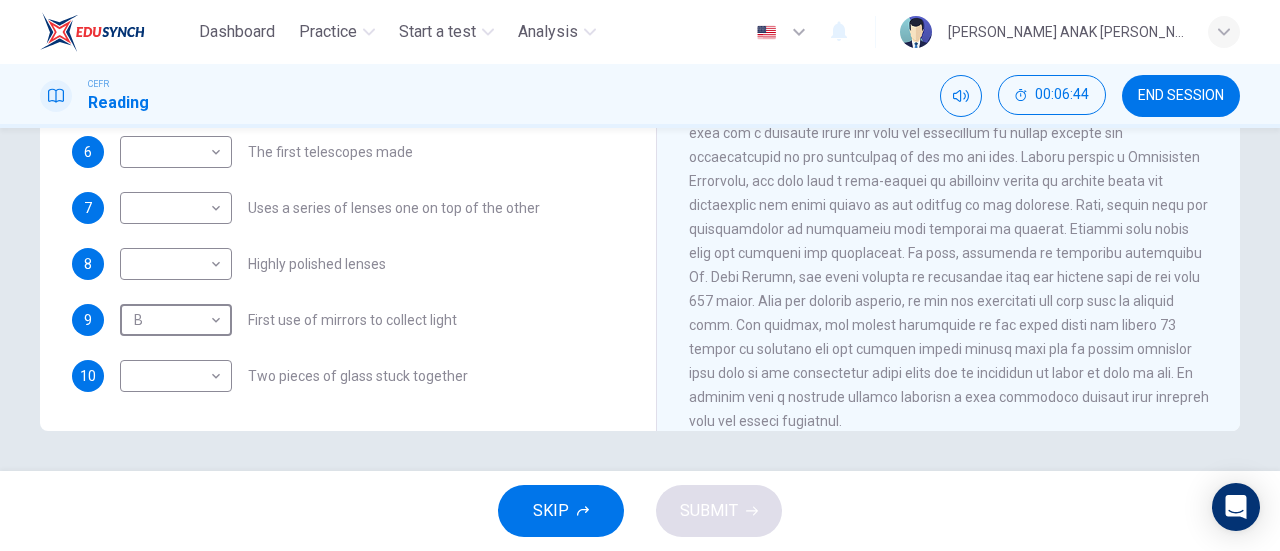 scroll, scrollTop: 800, scrollLeft: 0, axis: vertical 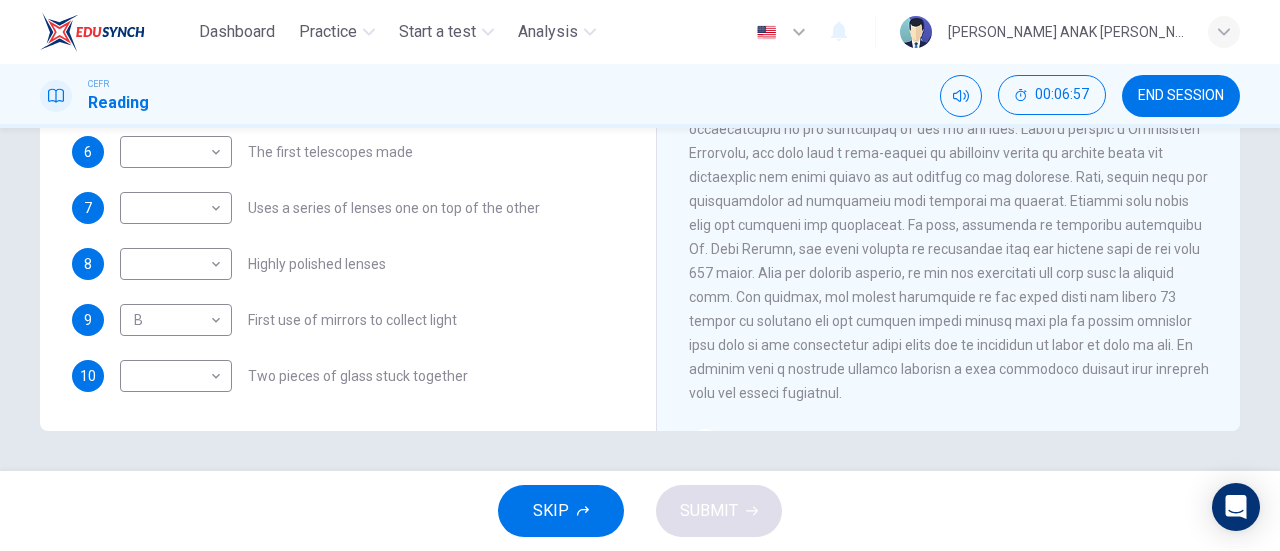 click at bounding box center (949, 225) 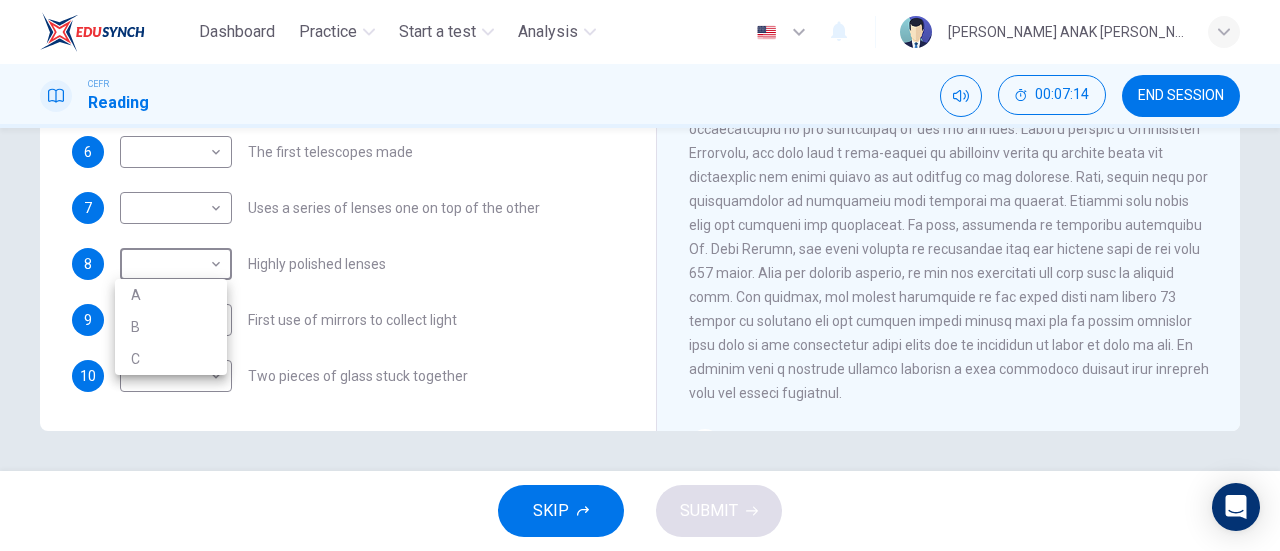 click on "Dashboard Practice Start a test Analysis English en ​ VALLERIE RACHA ANAK REAGAN CEFR Reading 00:07:14 END SESSION Questions 6 - 10 Write the correct letter A, B or C, in the boxes below.
Classify the following features as belonging to A the Achromatic telescope B the Reflective telescope C the Refracting telescope 6 ​ ​ The first telescopes made 7 ​ ​ Uses a series of lenses one on top of the other 8 ​ ​ Highly polished lenses 9 B B ​ First use of mirrors to collect light 10 ​ ​ Two pieces of glass stuck together Looking in the Telescope CLICK TO ZOOM Click to Zoom 1 2 3 4 5 SKIP SUBMIT EduSynch - Online Language Proficiency Testing
Dashboard Practice Start a test Analysis Notifications © Copyright  2025 A B C" at bounding box center (640, 275) 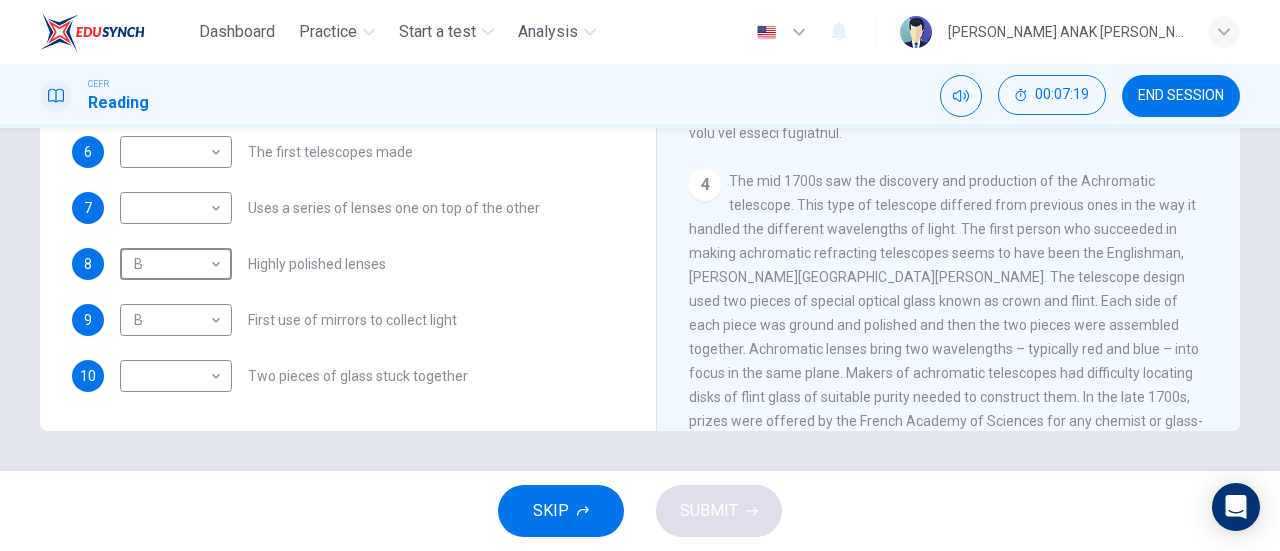 scroll, scrollTop: 1100, scrollLeft: 0, axis: vertical 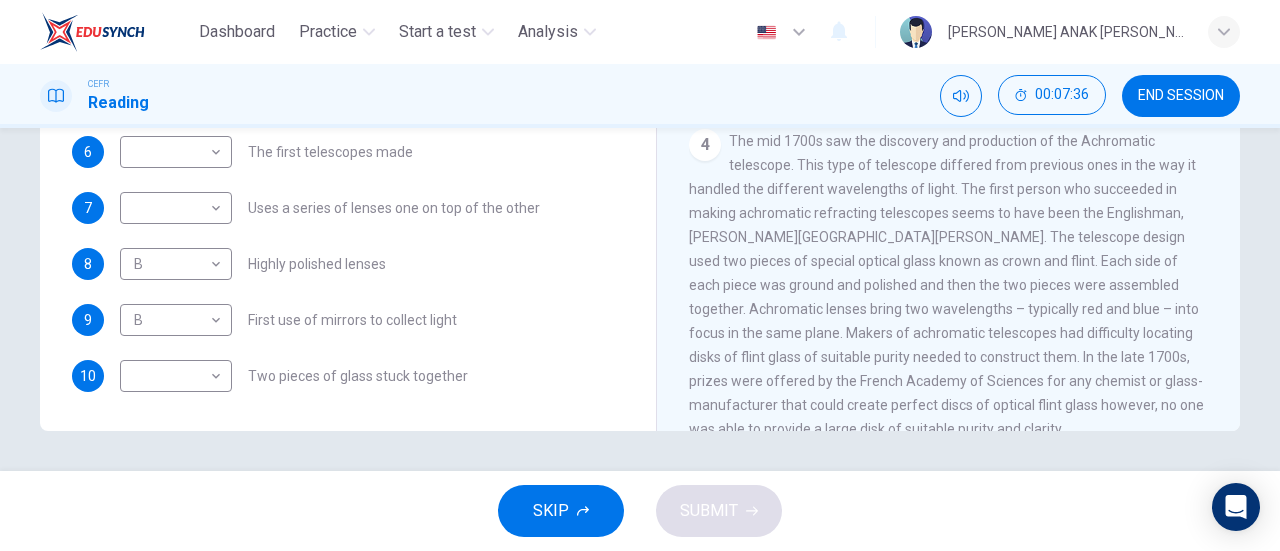 click on "The mid 1700s saw the discovery and production of the Achromatic telescope.
This type of telescope differed from previous ones in the way it handled the
different wavelengths of light. The first person who succeeded in making
achromatic refracting telescopes seems to have been the Englishman, Chester
Moore Hall. The telescope design used two pieces of special optical glass
known as crown and flint. Each side of each piece was ground and polished and
then the two pieces were assembled together. Achromatic lenses bring two
wavelengths – typically red and blue – into focus in the same plane. Makers of
achromatic telescopes had difficulty locating disks of flint glass of suitable
purity needed to construct them. In the late 1700s, prizes were offered by the
French Academy of Sciences for any chemist or glass-manufacturer that could
create perfect discs of optical flint glass however, no one was able to provide a large disk of suitable purity and clarity." at bounding box center [946, 285] 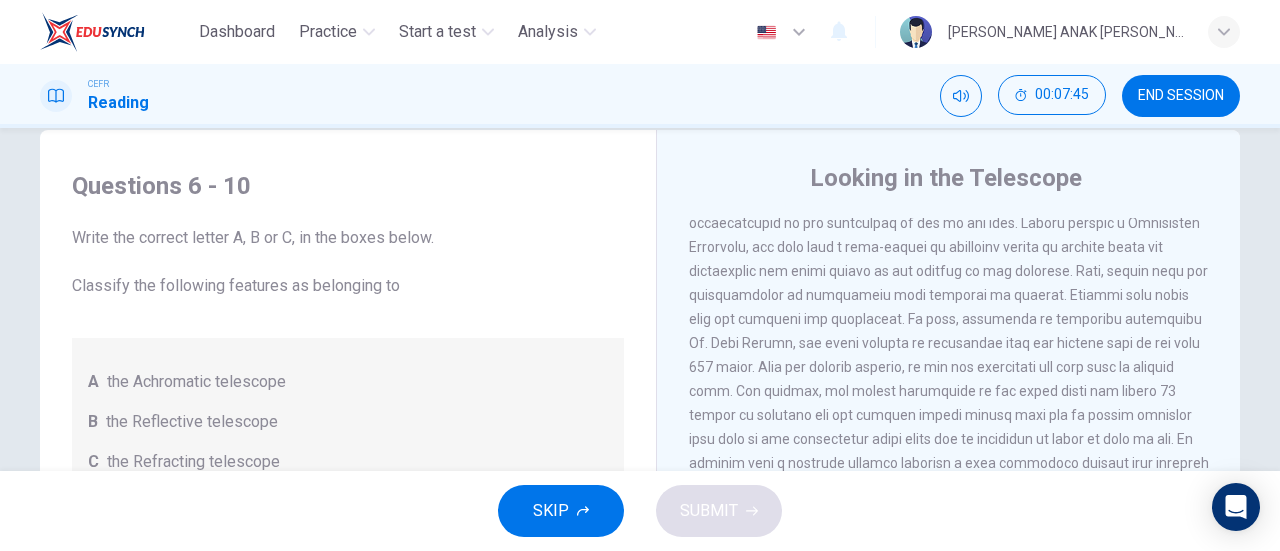 scroll, scrollTop: 32, scrollLeft: 0, axis: vertical 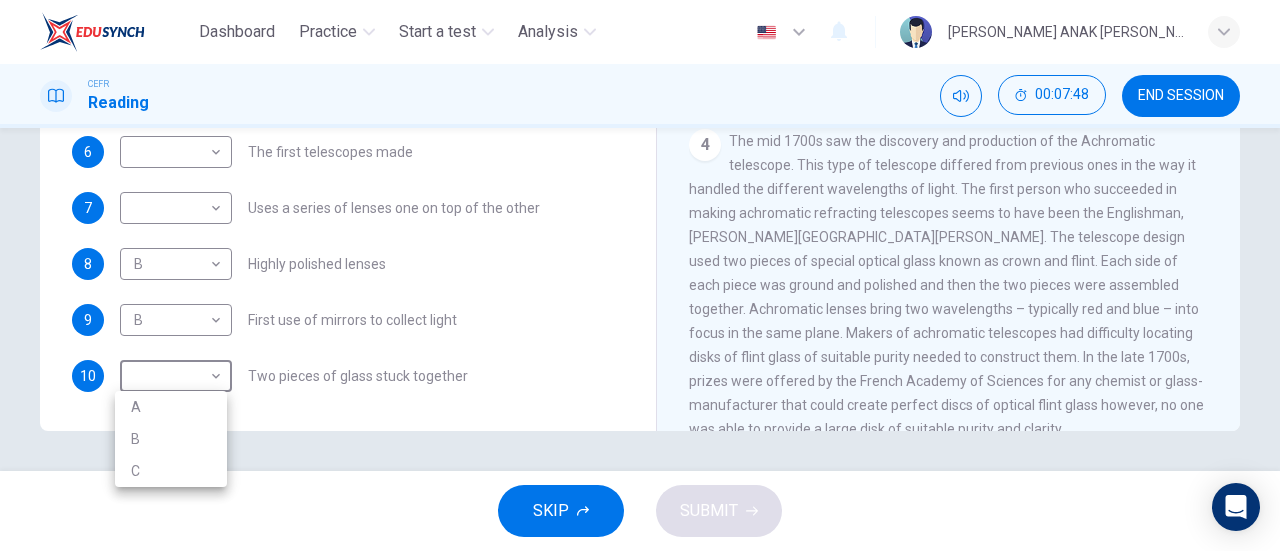 click on "Dashboard Practice Start a test Analysis English en ​ VALLERIE RACHA ANAK REAGAN CEFR Reading 00:07:48 END SESSION Questions 6 - 10 Write the correct letter A, B or C, in the boxes below.
Classify the following features as belonging to A the Achromatic telescope B the Reflective telescope C the Refracting telescope 6 ​ ​ The first telescopes made 7 ​ ​ Uses a series of lenses one on top of the other 8 B B ​ Highly polished lenses 9 B B ​ First use of mirrors to collect light 10 ​ ​ Two pieces of glass stuck together Looking in the Telescope CLICK TO ZOOM Click to Zoom 1 2 3 4 5 SKIP SUBMIT EduSynch - Online Language Proficiency Testing
Dashboard Practice Start a test Analysis Notifications © Copyright  2025 A B C" at bounding box center [640, 275] 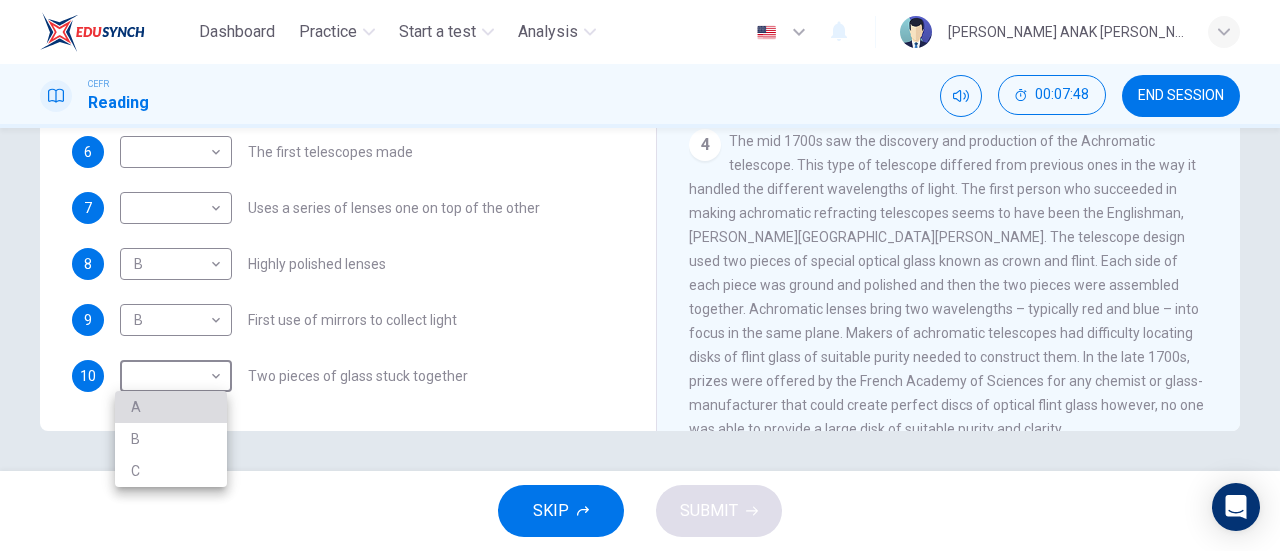 click on "A" at bounding box center (171, 407) 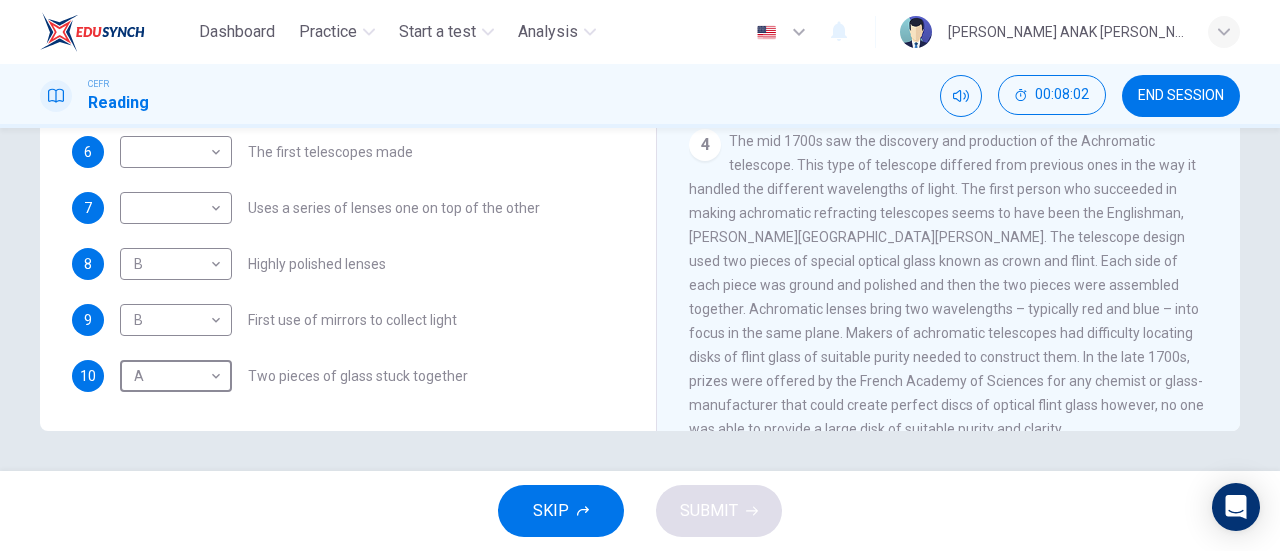 scroll, scrollTop: 0, scrollLeft: 0, axis: both 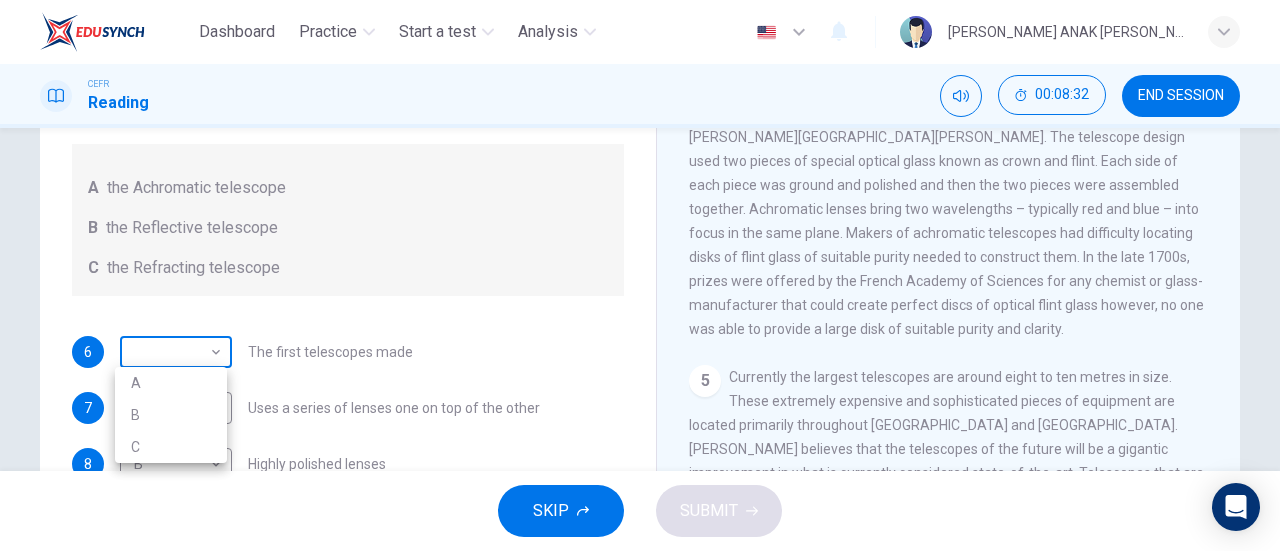 click on "Dashboard Practice Start a test Analysis English en ​ VALLERIE RACHA ANAK REAGAN CEFR Reading 00:08:32 END SESSION Questions 6 - 10 Write the correct letter A, B or C, in the boxes below.
Classify the following features as belonging to A the Achromatic telescope B the Reflective telescope C the Refracting telescope 6 ​ ​ The first telescopes made 7 ​ ​ Uses a series of lenses one on top of the other 8 B B ​ Highly polished lenses 9 B B ​ First use of mirrors to collect light 10 A A ​ Two pieces of glass stuck together Looking in the Telescope CLICK TO ZOOM Click to Zoom 1 2 3 4 5 SKIP SUBMIT EduSynch - Online Language Proficiency Testing
Dashboard Practice Start a test Analysis Notifications © Copyright  2025 A B C" at bounding box center [640, 275] 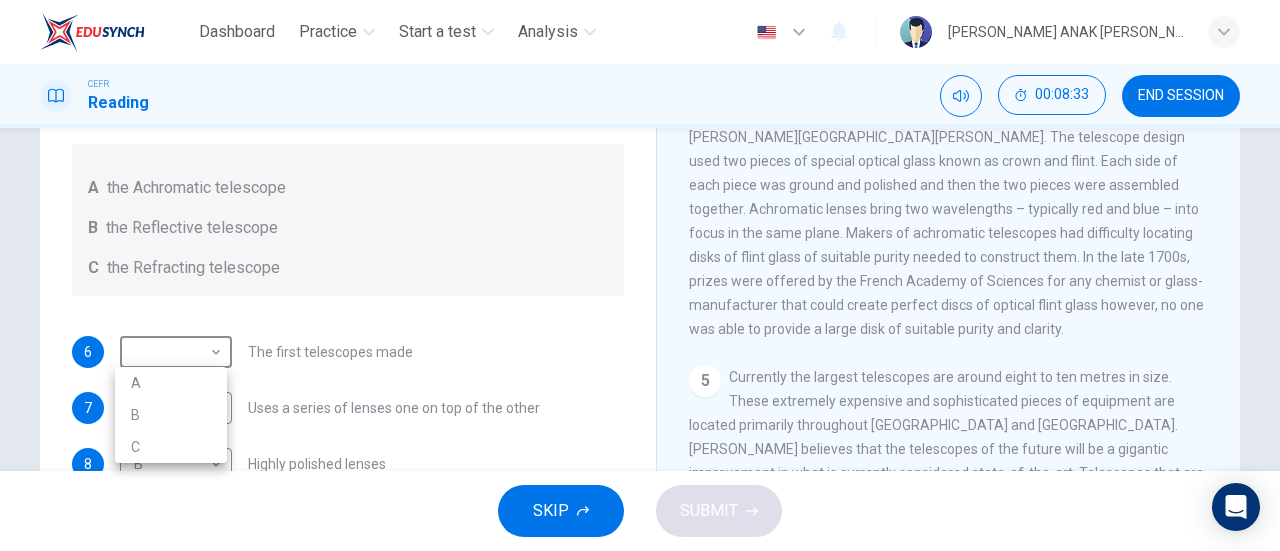 click on "C" at bounding box center [171, 447] 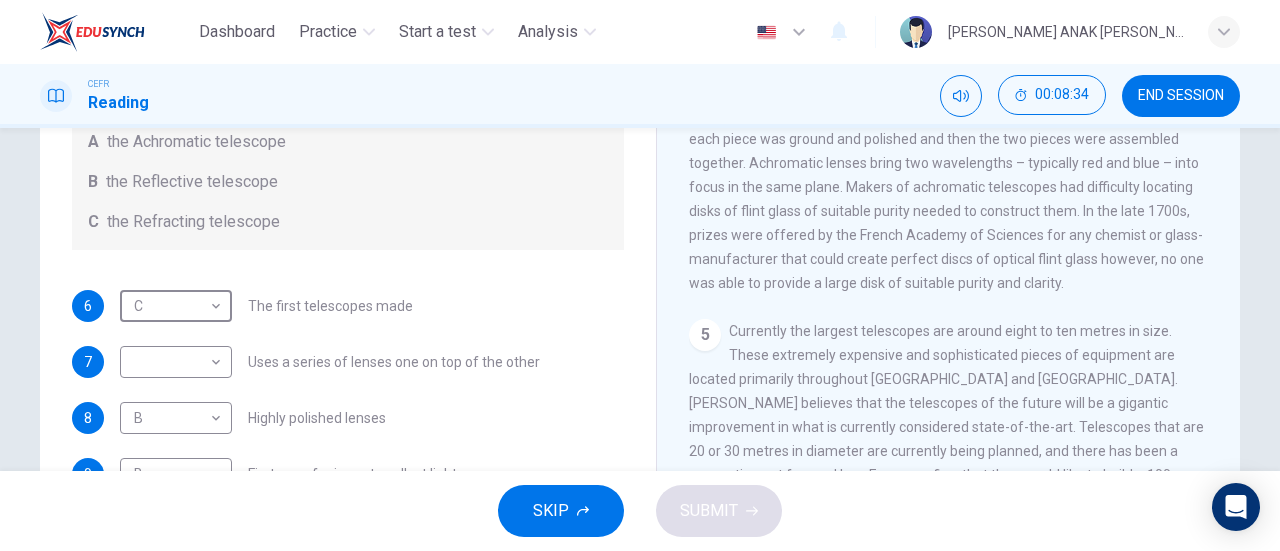 scroll, scrollTop: 332, scrollLeft: 0, axis: vertical 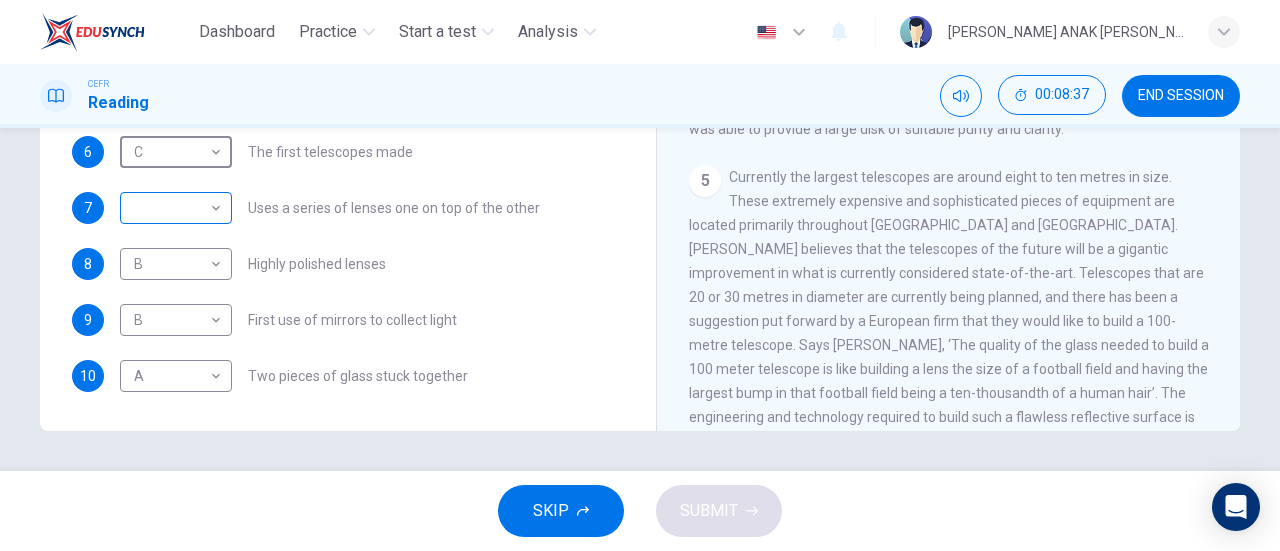 click on "Dashboard Practice Start a test Analysis English en ​ VALLERIE RACHA ANAK REAGAN CEFR Reading 00:08:37 END SESSION Questions 6 - 10 Write the correct letter A, B or C, in the boxes below.
Classify the following features as belonging to A the Achromatic telescope B the Reflective telescope C the Refracting telescope 6 C C ​ The first telescopes made 7 ​ ​ Uses a series of lenses one on top of the other 8 B B ​ Highly polished lenses 9 B B ​ First use of mirrors to collect light 10 A A ​ Two pieces of glass stuck together Looking in the Telescope CLICK TO ZOOM Click to Zoom 1 2 3 4 5 SKIP SUBMIT EduSynch - Online Language Proficiency Testing
Dashboard Practice Start a test Analysis Notifications © Copyright  2025" at bounding box center (640, 275) 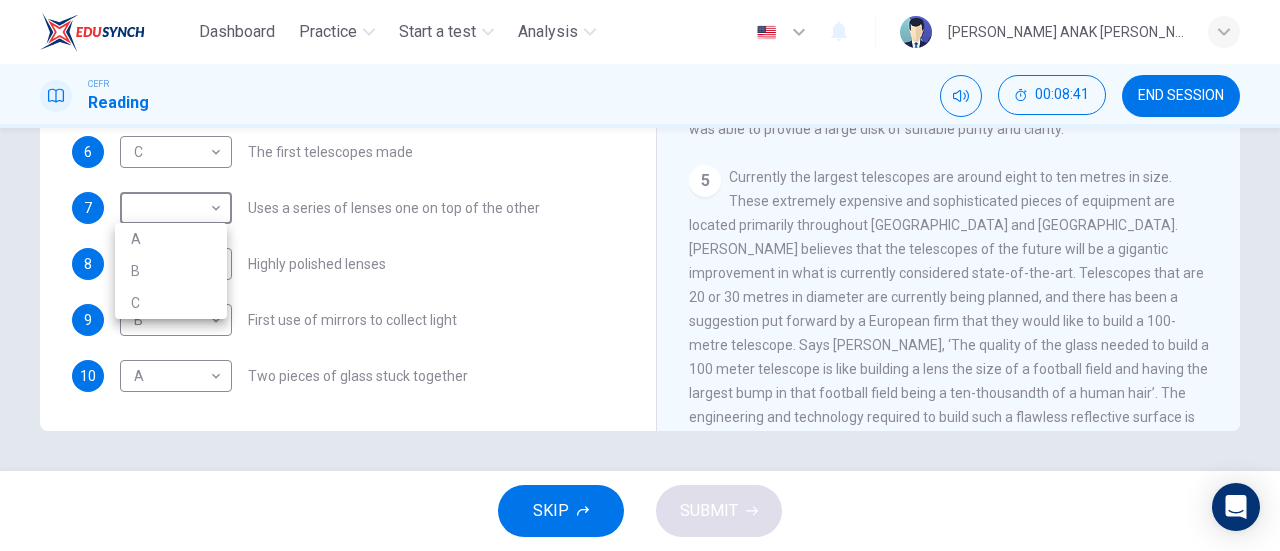 click on "A" at bounding box center (171, 239) 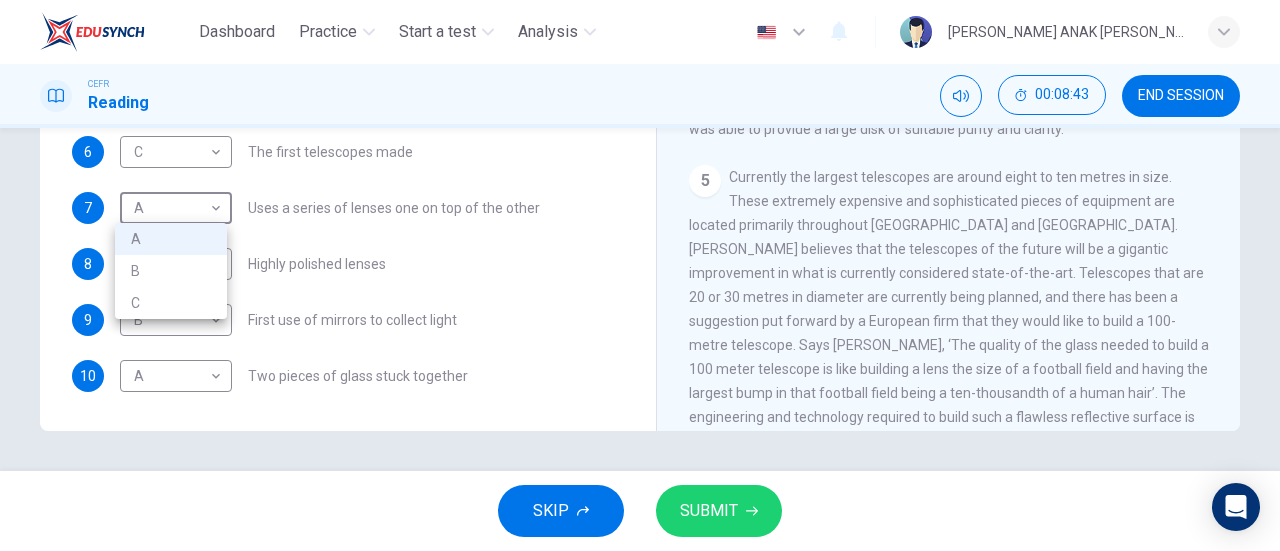 click on "Dashboard Practice Start a test Analysis English en ​ VALLERIE RACHA ANAK REAGAN CEFR Reading 00:08:43 END SESSION Questions 6 - 10 Write the correct letter A, B or C, in the boxes below.
Classify the following features as belonging to A the Achromatic telescope B the Reflective telescope C the Refracting telescope 6 C C ​ The first telescopes made 7 A A ​ Uses a series of lenses one on top of the other 8 B B ​ Highly polished lenses 9 B B ​ First use of mirrors to collect light 10 A A ​ Two pieces of glass stuck together Looking in the Telescope CLICK TO ZOOM Click to Zoom 1 2 3 4 5 SKIP SUBMIT EduSynch - Online Language Proficiency Testing
Dashboard Practice Start a test Analysis Notifications © Copyright  2025 A B C" at bounding box center [640, 275] 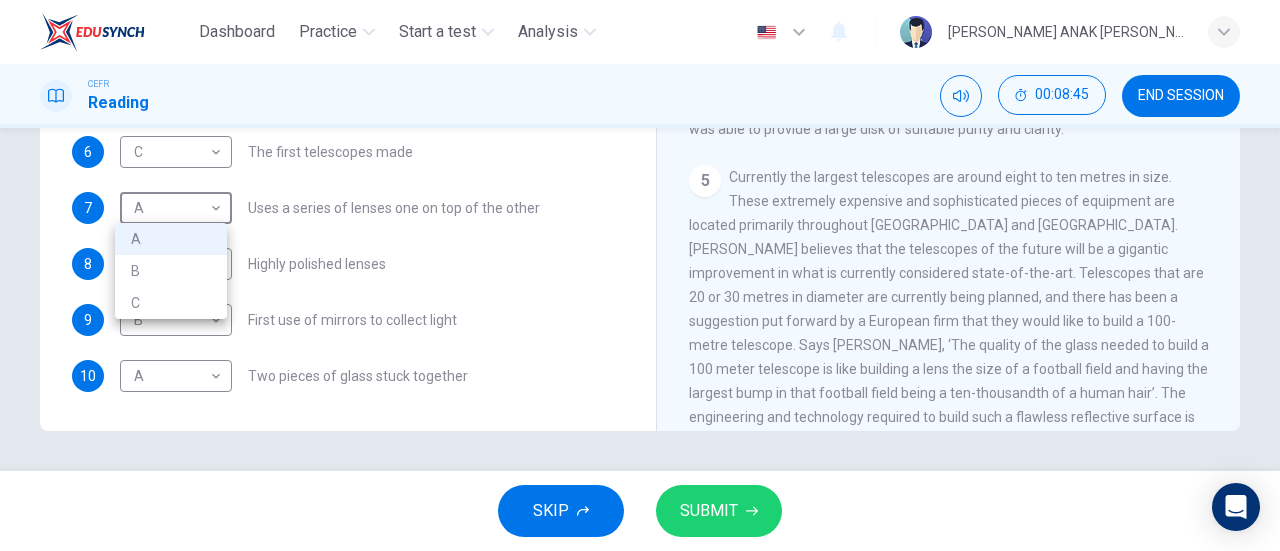 click at bounding box center (640, 275) 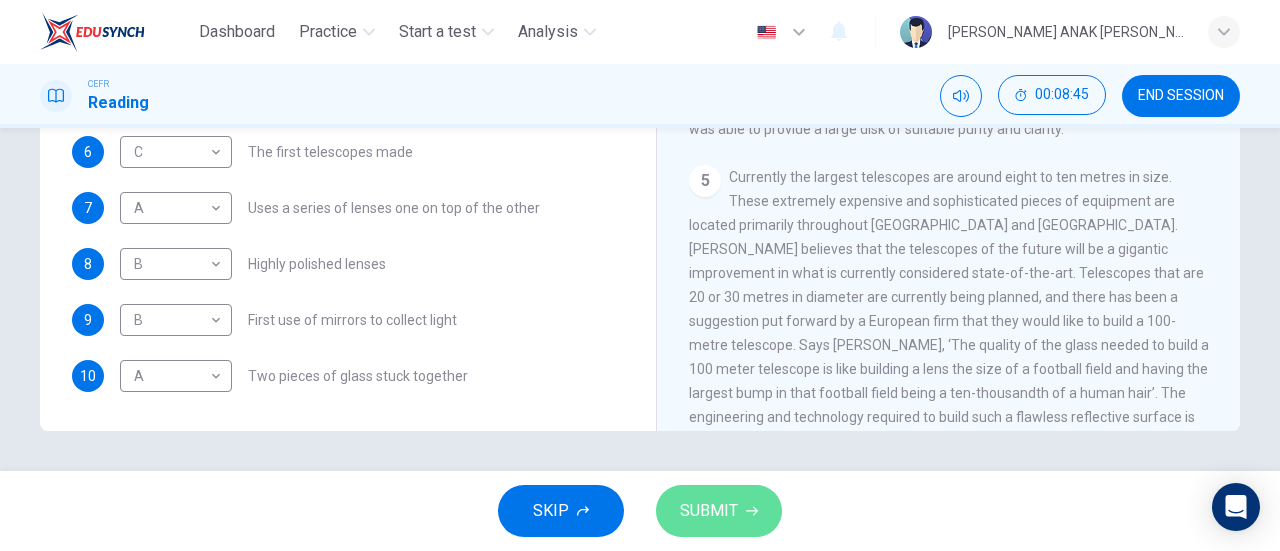 click on "SUBMIT" at bounding box center (709, 511) 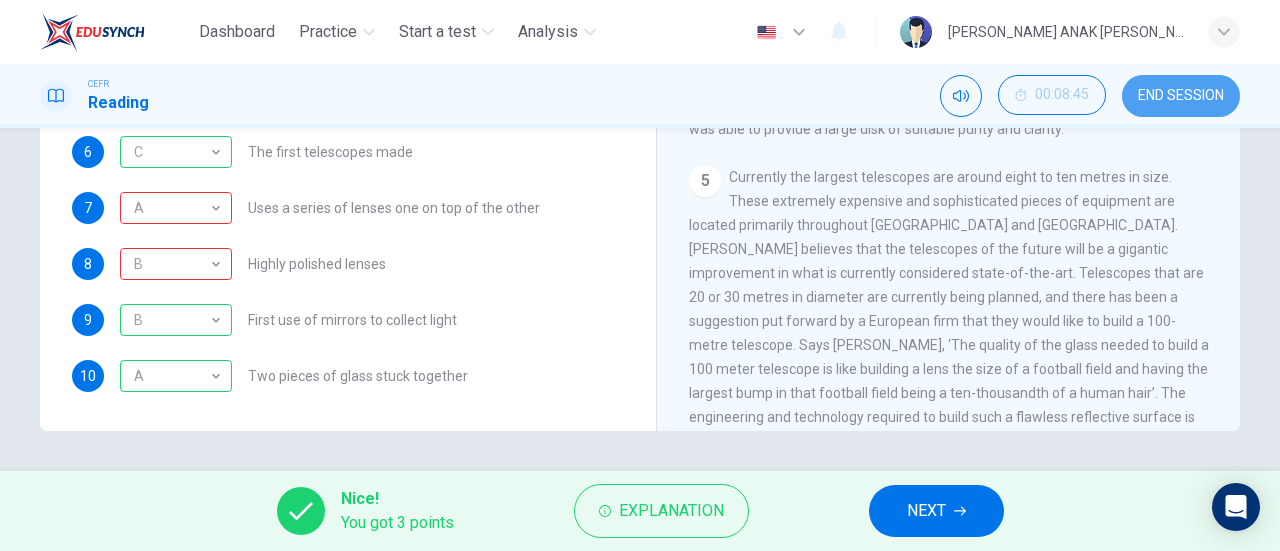 click on "END SESSION" at bounding box center [1181, 96] 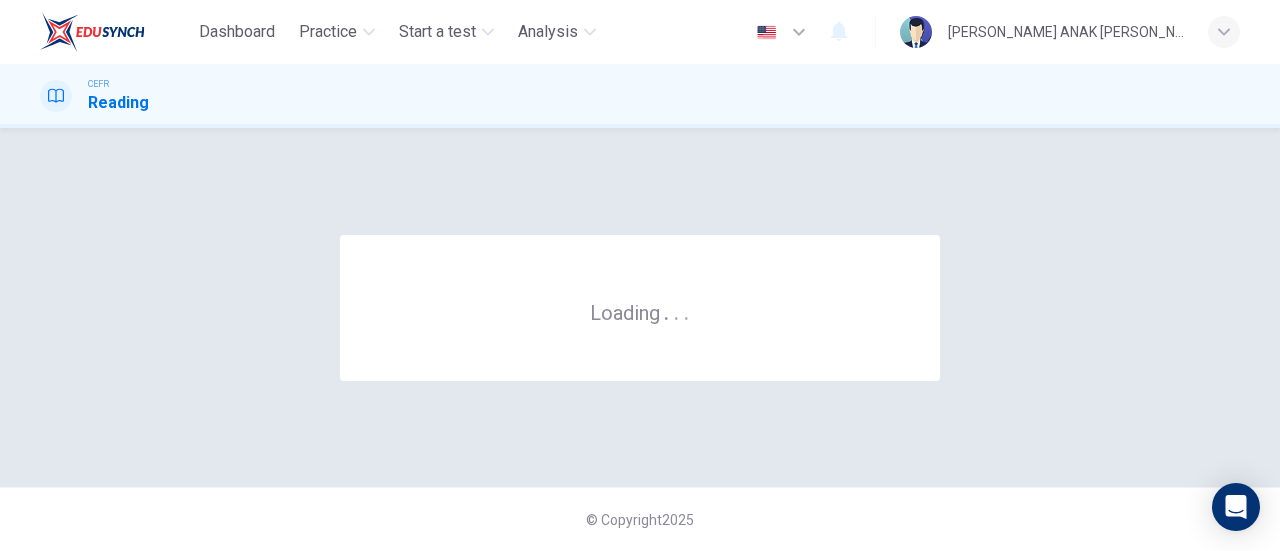 scroll, scrollTop: 0, scrollLeft: 0, axis: both 